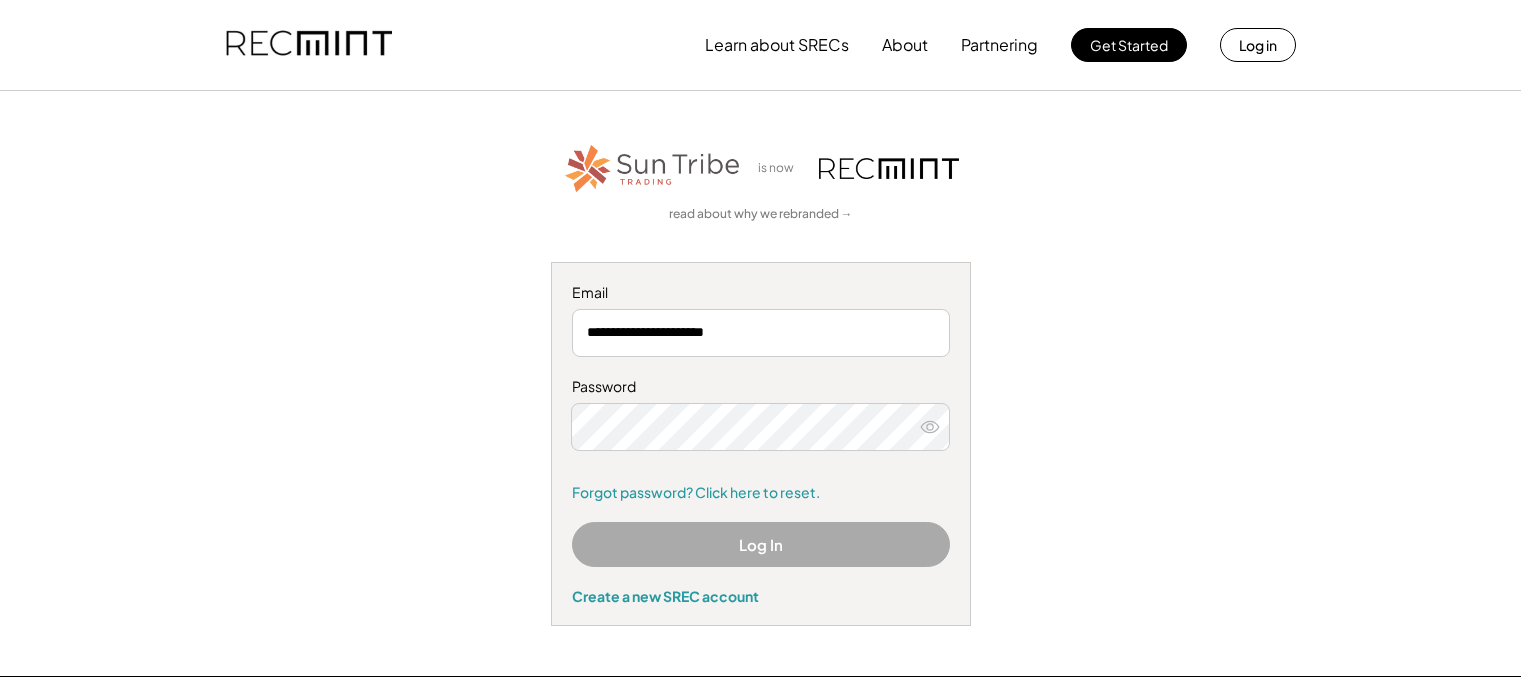 scroll, scrollTop: 0, scrollLeft: 0, axis: both 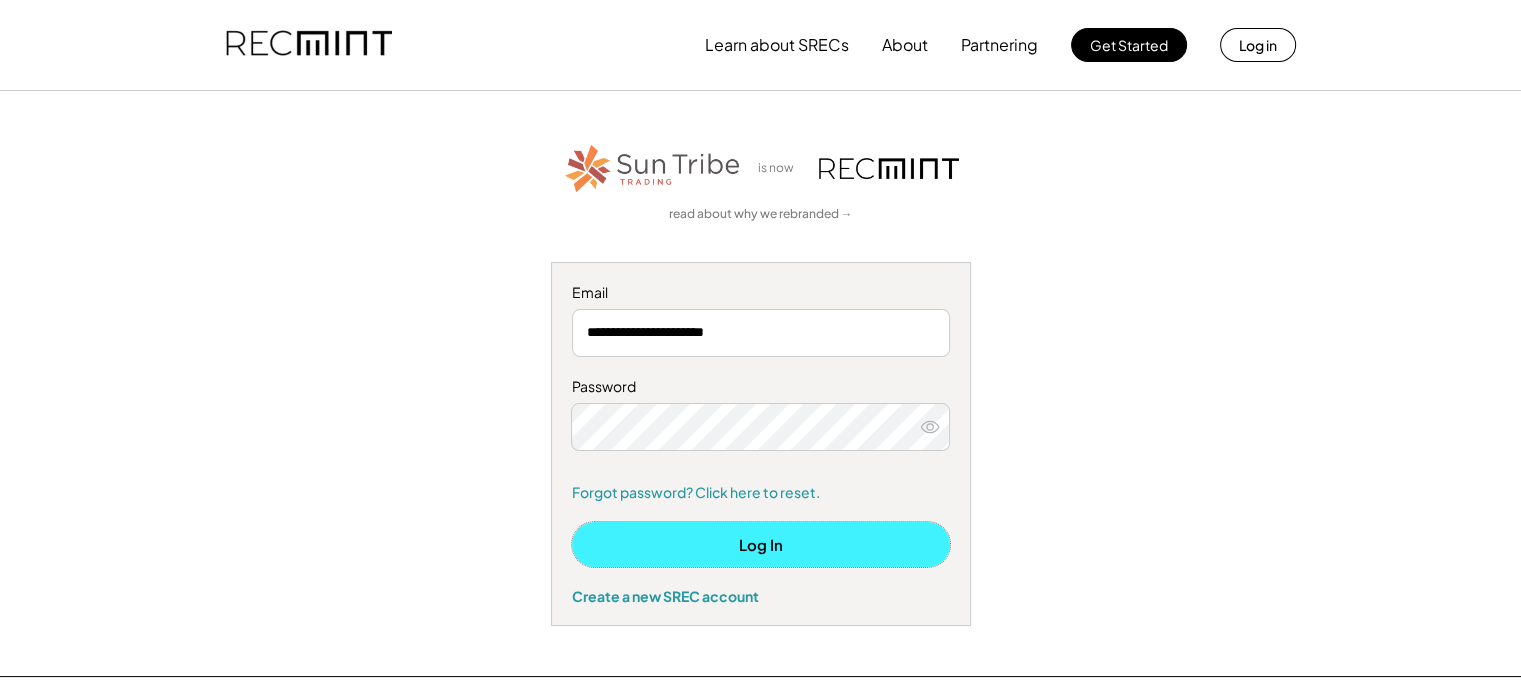 click on "Log In" at bounding box center [761, 544] 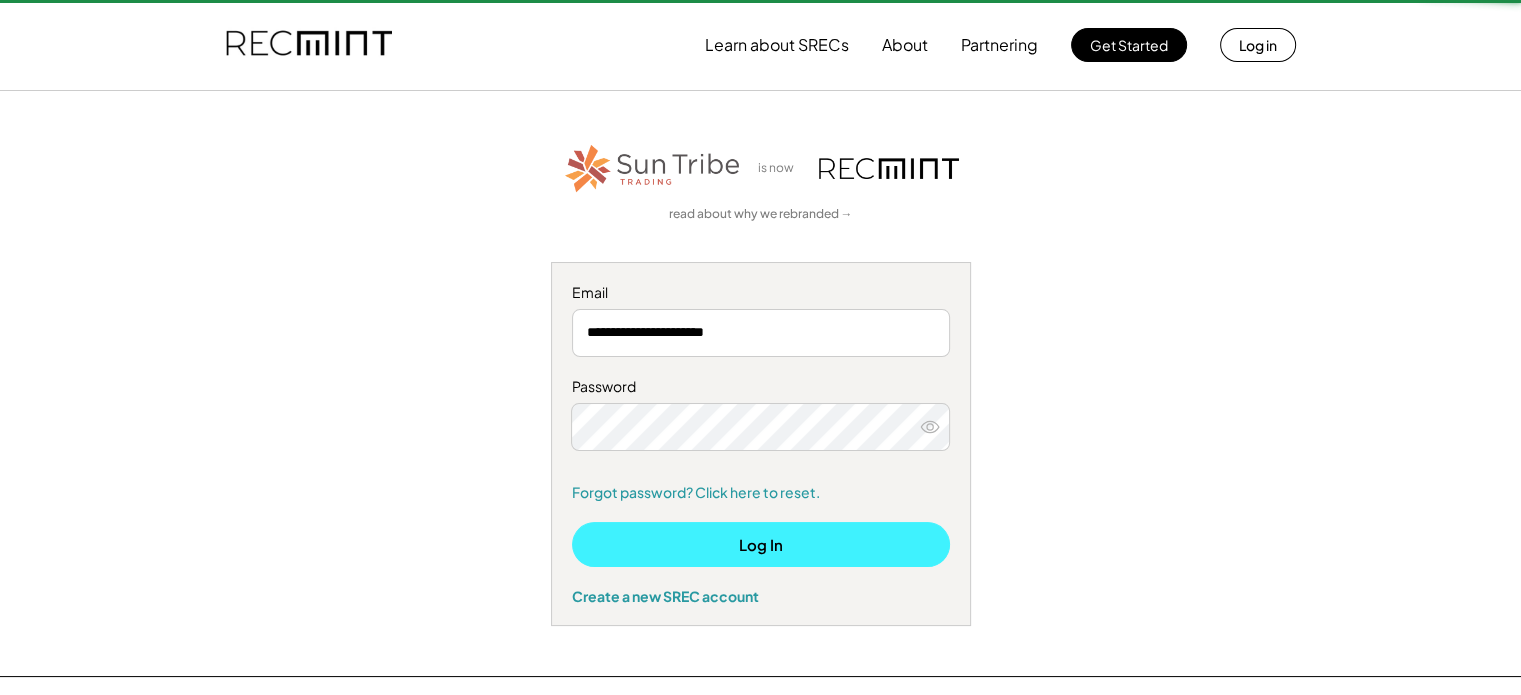 type 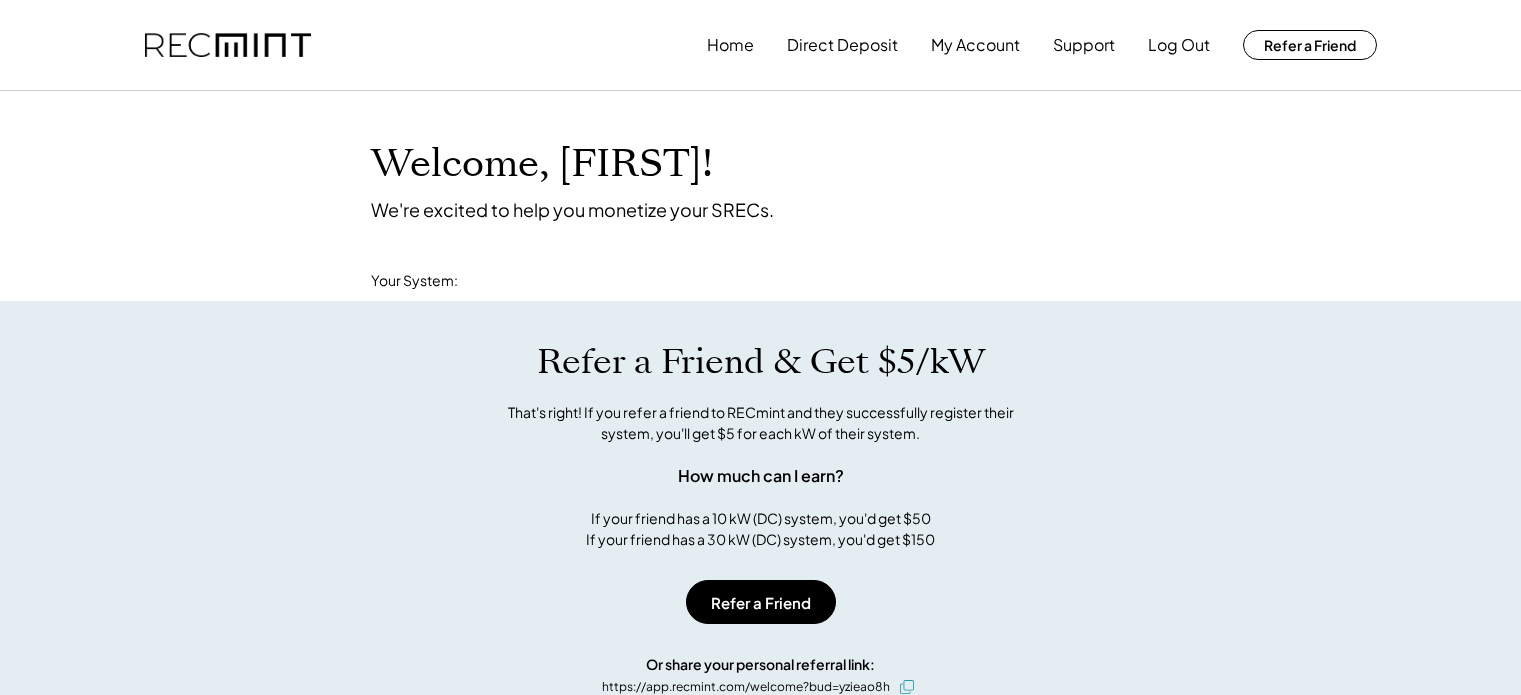 scroll, scrollTop: 0, scrollLeft: 0, axis: both 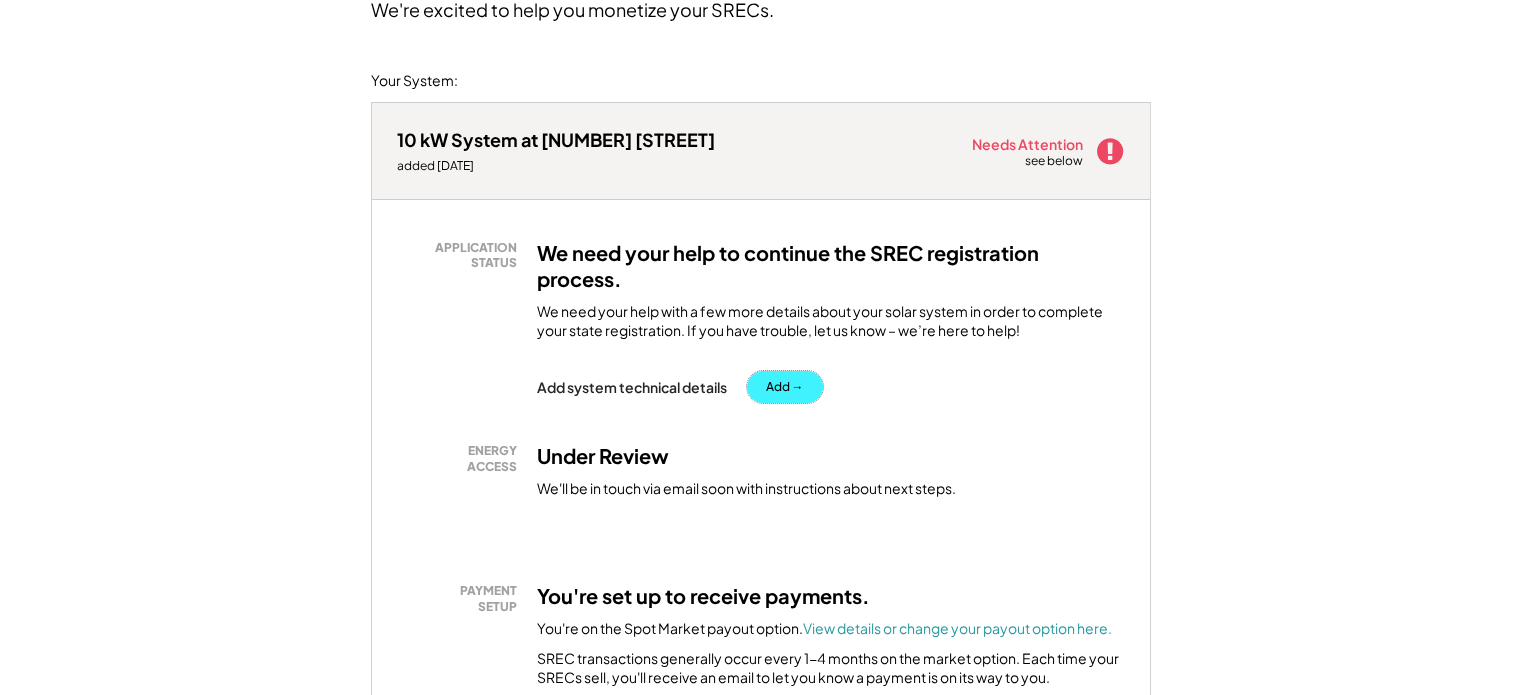 click on "Add →" at bounding box center [785, 387] 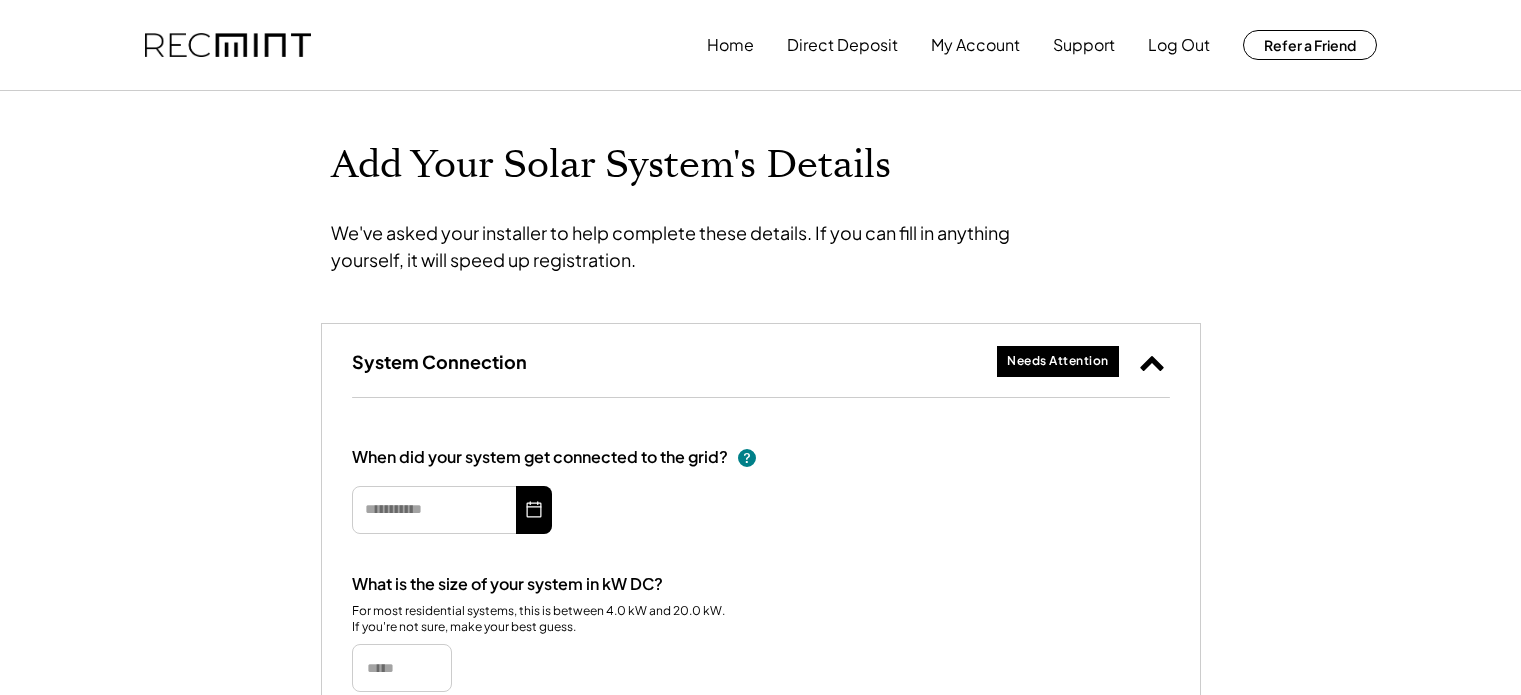 scroll, scrollTop: 0, scrollLeft: 0, axis: both 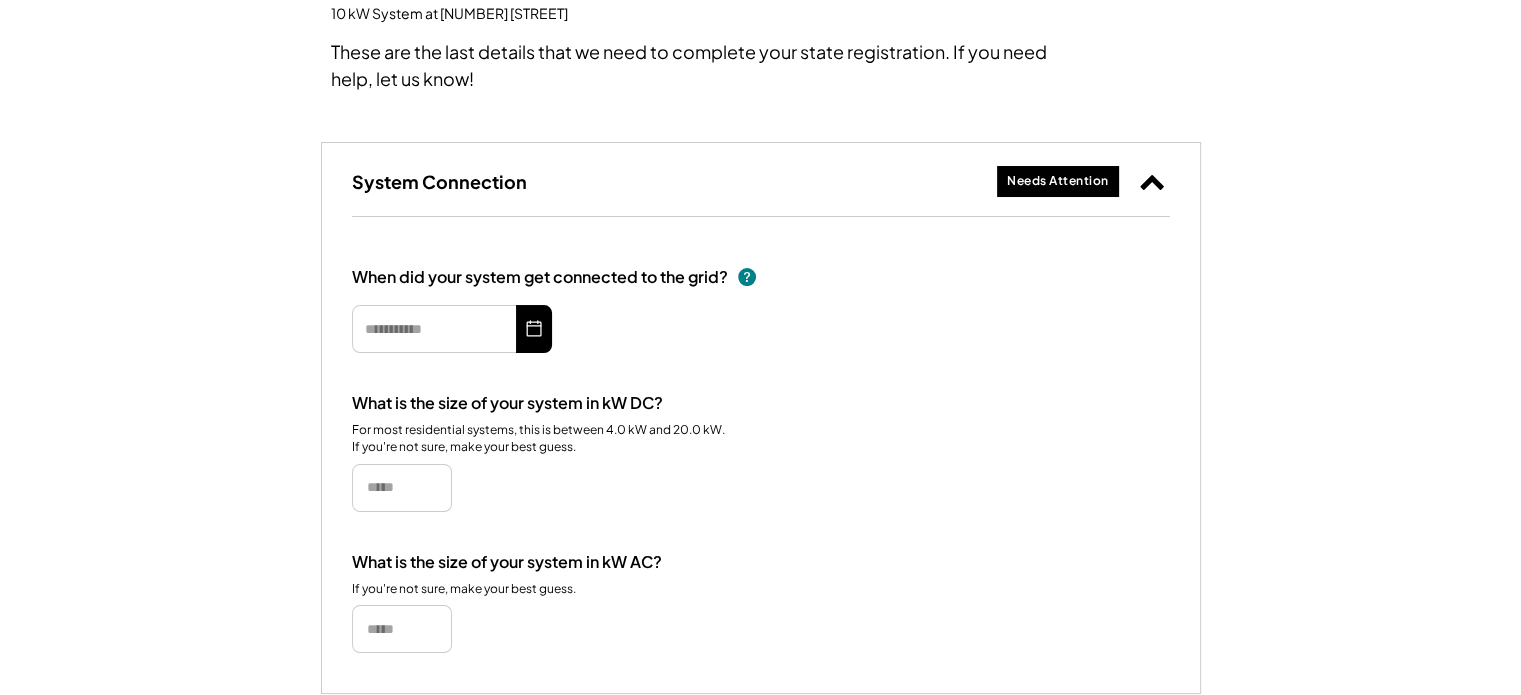 click on "Needs Attention" at bounding box center (1058, 181) 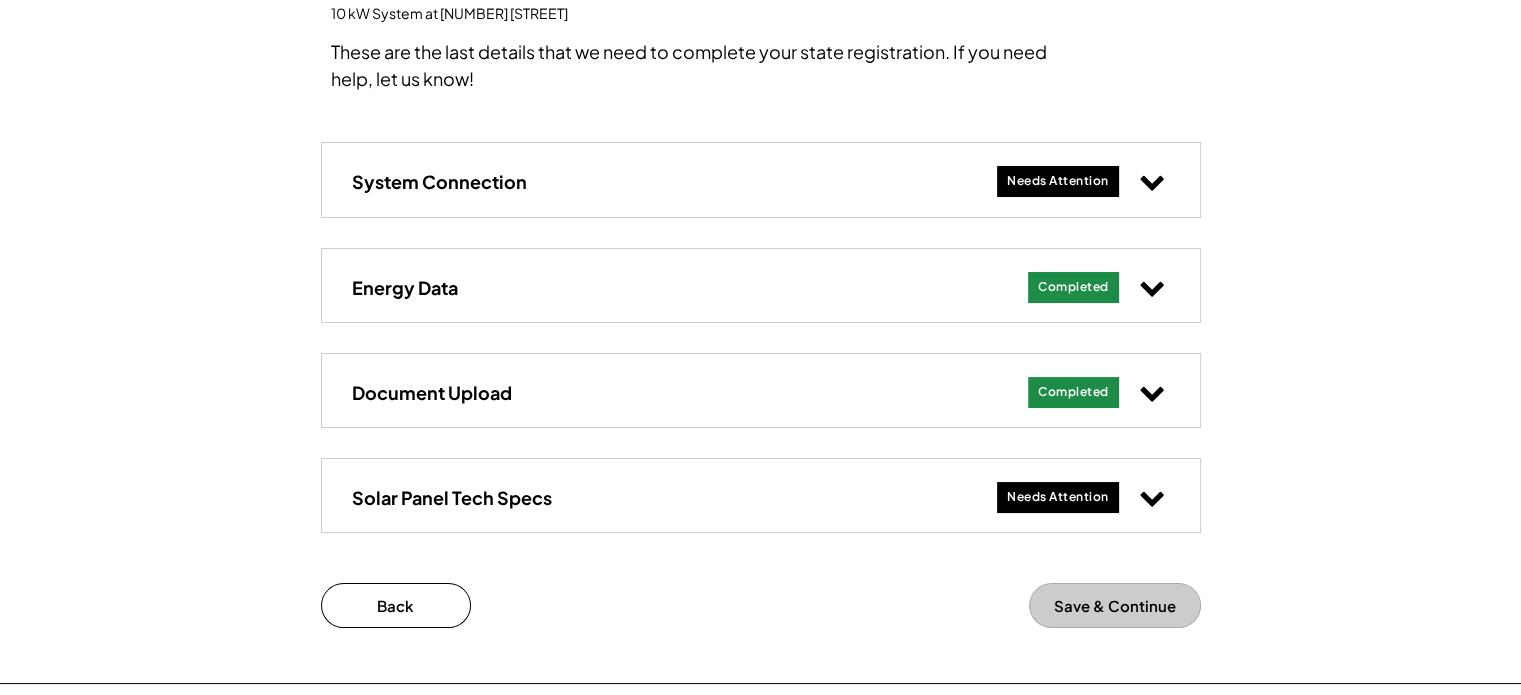 click 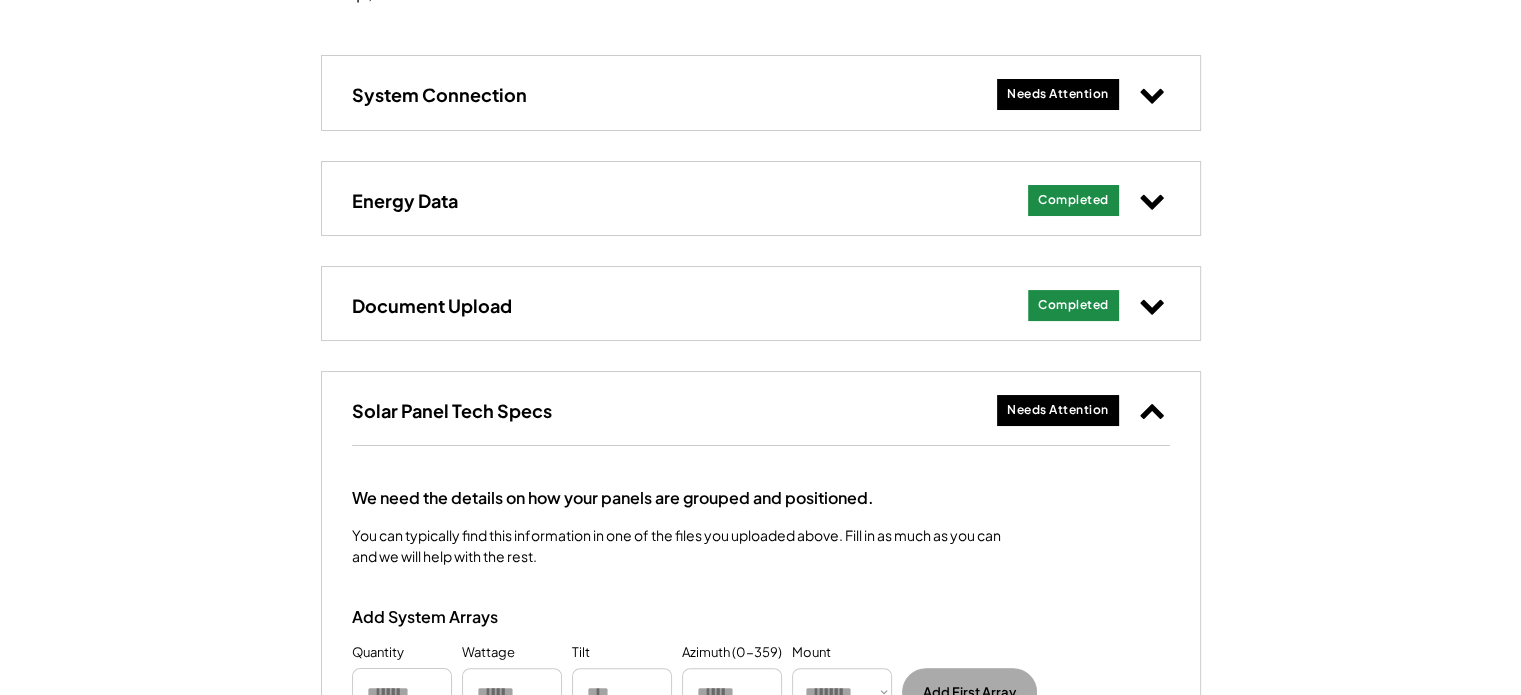 scroll, scrollTop: 300, scrollLeft: 0, axis: vertical 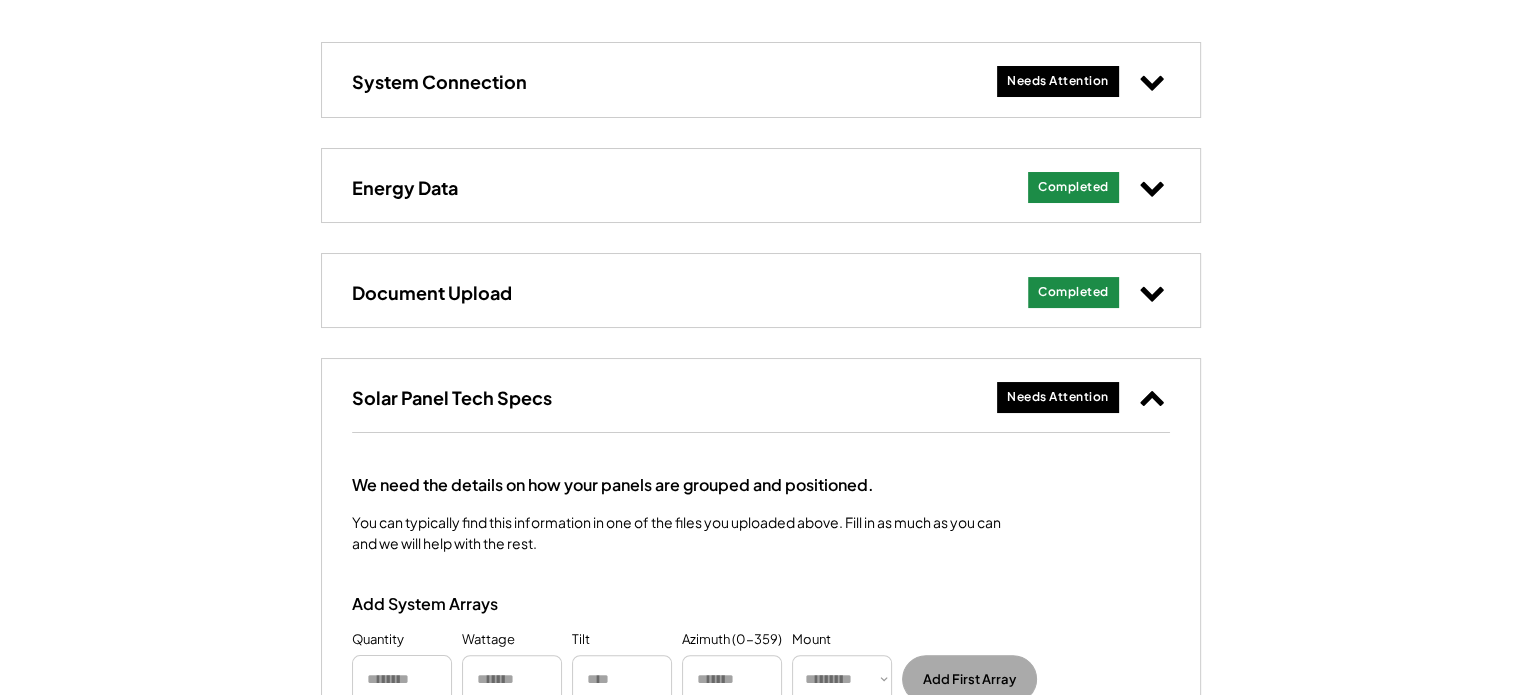 click on "Document Upload" at bounding box center (432, 292) 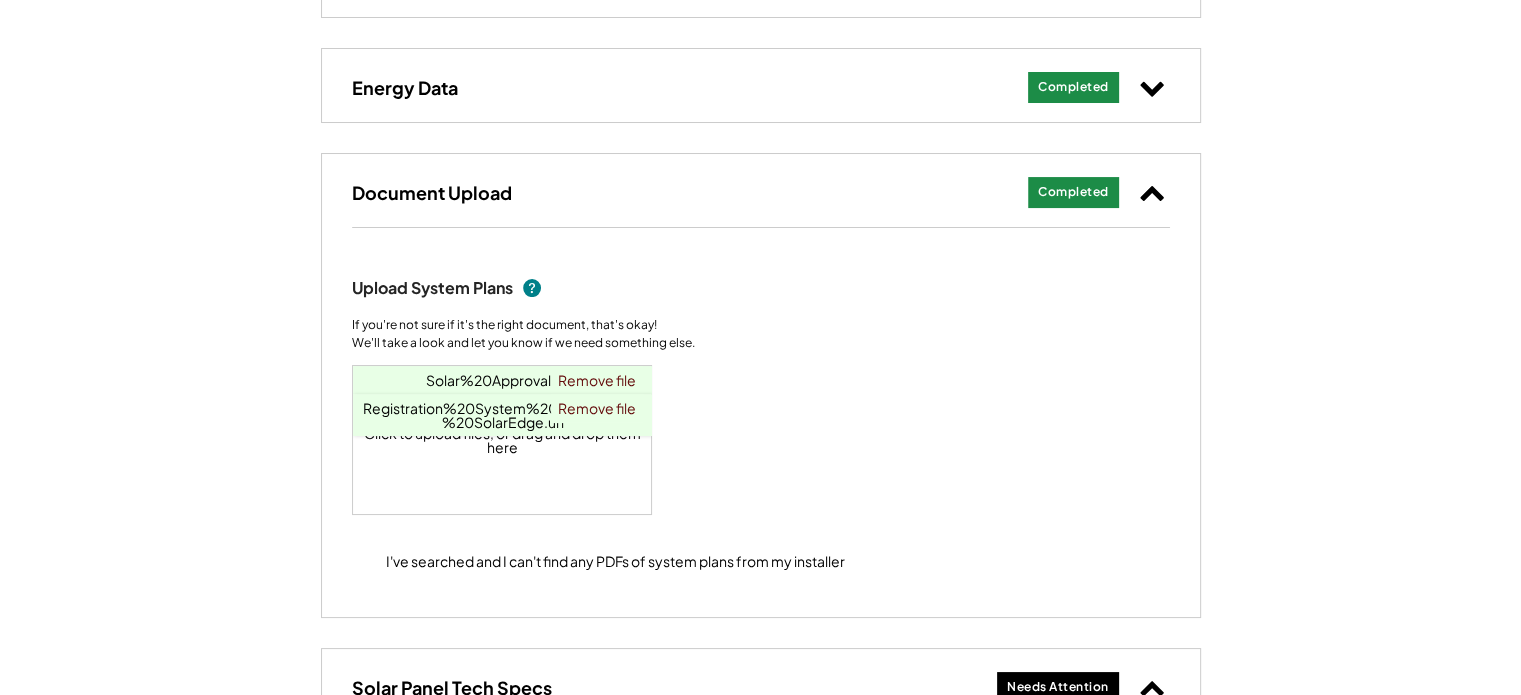 scroll, scrollTop: 300, scrollLeft: 0, axis: vertical 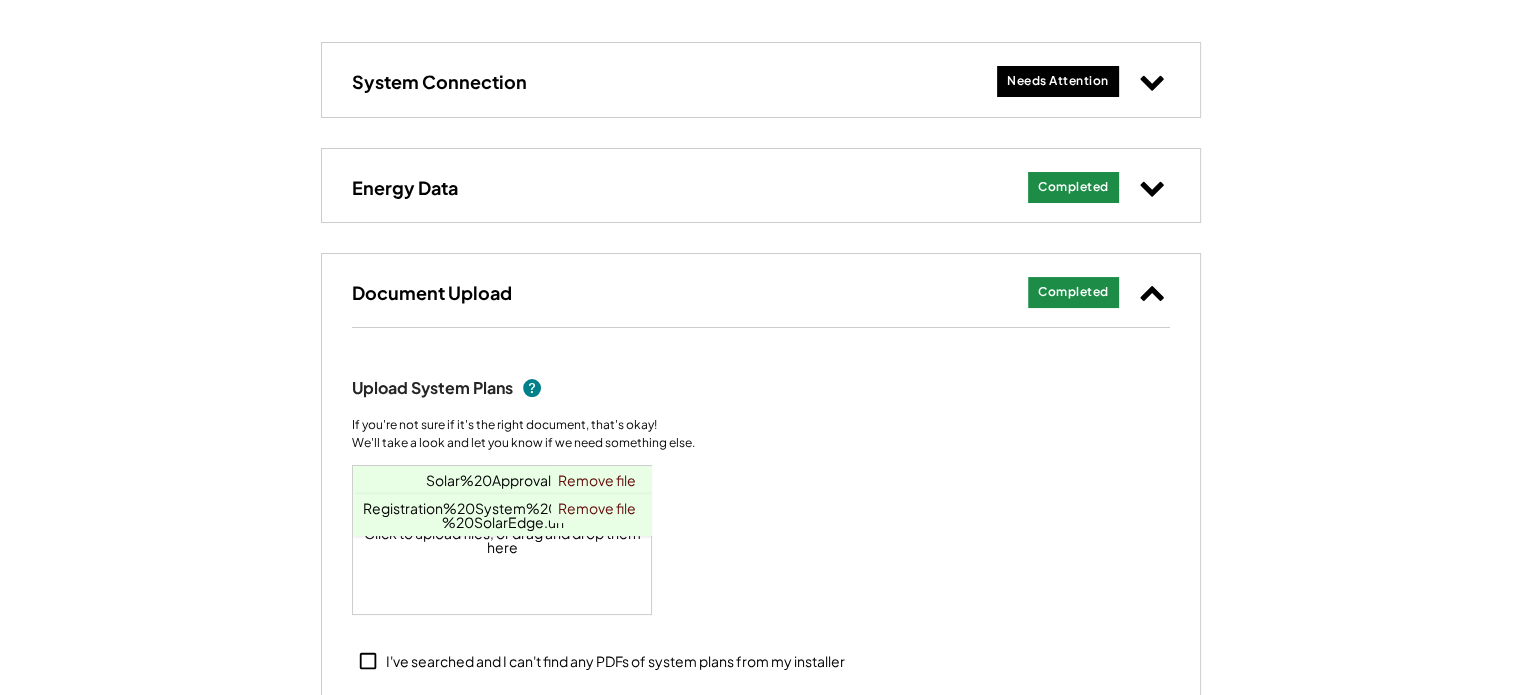 click on "Completed" at bounding box center (1073, 187) 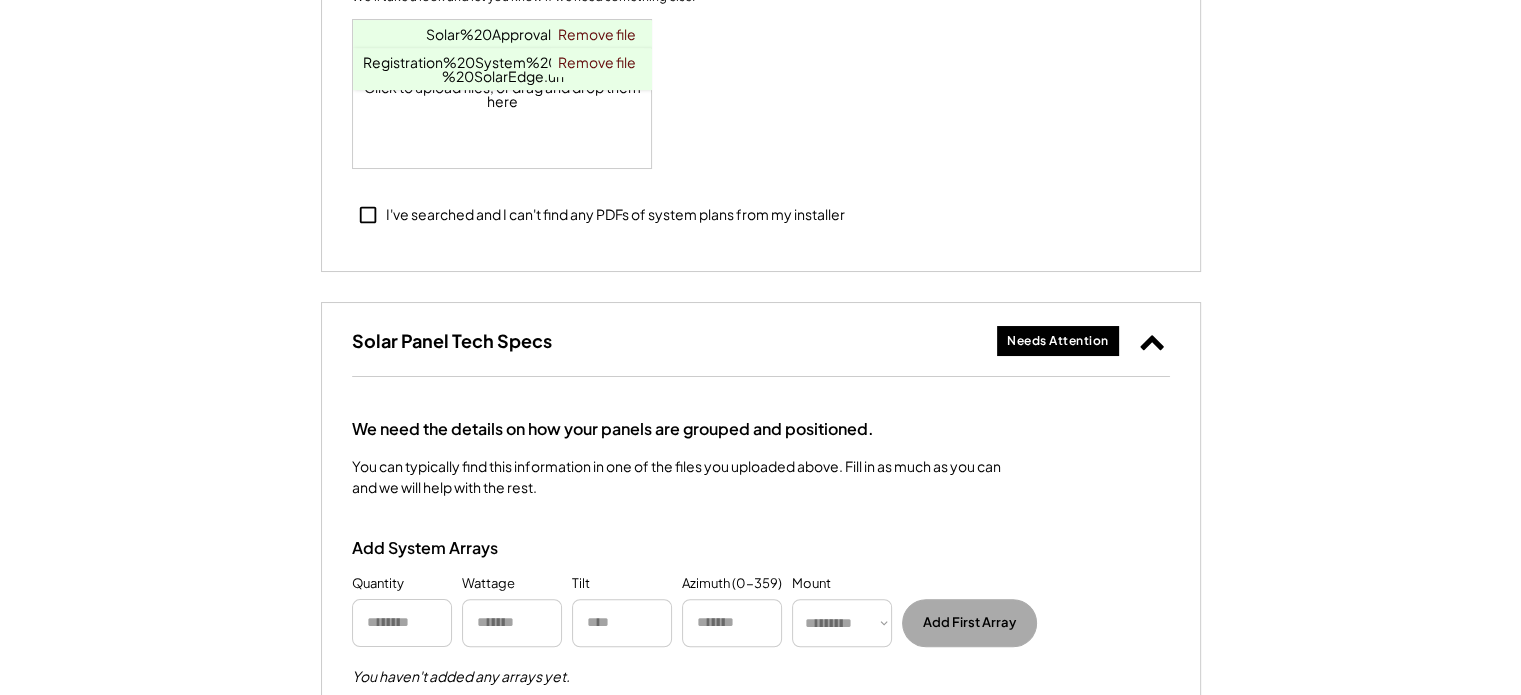 scroll, scrollTop: 1100, scrollLeft: 0, axis: vertical 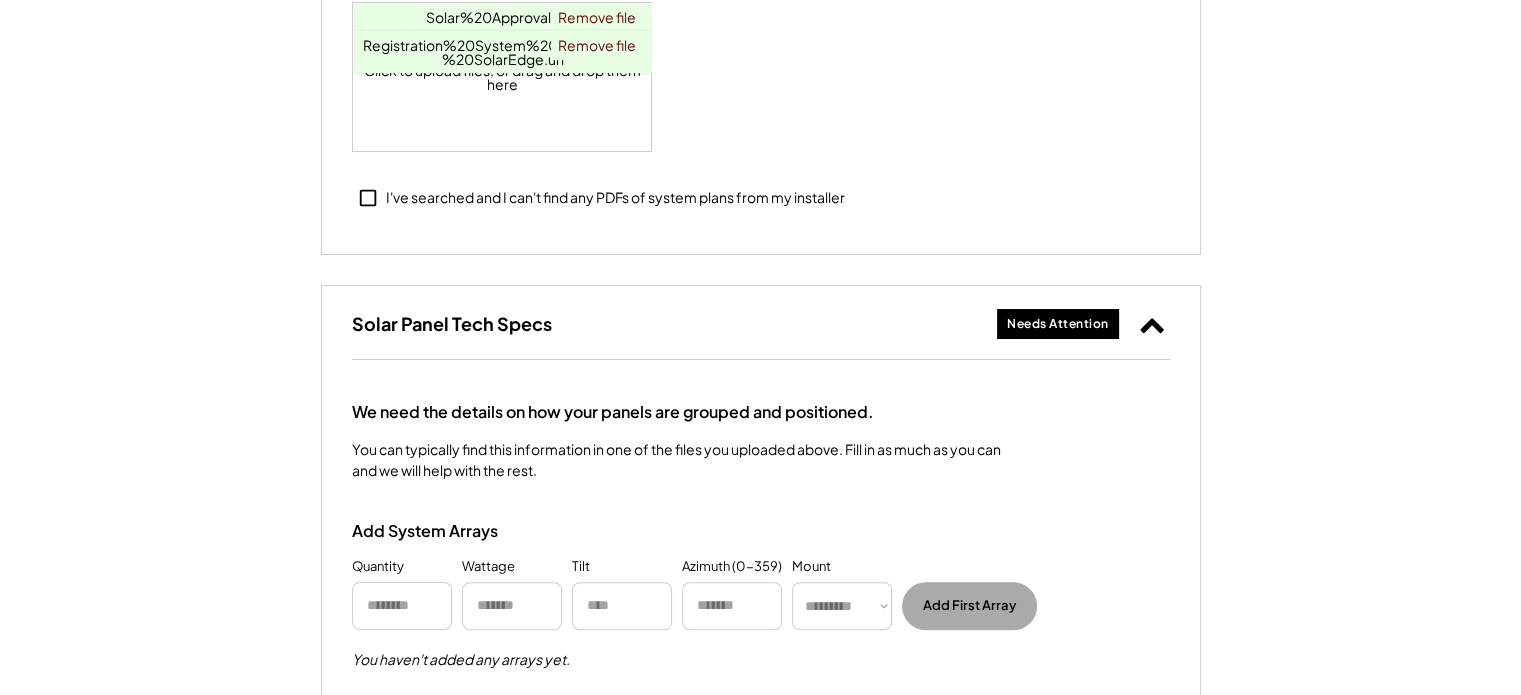 click on "Needs Attention" at bounding box center (1058, 324) 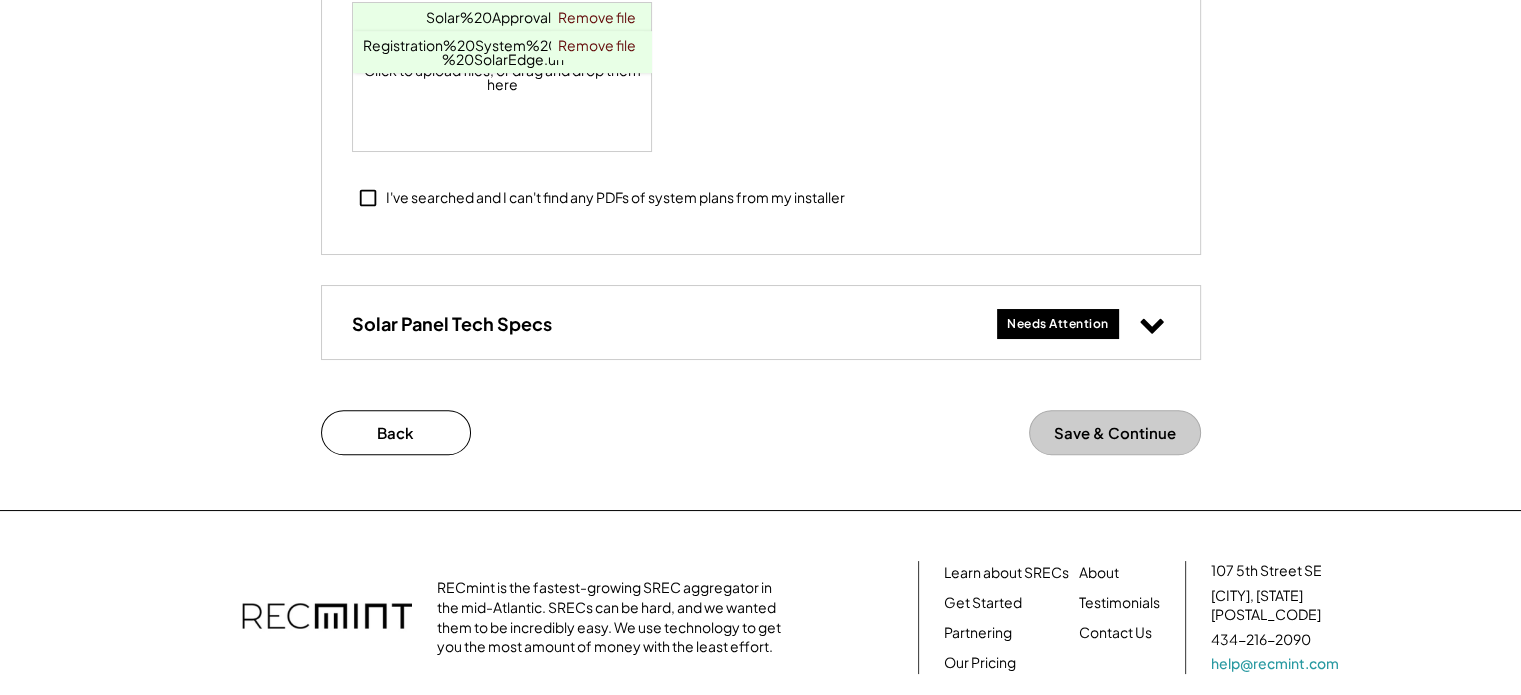 click on "Needs Attention" at bounding box center (1058, 324) 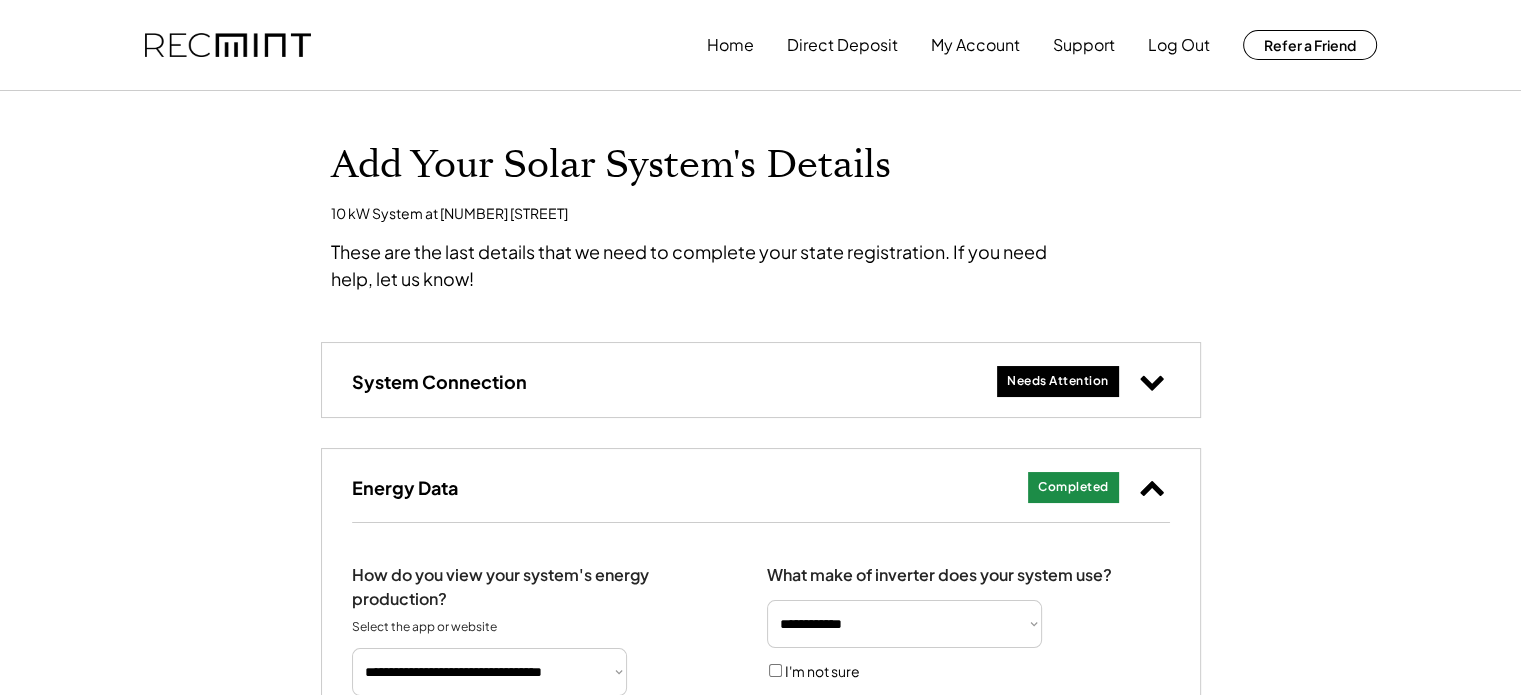 scroll, scrollTop: 200, scrollLeft: 0, axis: vertical 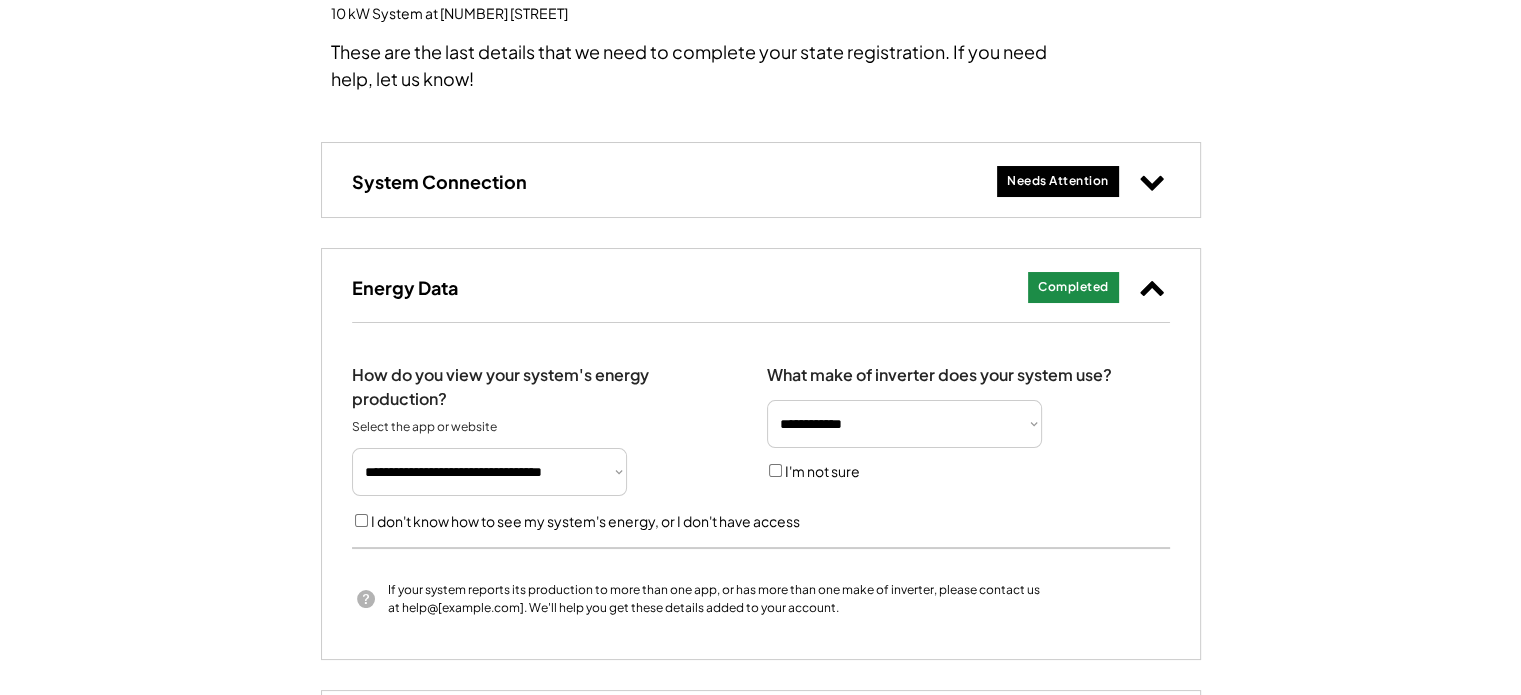 click on "Needs Attention" at bounding box center [1058, 181] 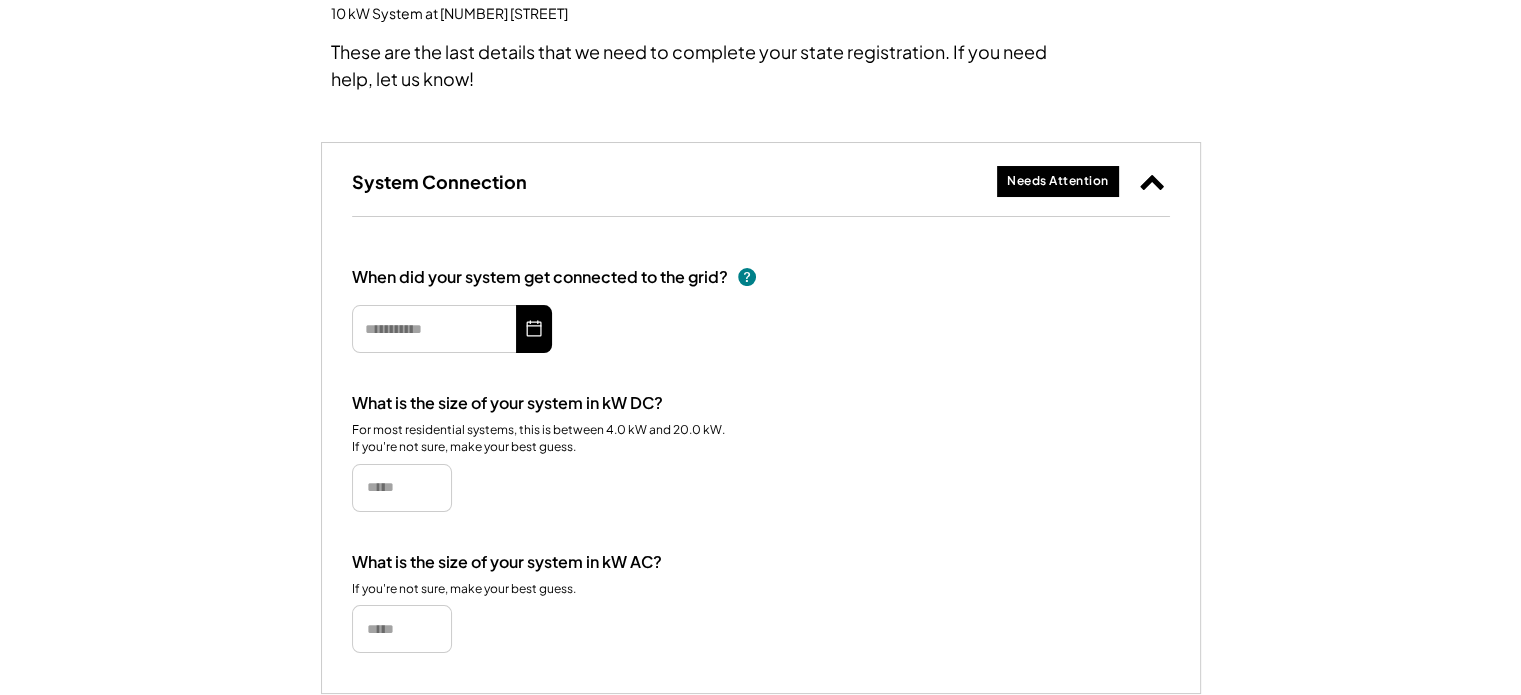 scroll, scrollTop: 300, scrollLeft: 0, axis: vertical 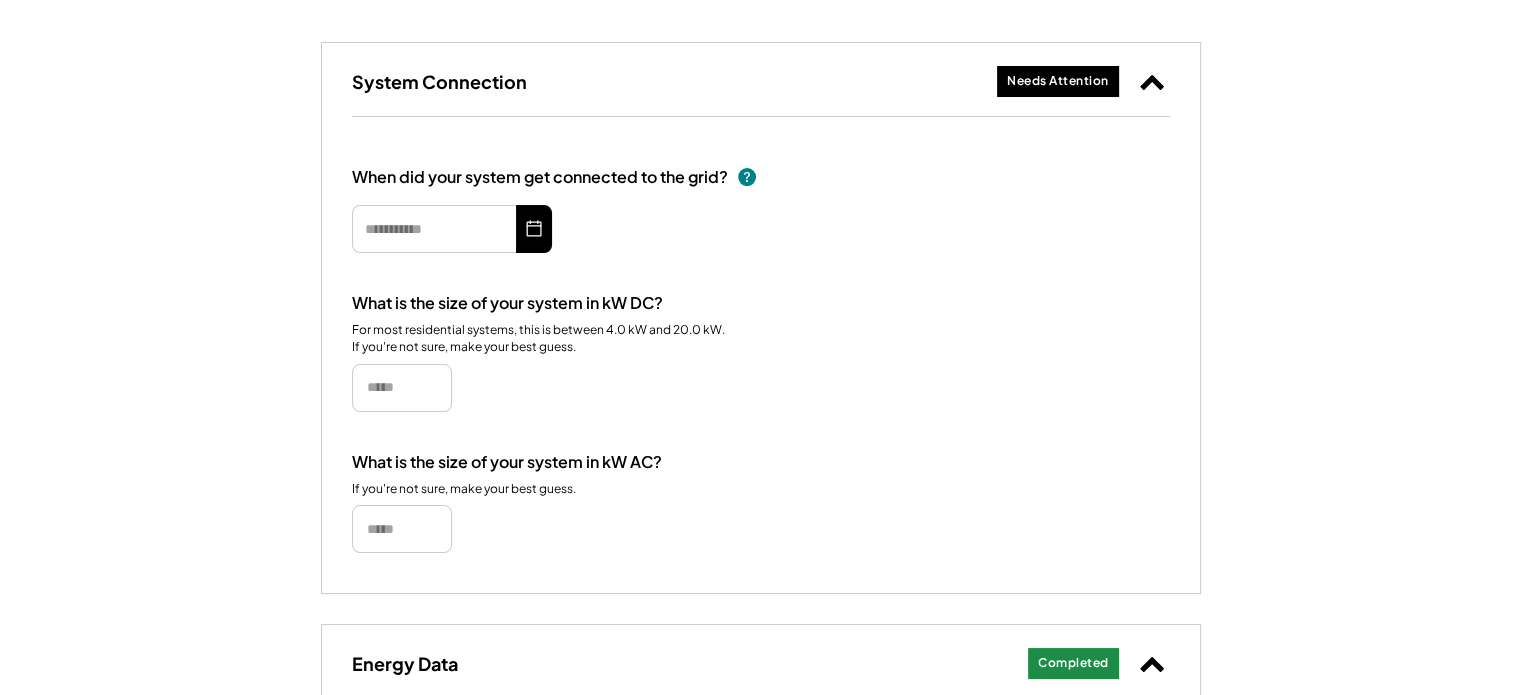 click 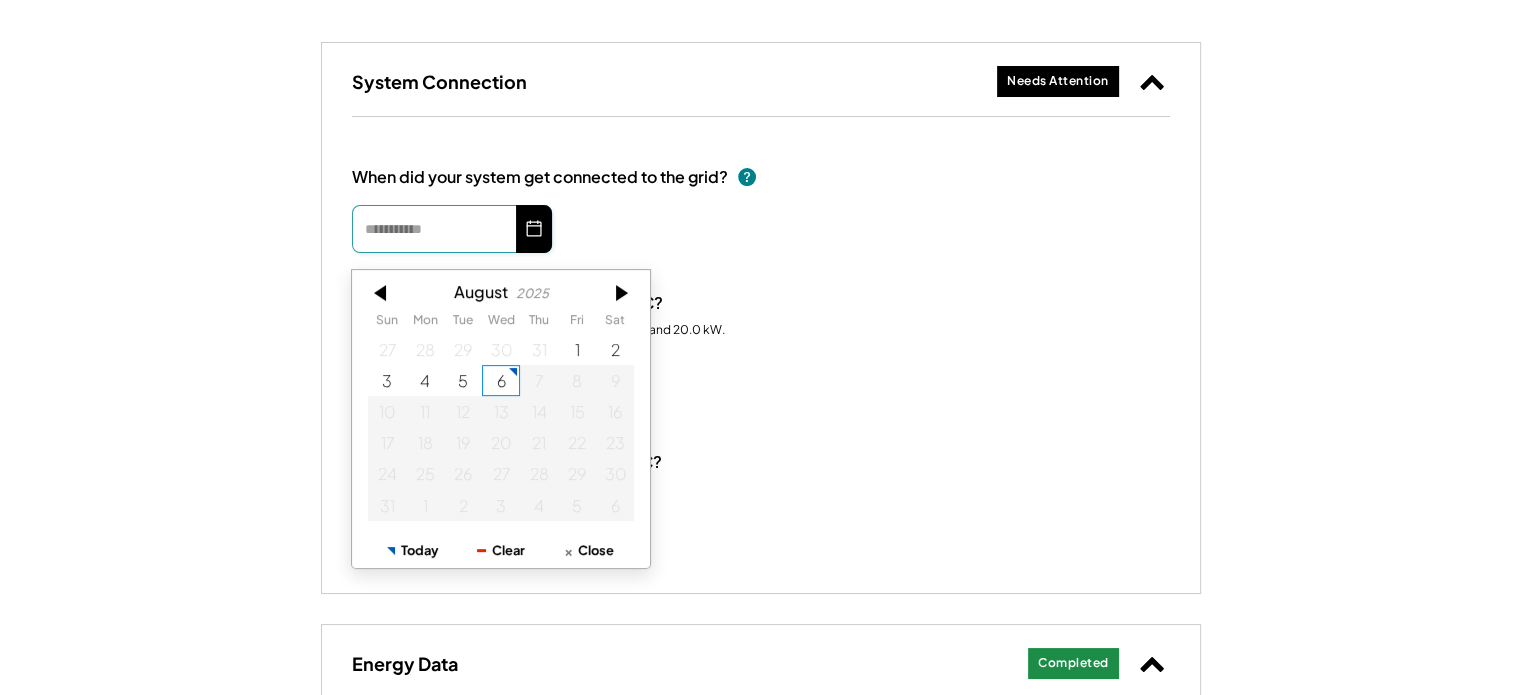 click at bounding box center [452, 229] 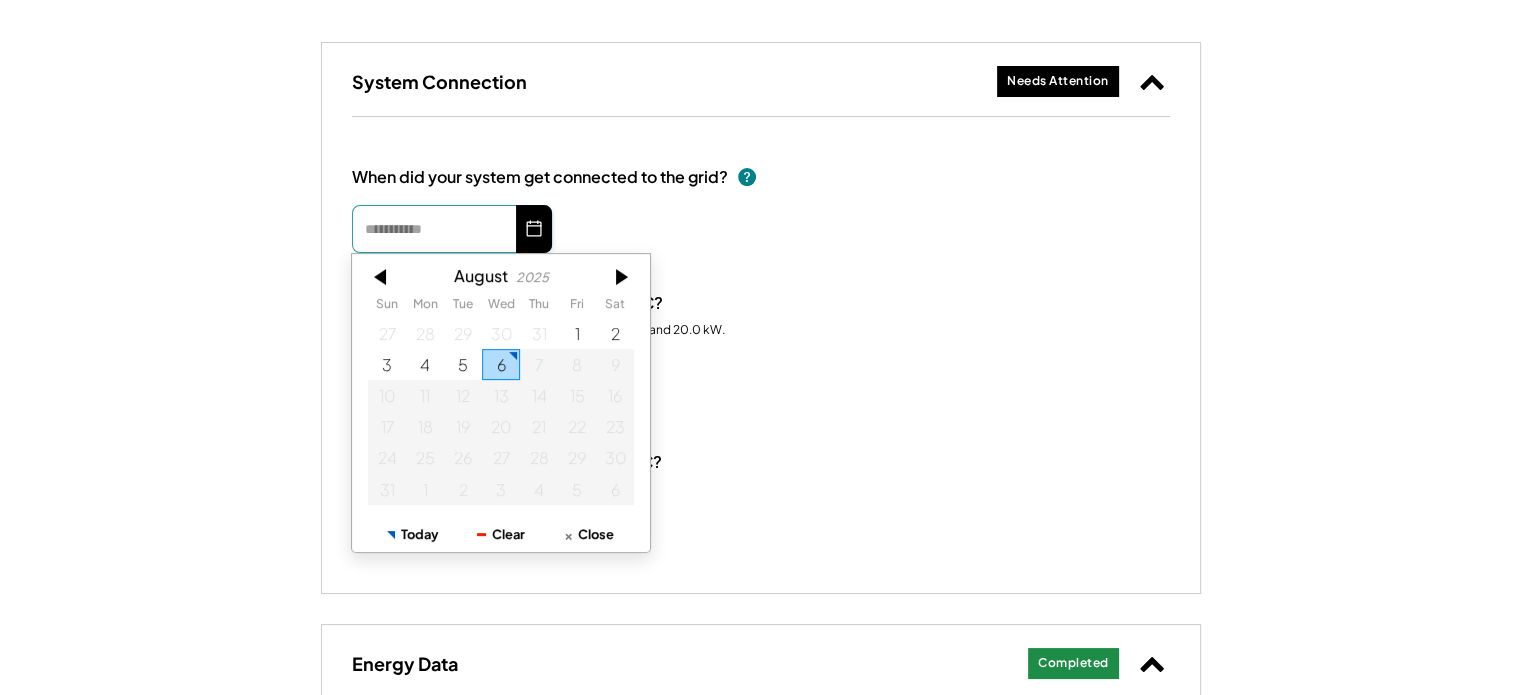 click at bounding box center (452, 229) 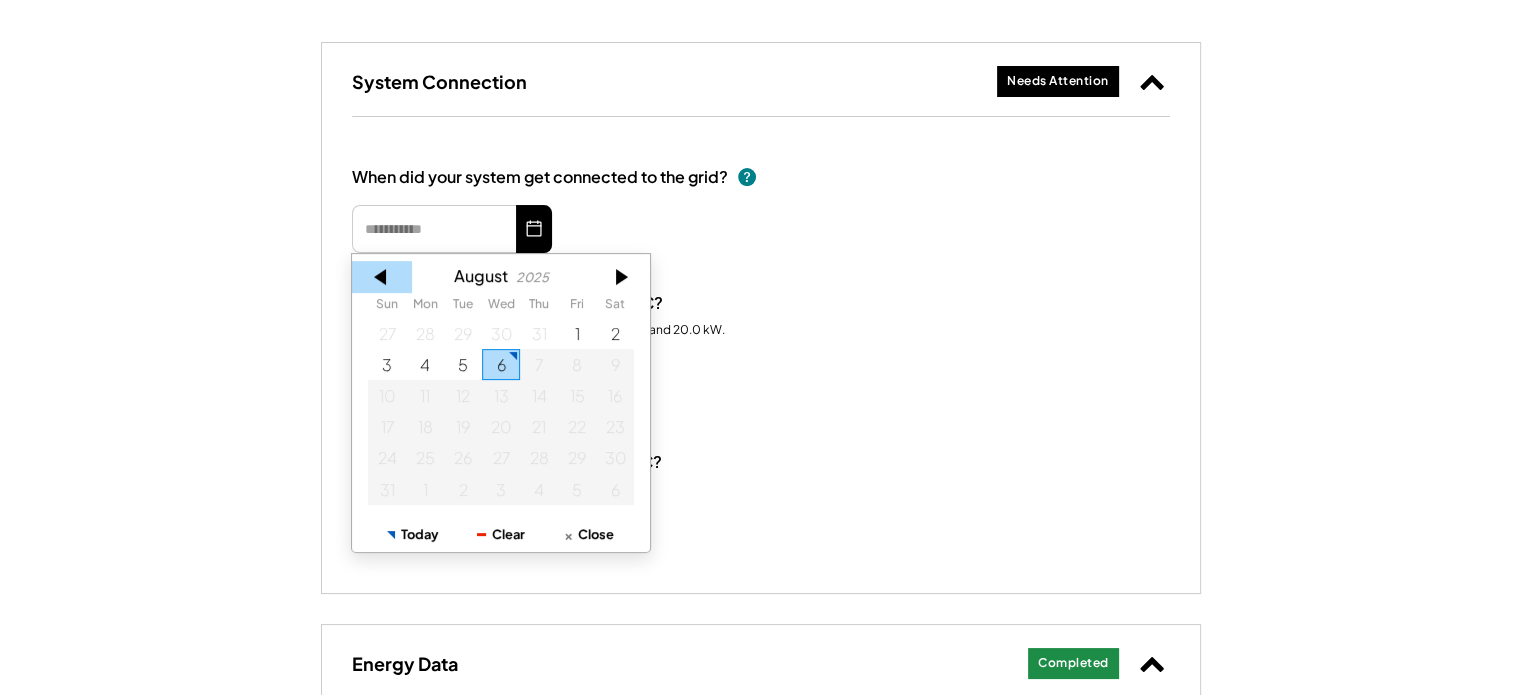 click at bounding box center (382, 277) 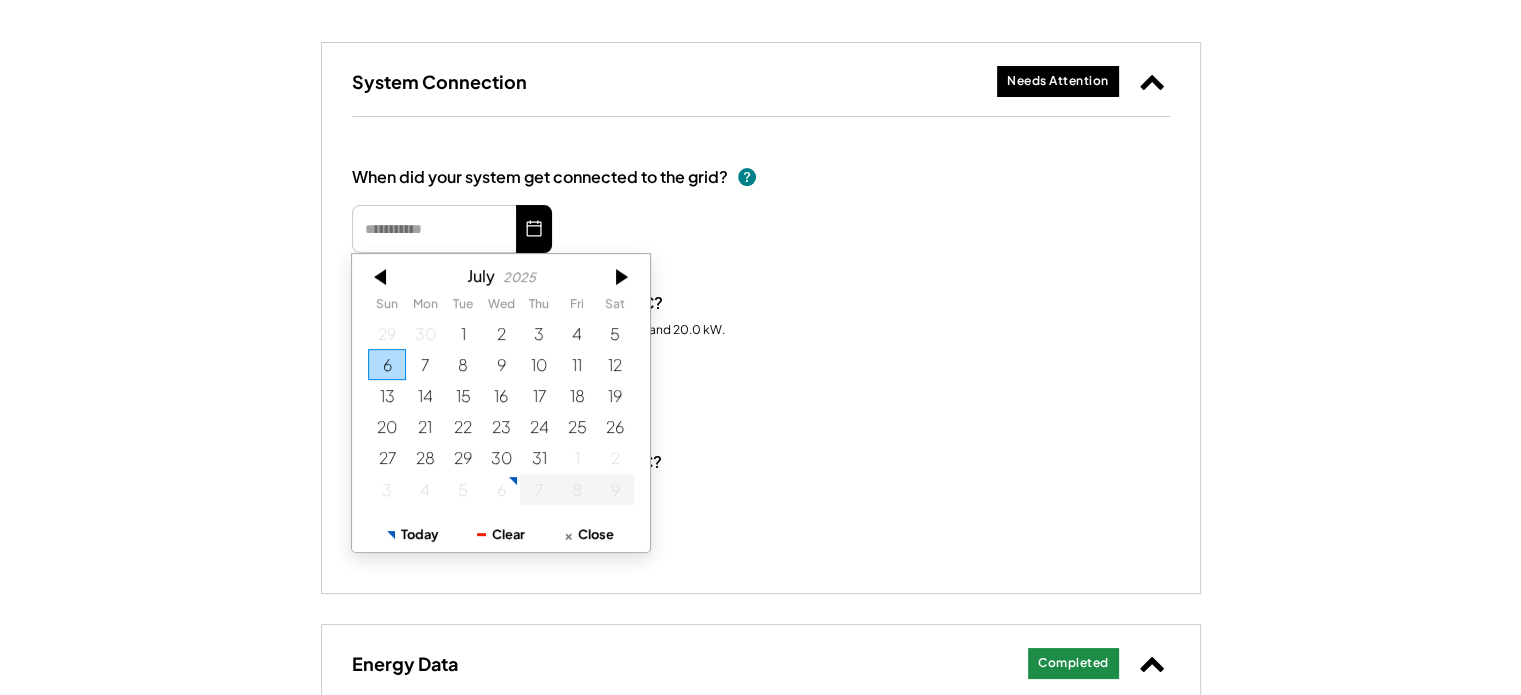 click on "**********" at bounding box center (760, 963) 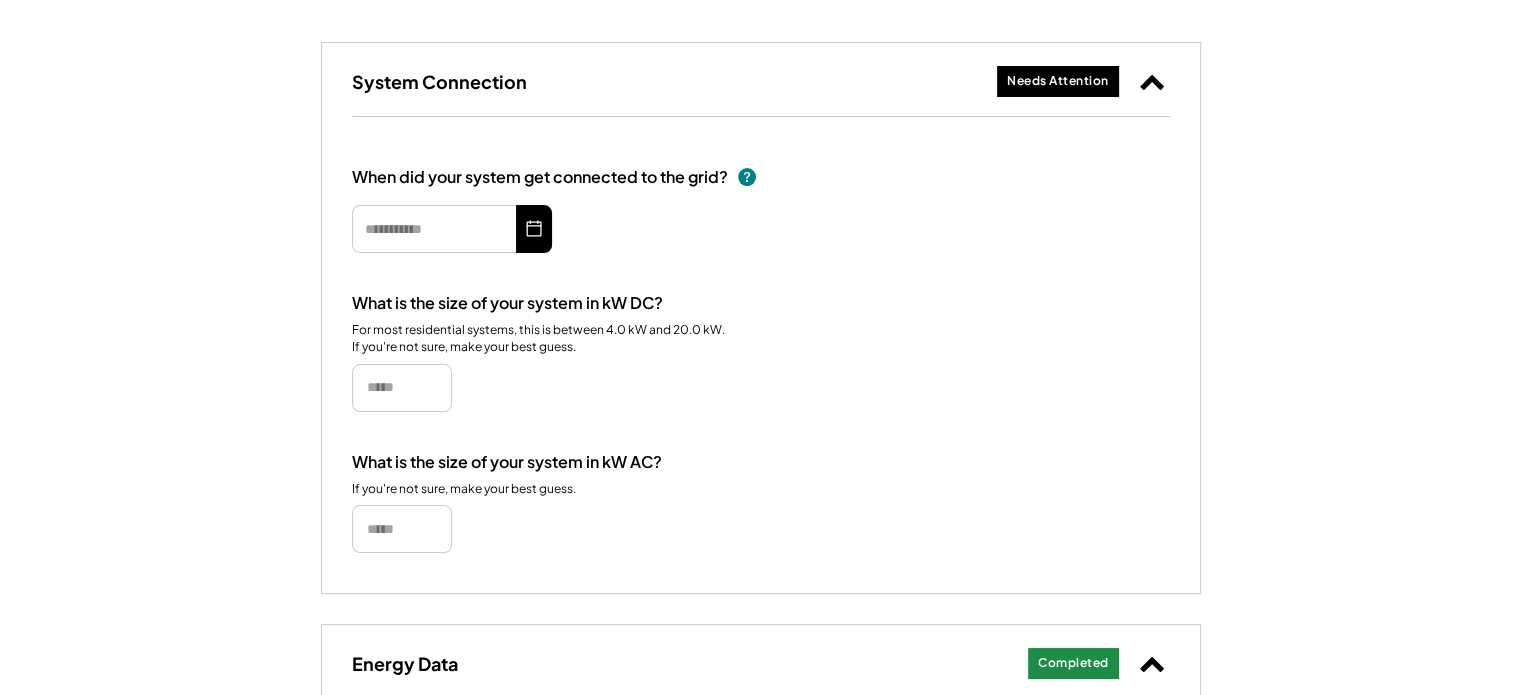 click 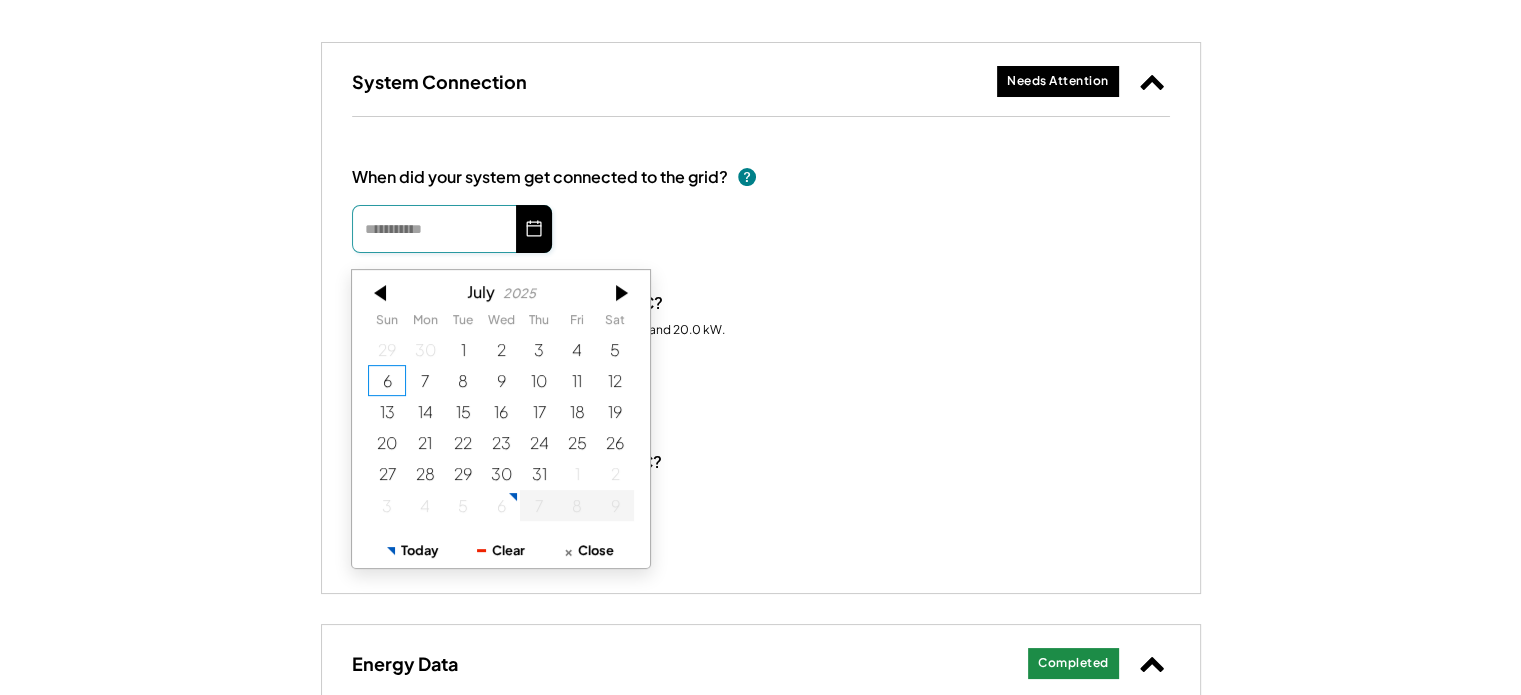 click at bounding box center (452, 229) 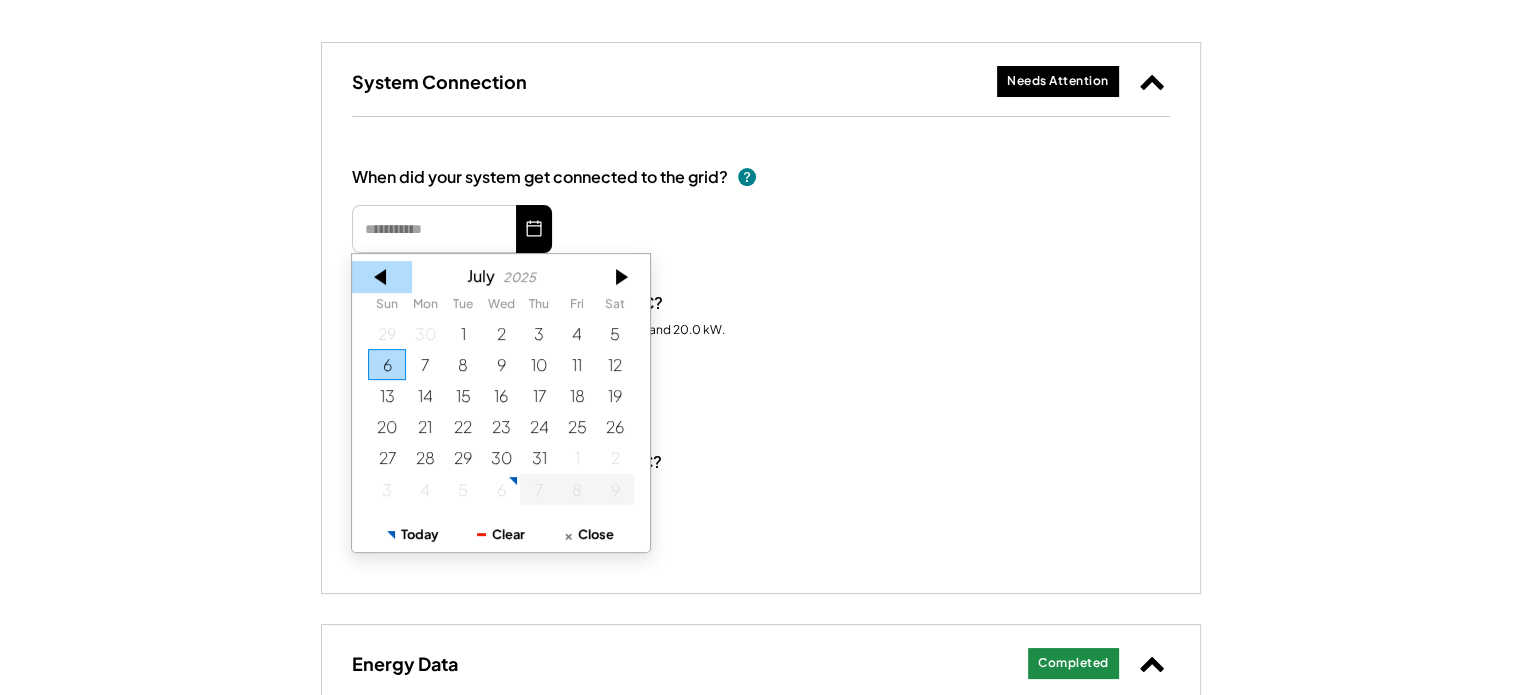 click at bounding box center [382, 277] 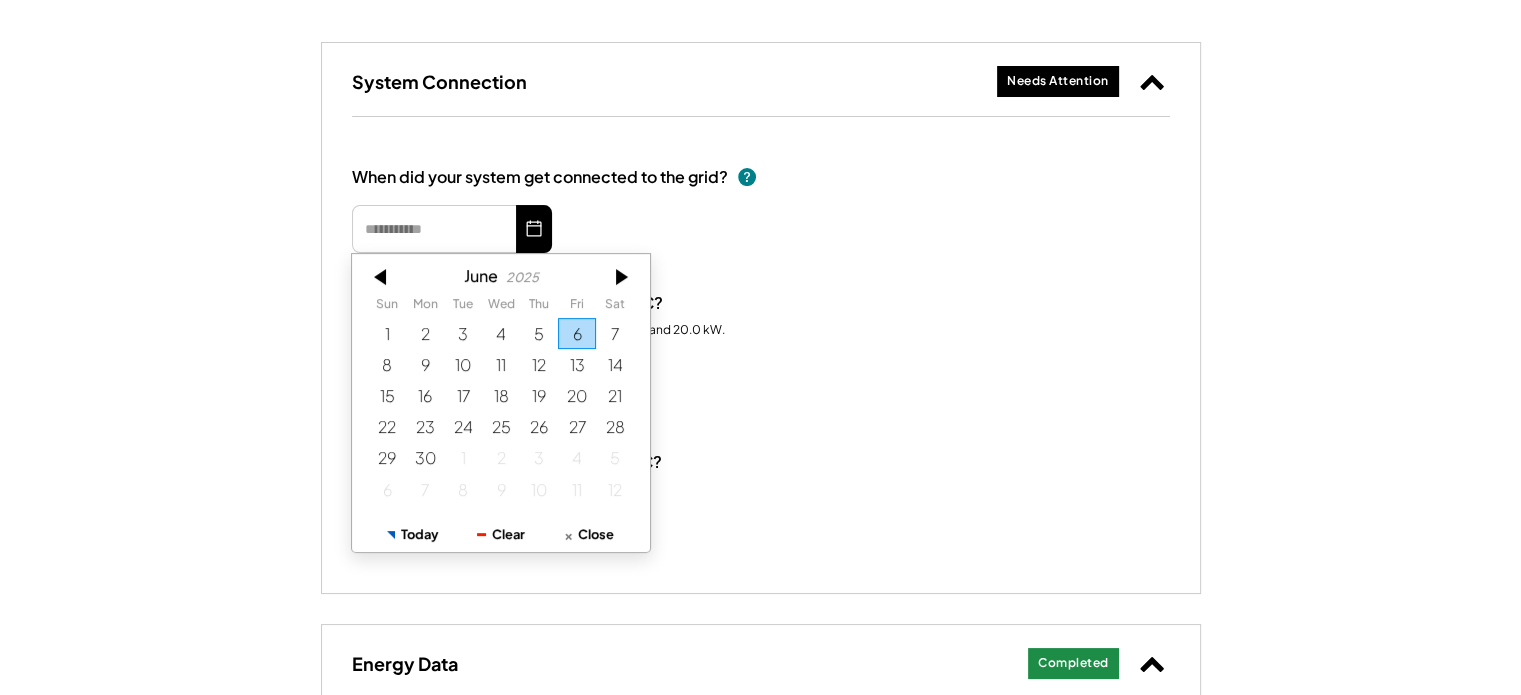 click at bounding box center [382, 277] 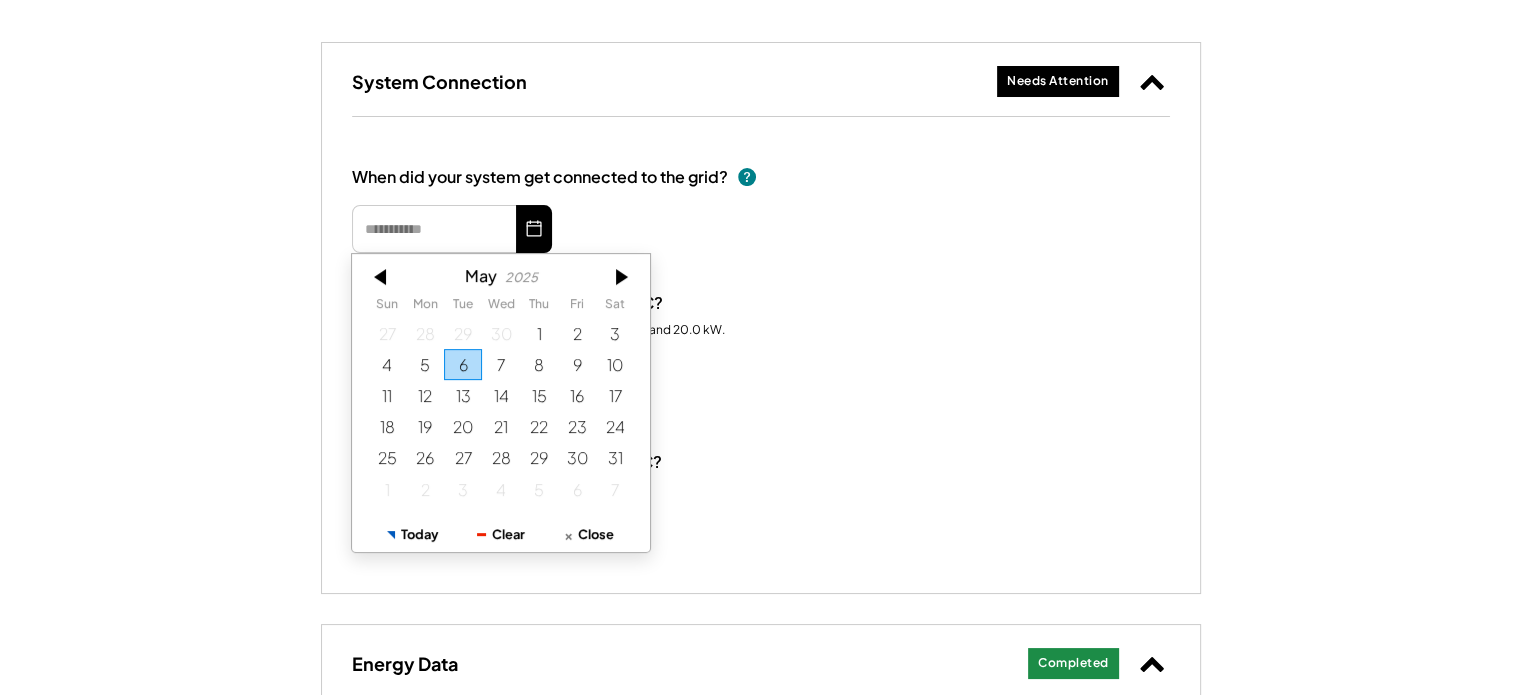 click at bounding box center (382, 277) 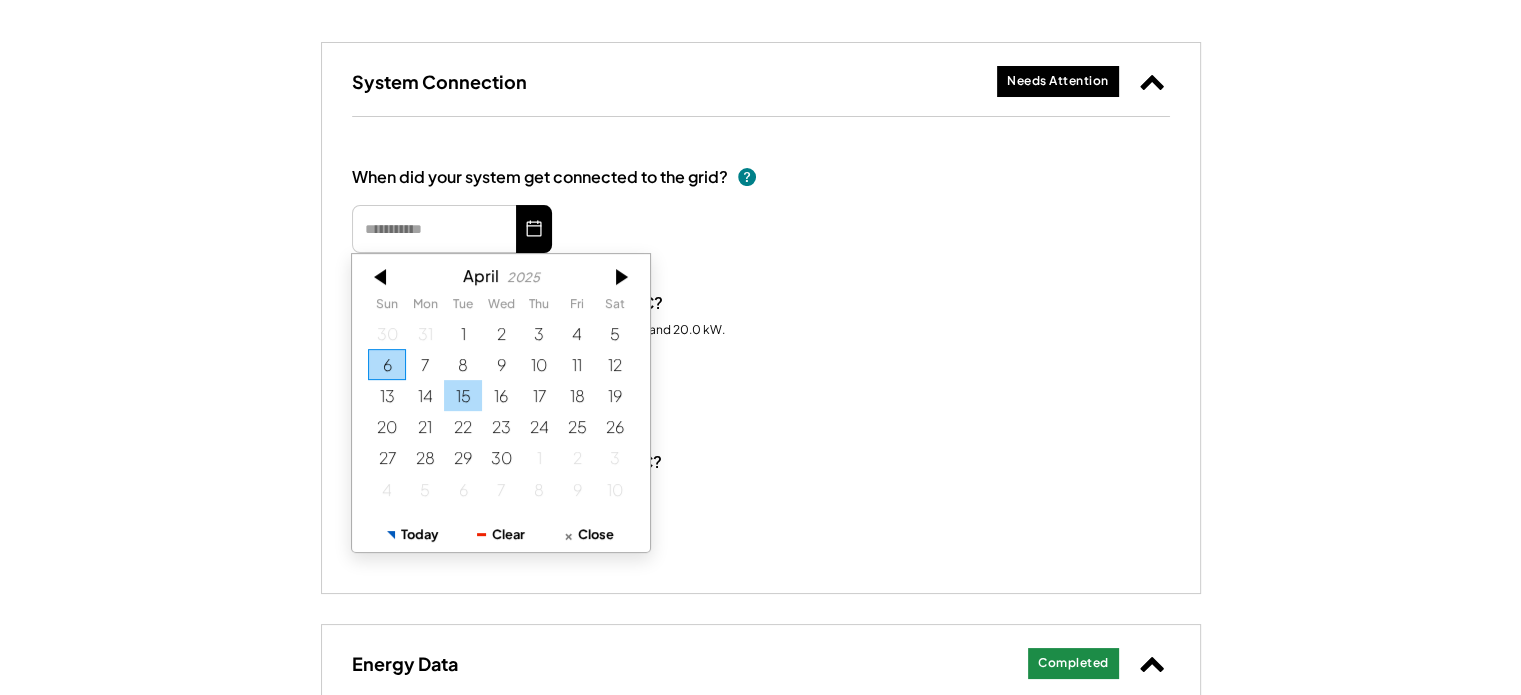 click on "15" at bounding box center (463, 395) 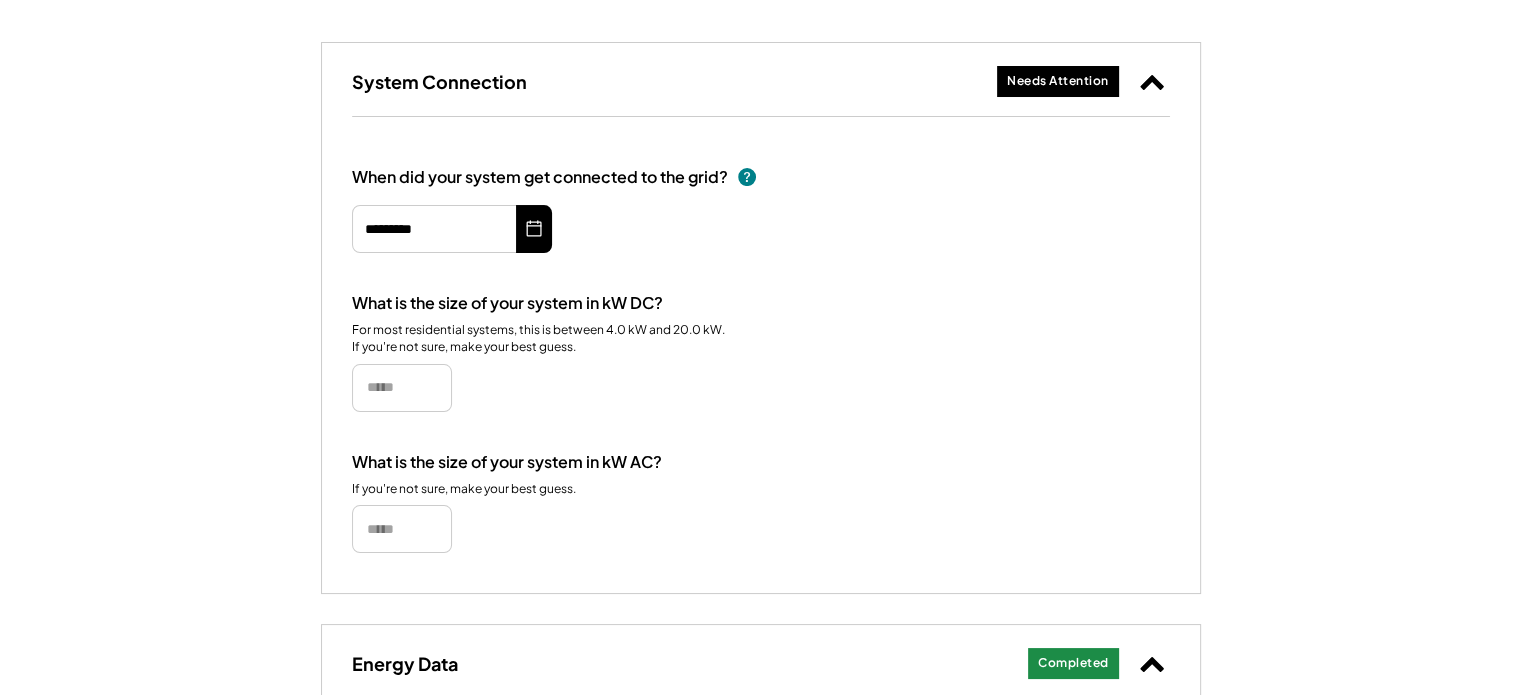 click on "What is the size of your system in kW DC? For most residential systems, this is between 4.0 kW and 20.0 kW.
If you're not sure, make your best guess." at bounding box center (761, 352) 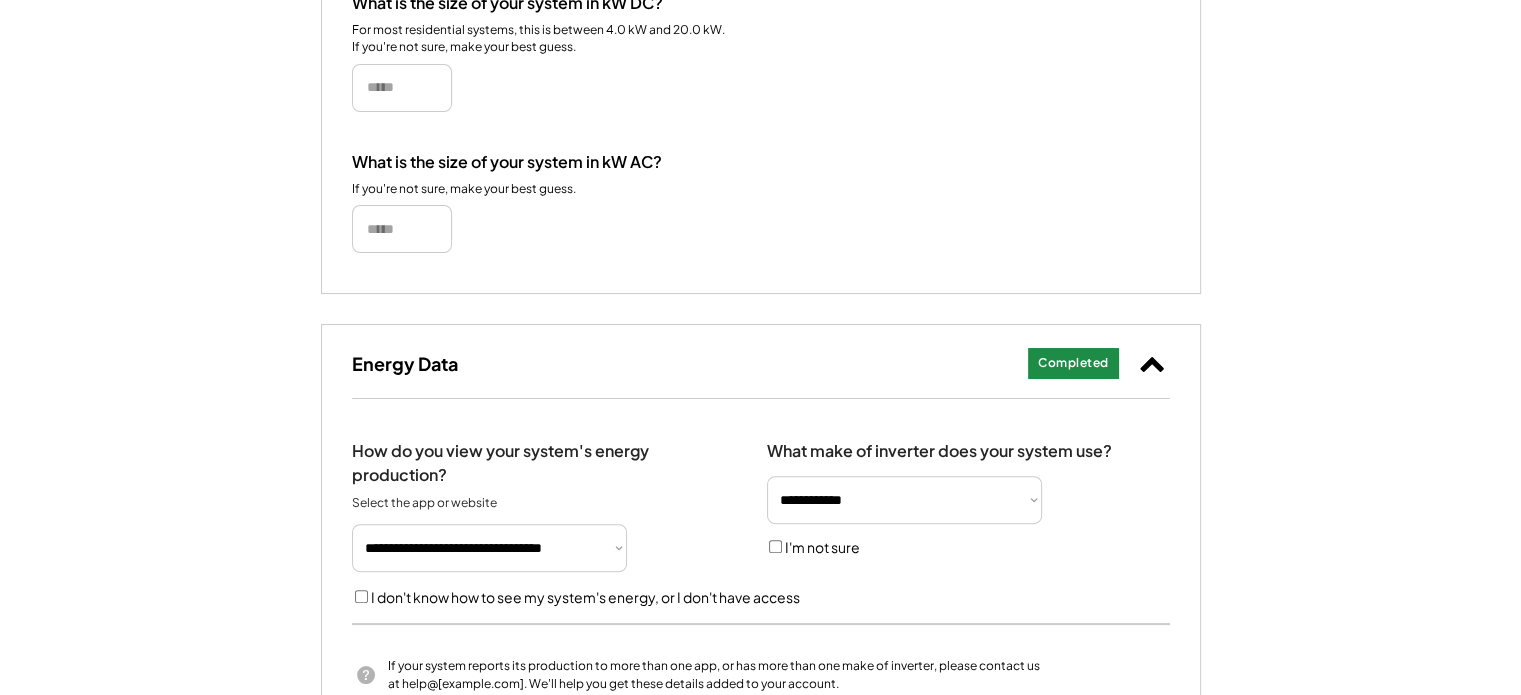 scroll, scrollTop: 800, scrollLeft: 0, axis: vertical 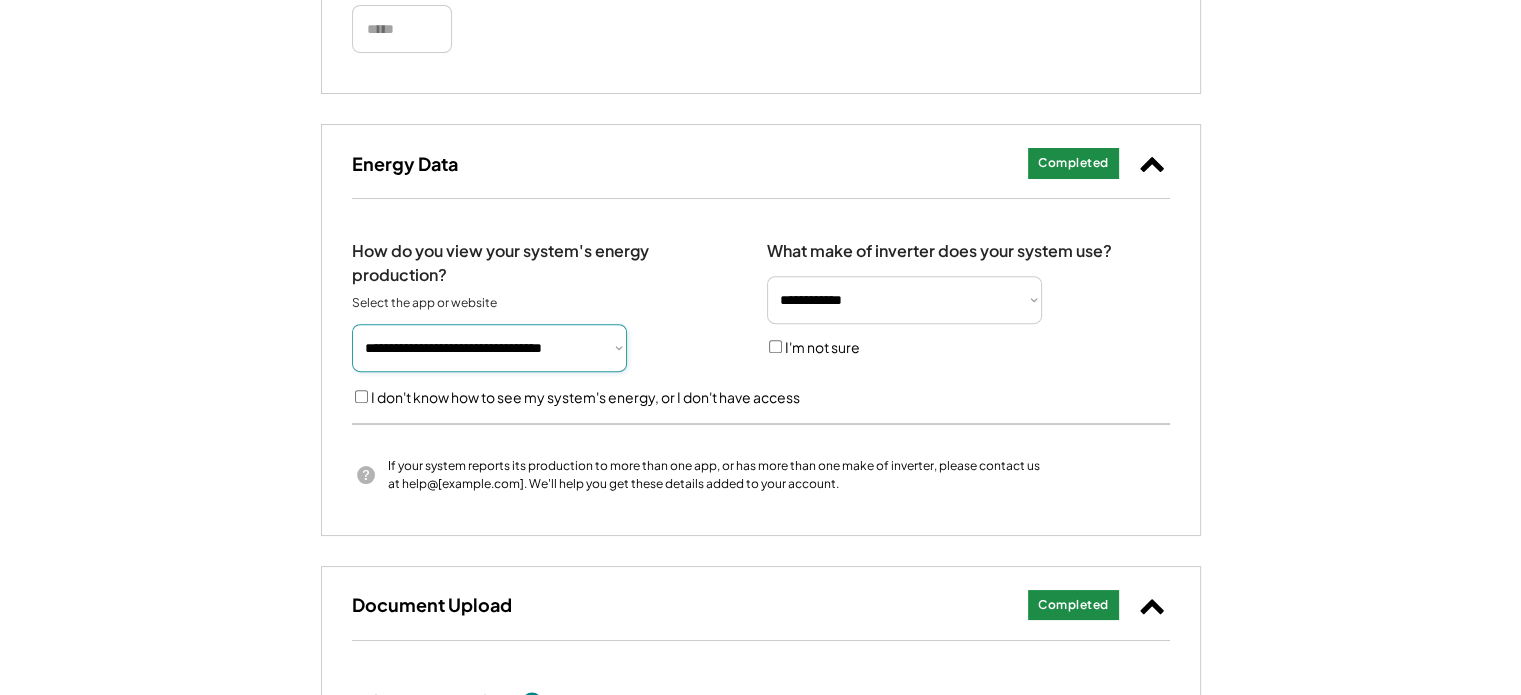 click on "**********" at bounding box center [489, 348] 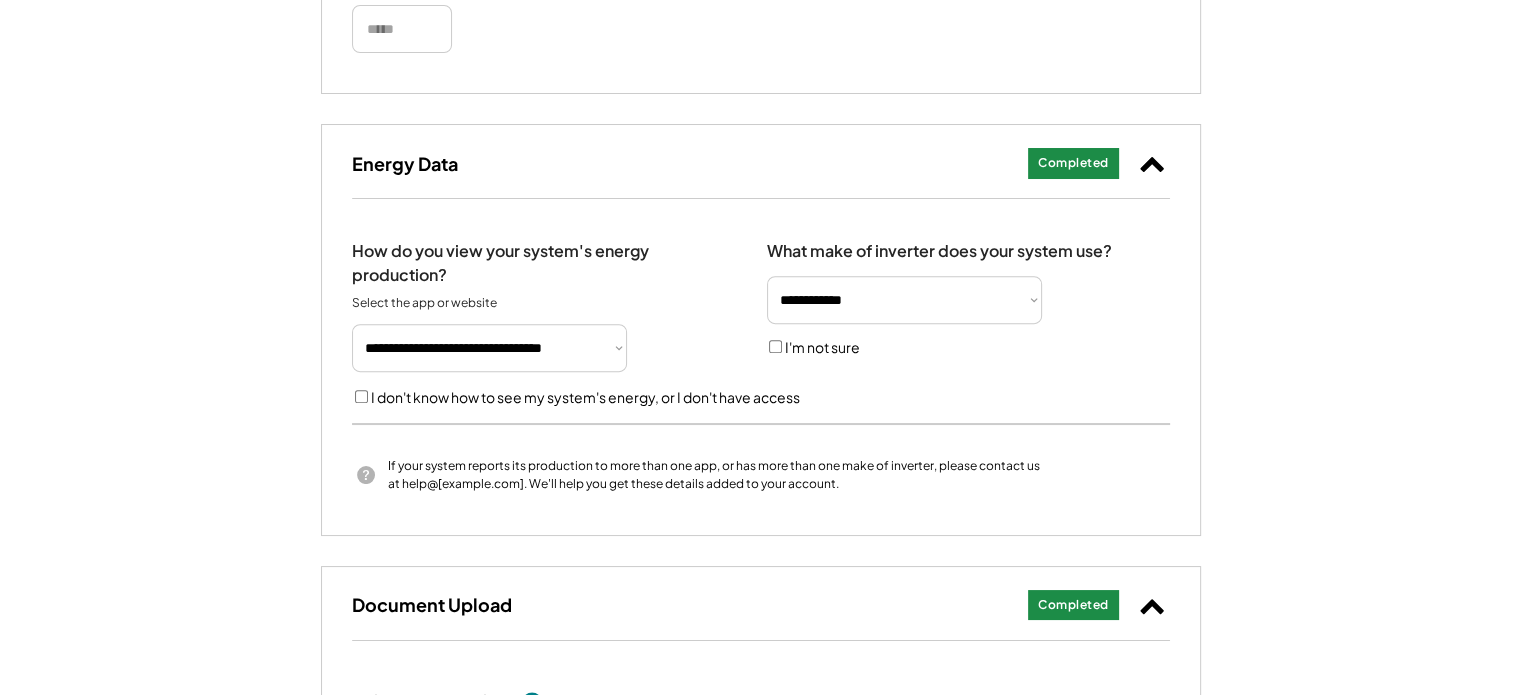 click on "**********" at bounding box center [760, 463] 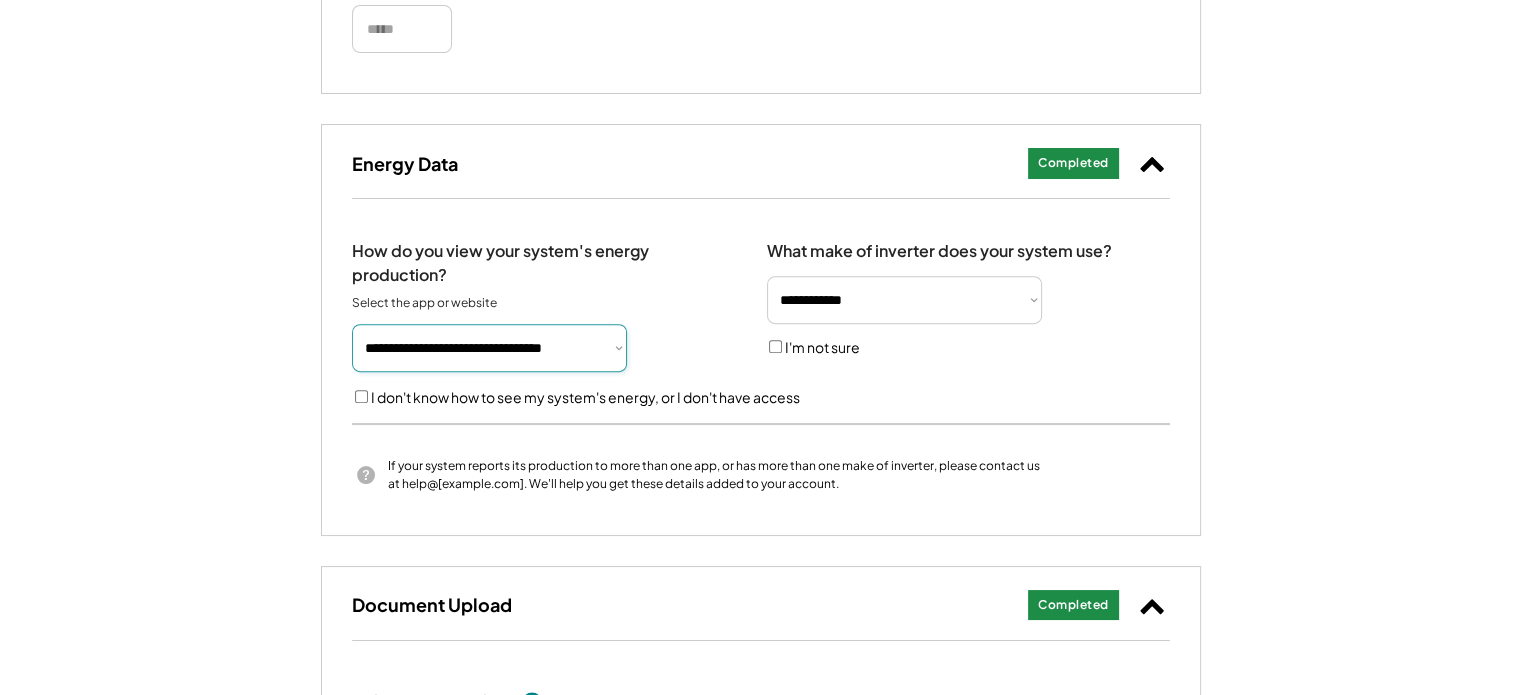 click on "**********" at bounding box center (489, 348) 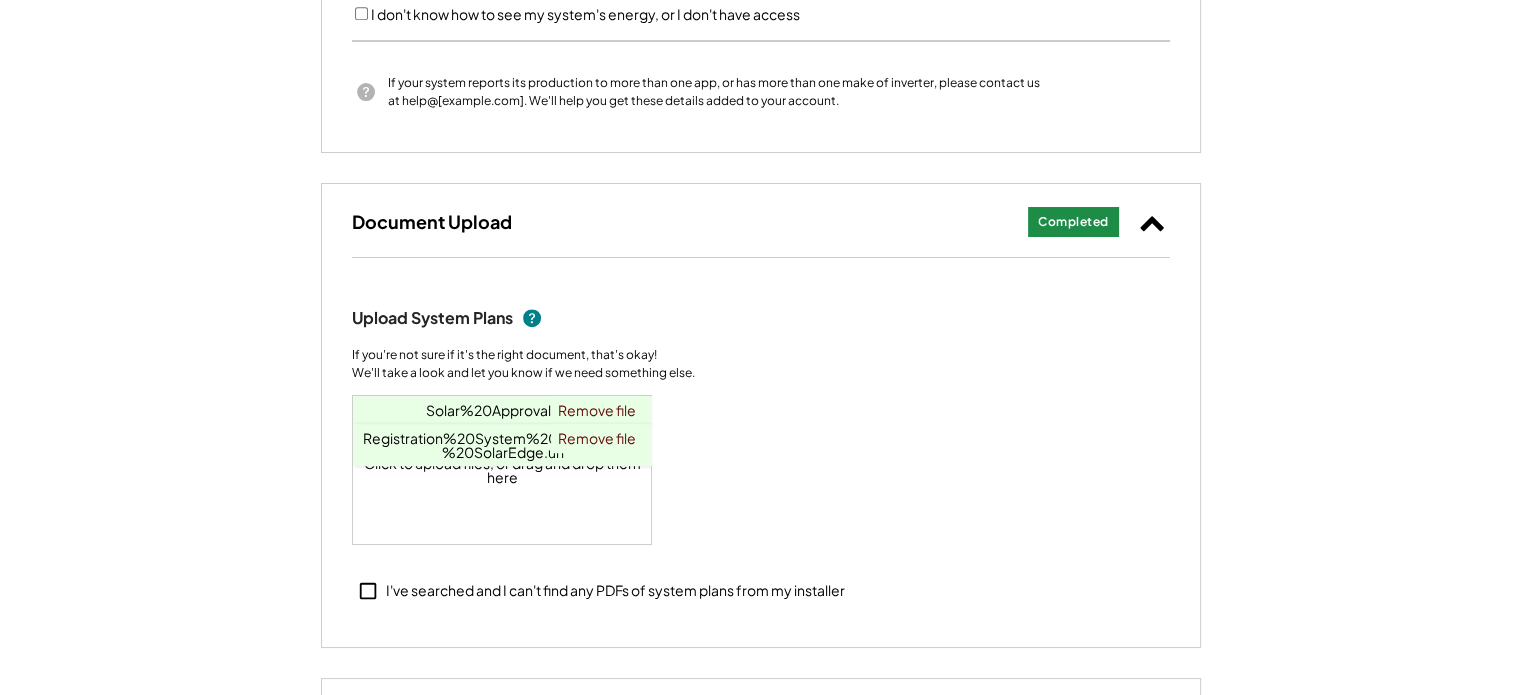 scroll, scrollTop: 1200, scrollLeft: 0, axis: vertical 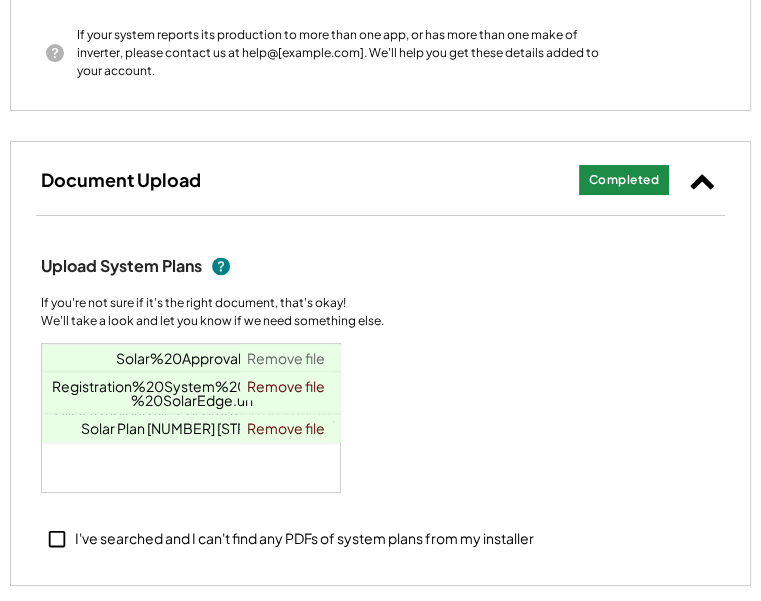 click on "Remove file" at bounding box center (286, 358) 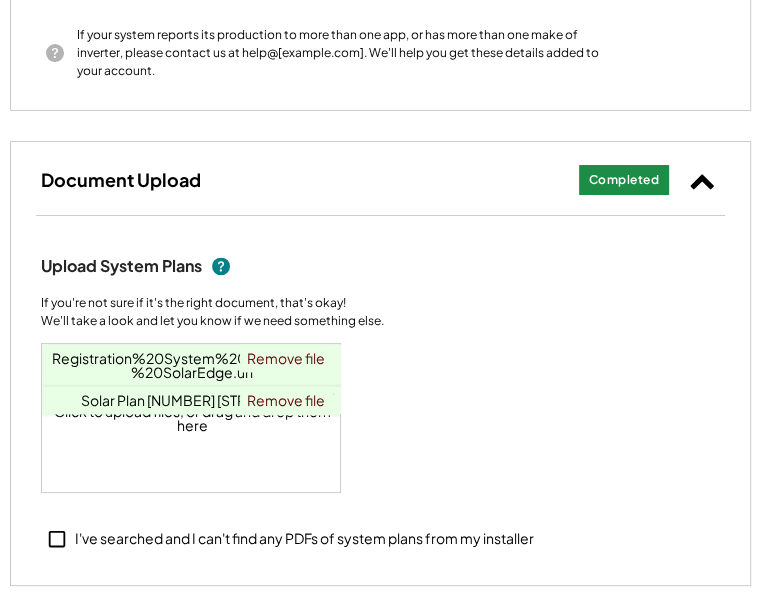 click on "Remove file" at bounding box center [286, 358] 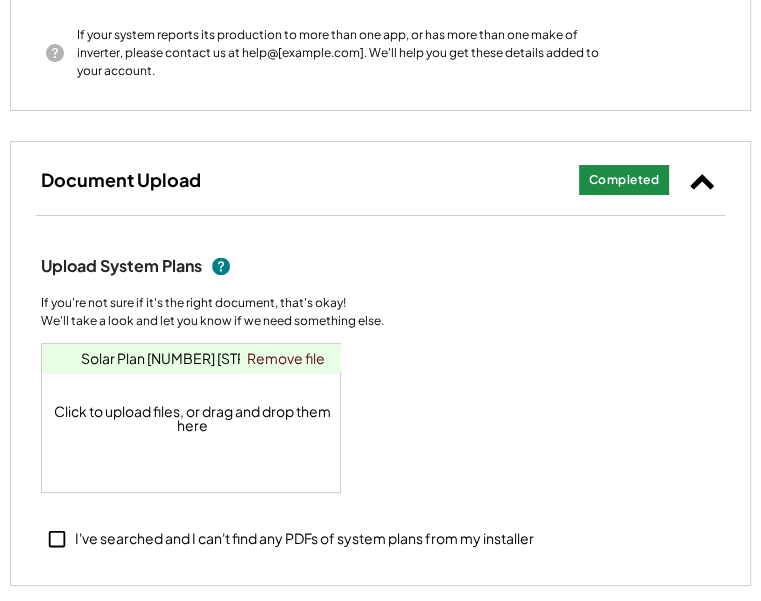 click on "Remove file" at bounding box center [286, 358] 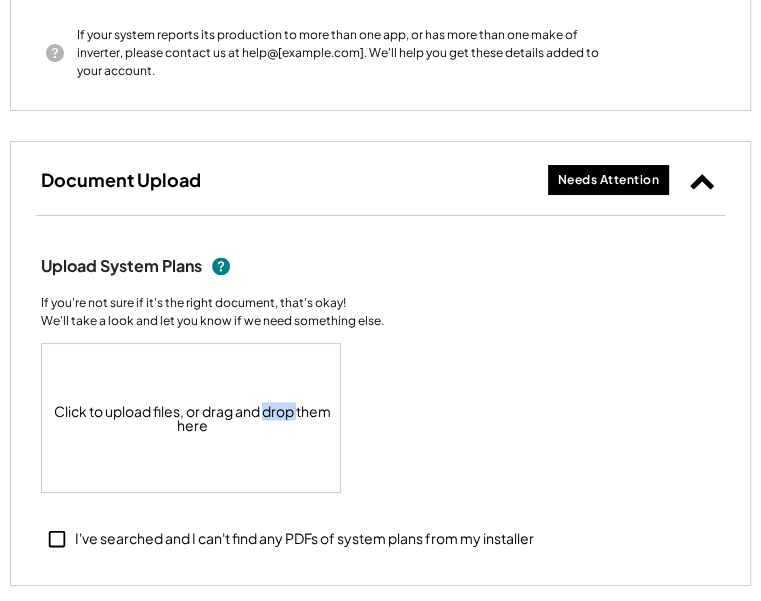 click on "Click to upload files, or drag and drop them here" at bounding box center (192, 418) 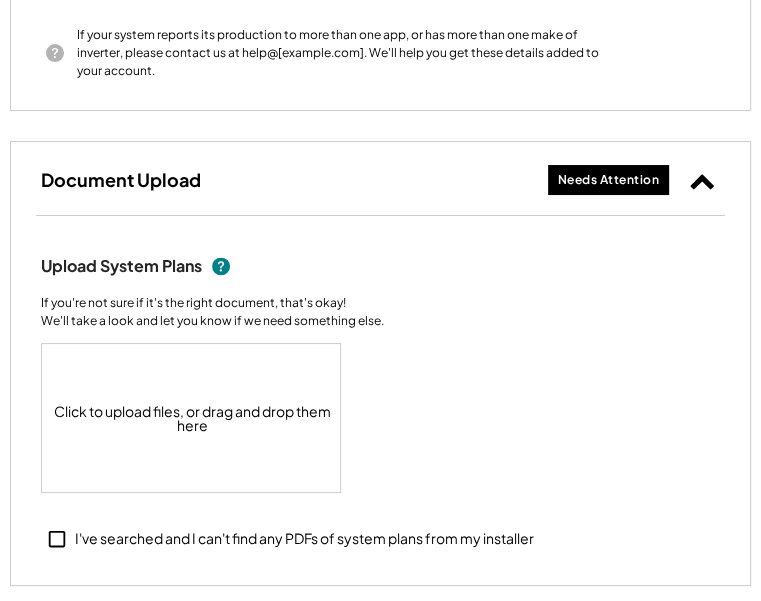 click on "Click to upload files, or drag and drop them here" at bounding box center [192, 418] 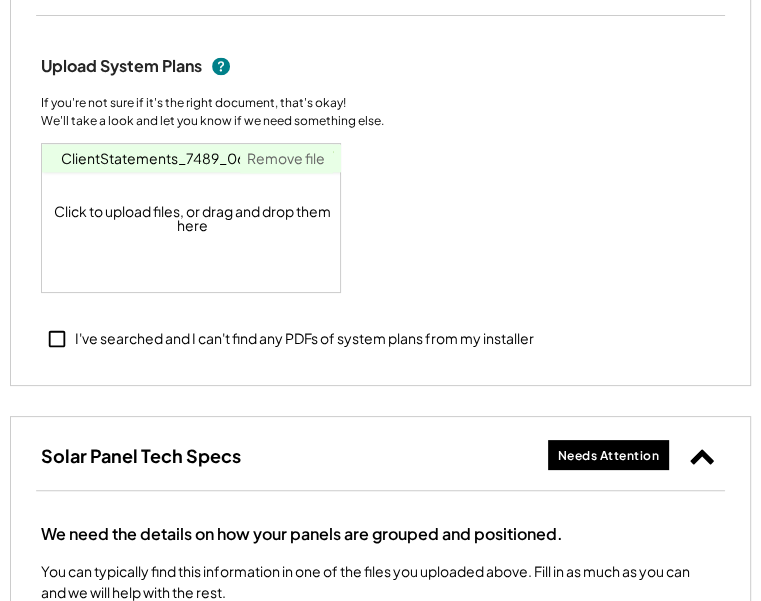 scroll, scrollTop: 1638, scrollLeft: 0, axis: vertical 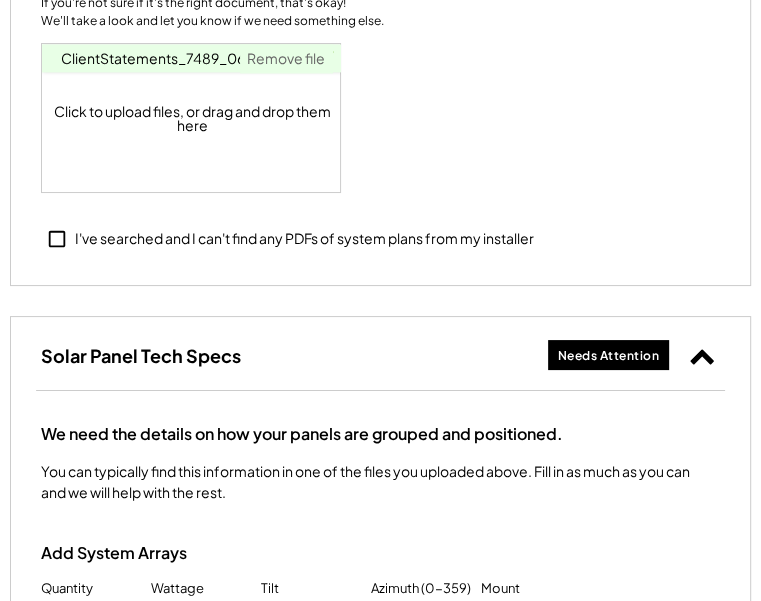click on "Remove file" at bounding box center [286, 58] 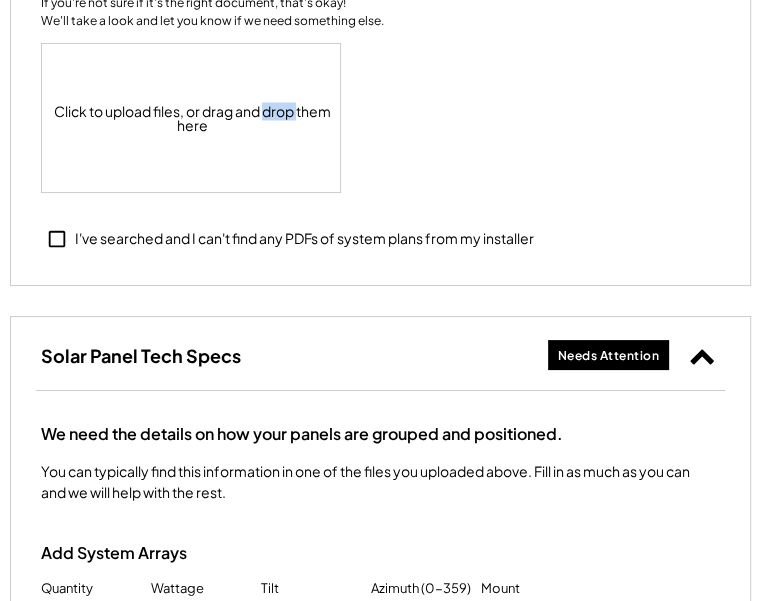 click on "Click to upload files, or drag and drop them here" at bounding box center (192, 118) 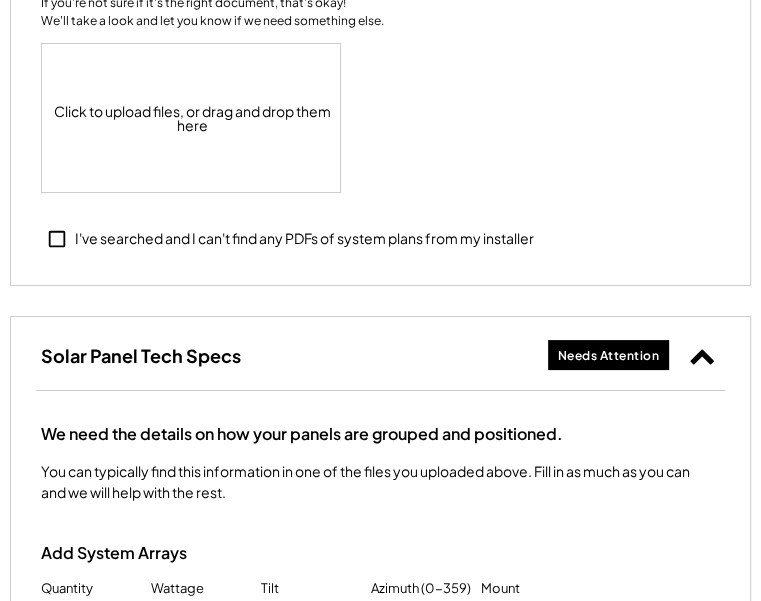 click on "I've searched and I can't find any PDFs of system plans from my installer" at bounding box center (304, 239) 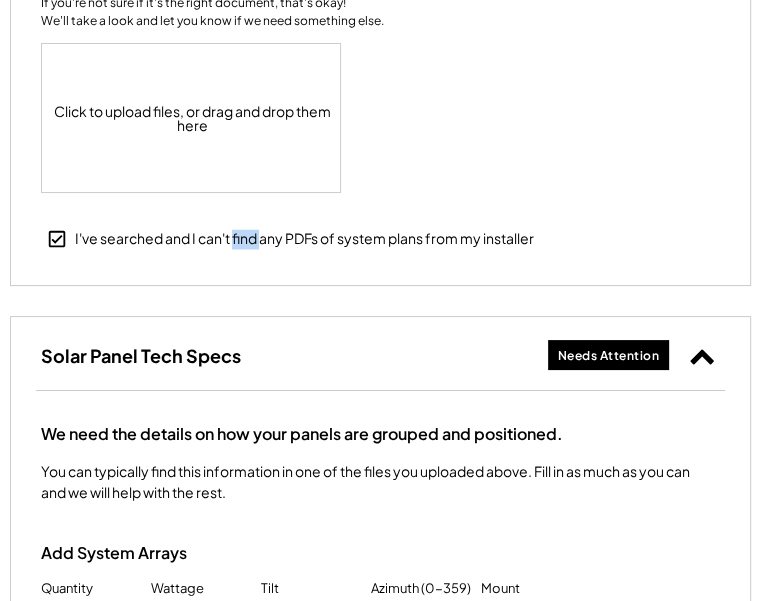 click on "I've searched and I can't find any PDFs of system plans from my installer" at bounding box center [304, 239] 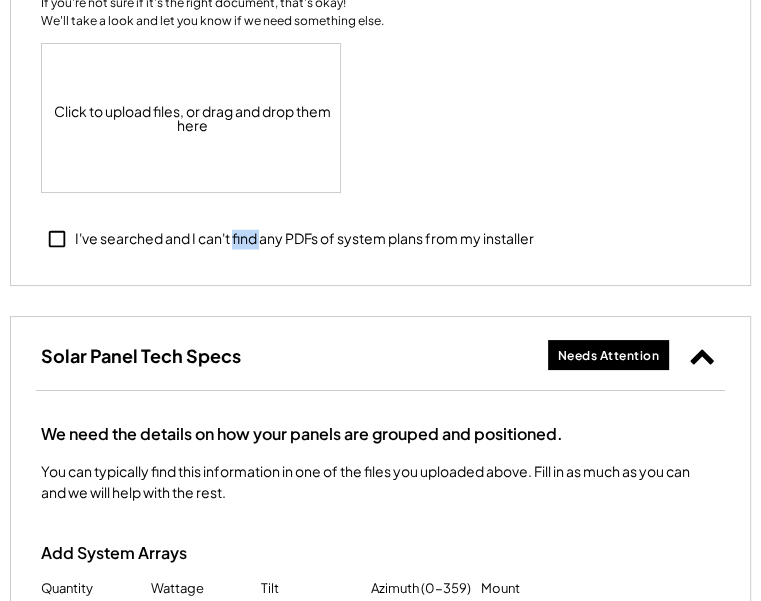 click on "I've searched and I can't find any PDFs of system plans from my installer" at bounding box center (304, 239) 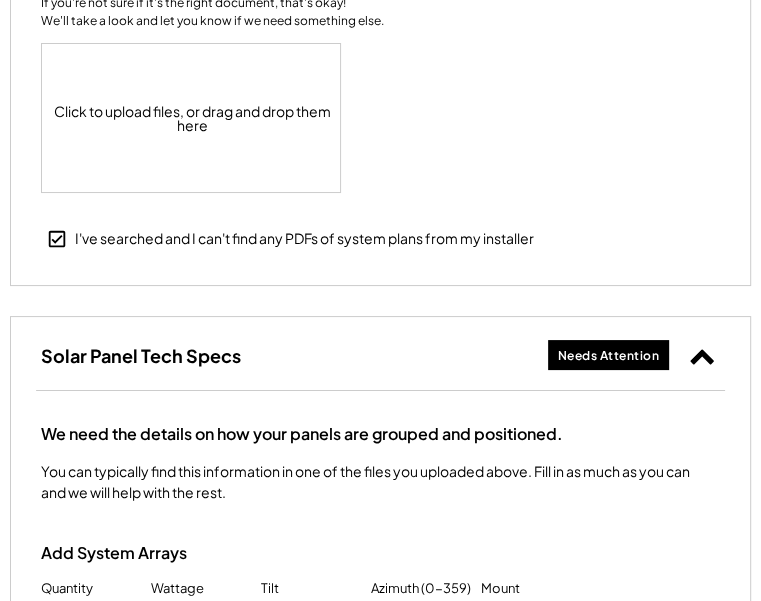 click 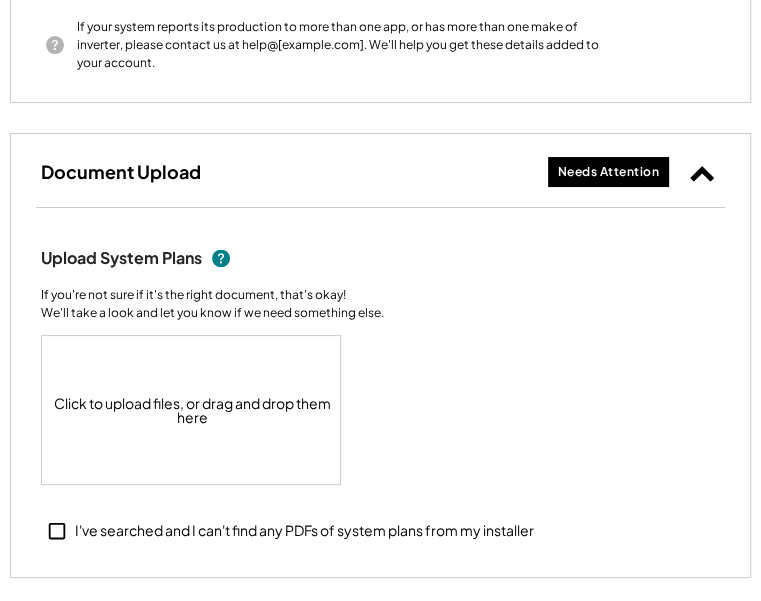 scroll, scrollTop: 1338, scrollLeft: 0, axis: vertical 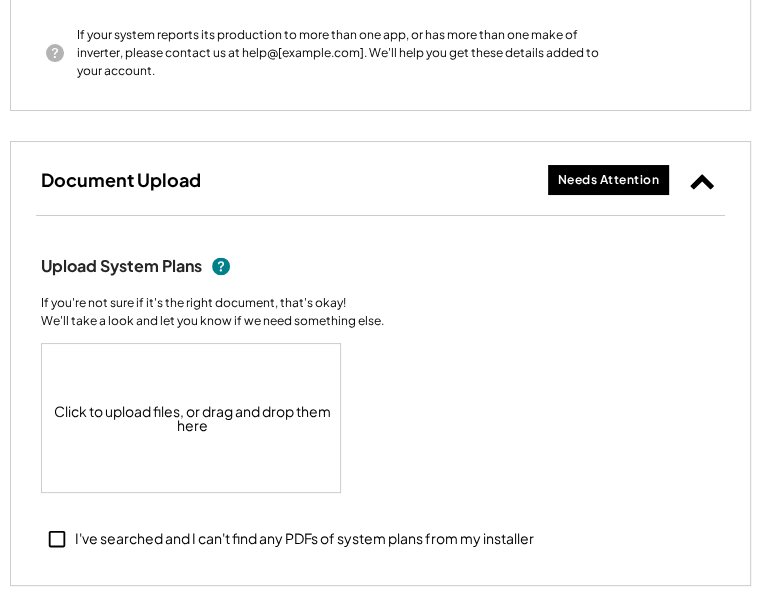 click on "Click to upload files, or drag and drop them here" at bounding box center (192, 418) 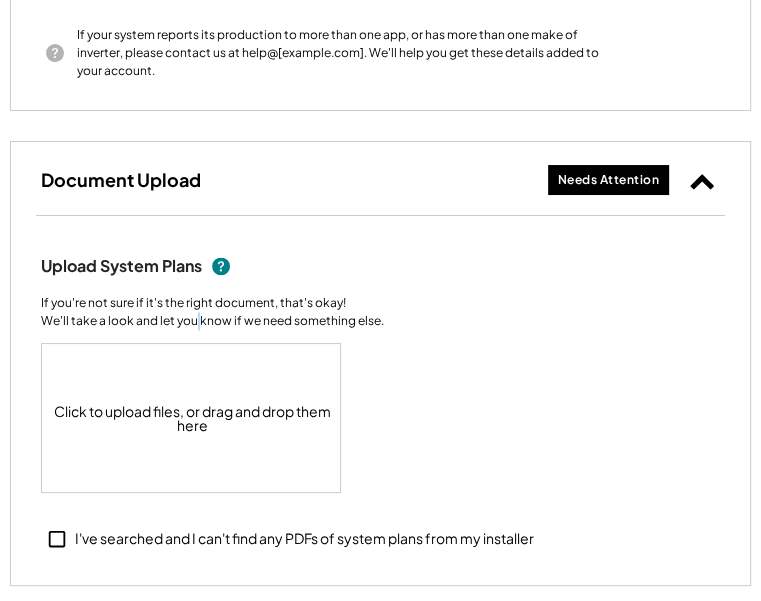click on "If you're not sure if it's the right document, that's okay!
We'll take a look and let you know if we need something else." at bounding box center [212, 312] 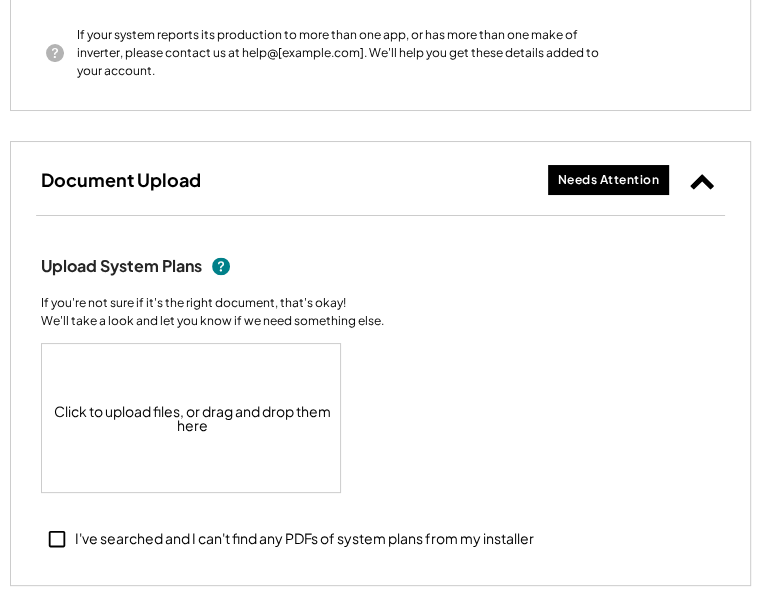 click on "Document Upload Needs Attention Completed" at bounding box center [380, 178] 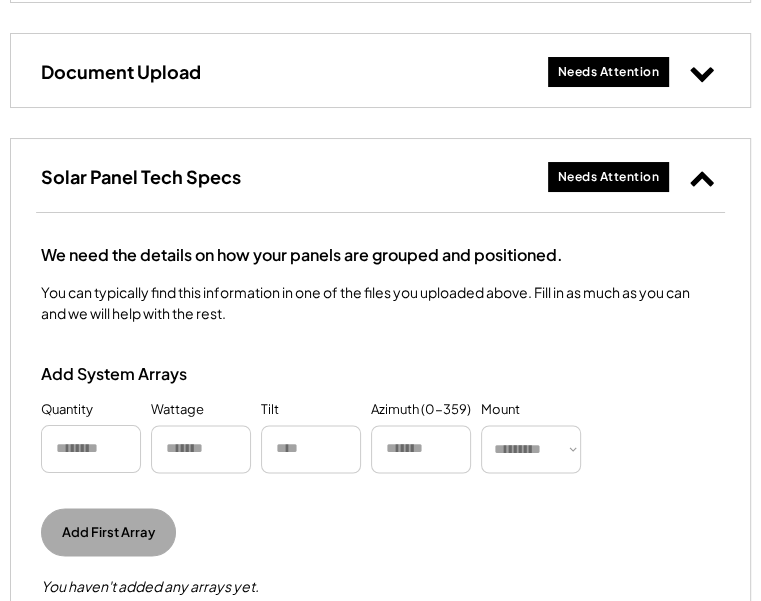 scroll, scrollTop: 1538, scrollLeft: 0, axis: vertical 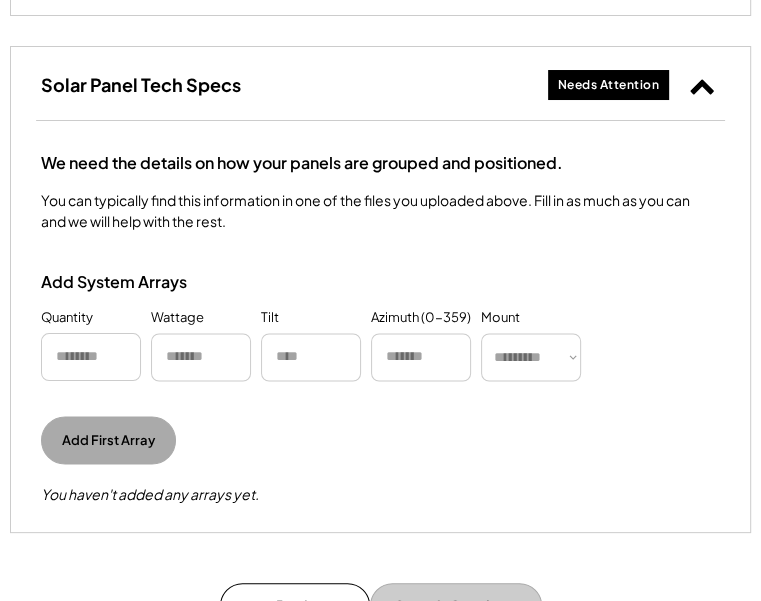click on "Needs Attention" at bounding box center [609, 85] 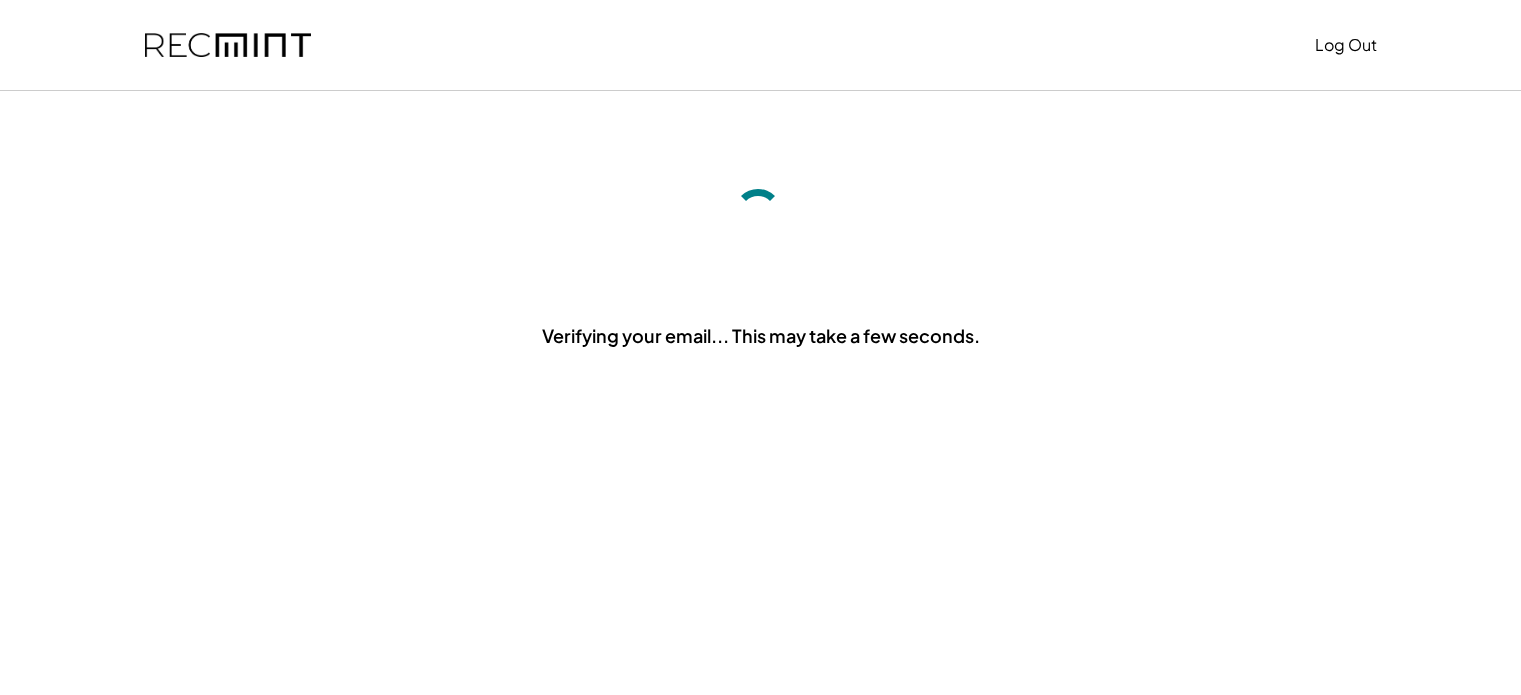 scroll, scrollTop: 0, scrollLeft: 0, axis: both 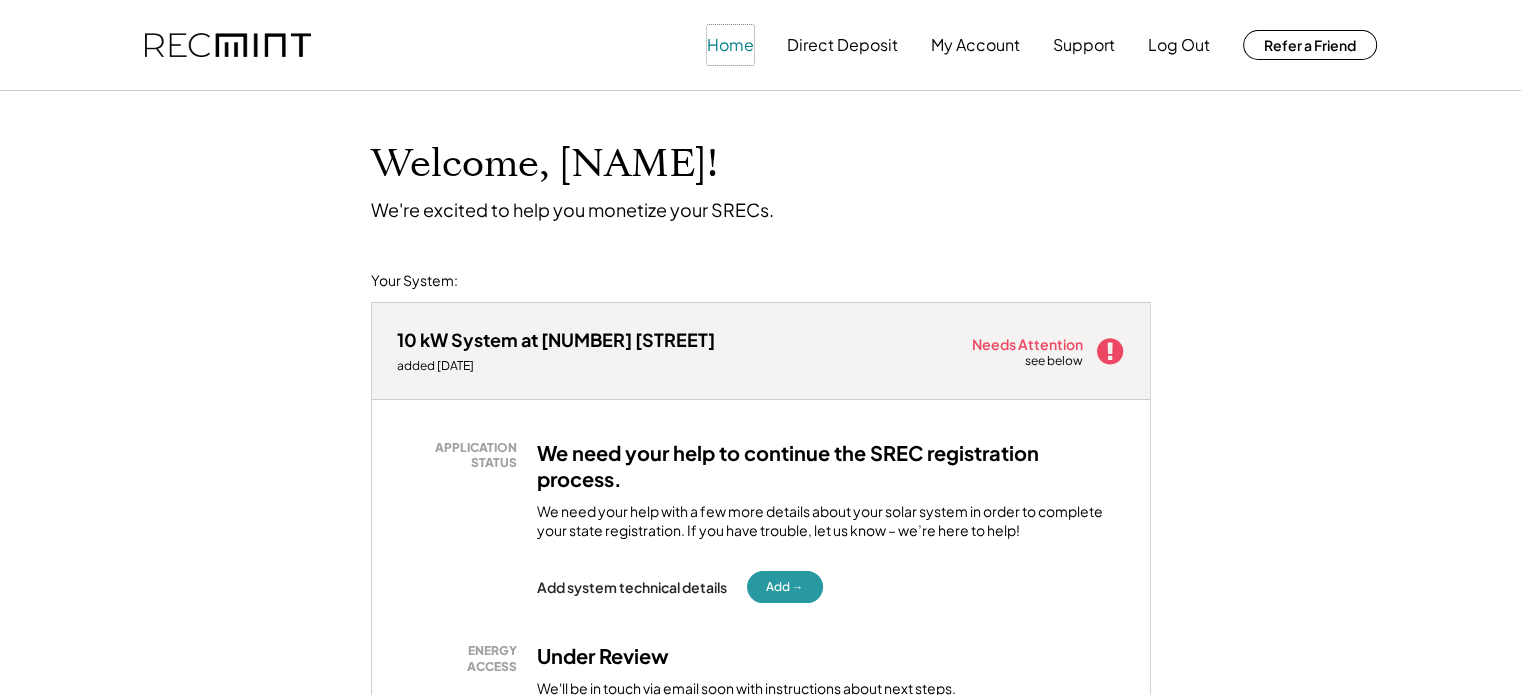 click on "Home" at bounding box center [730, 45] 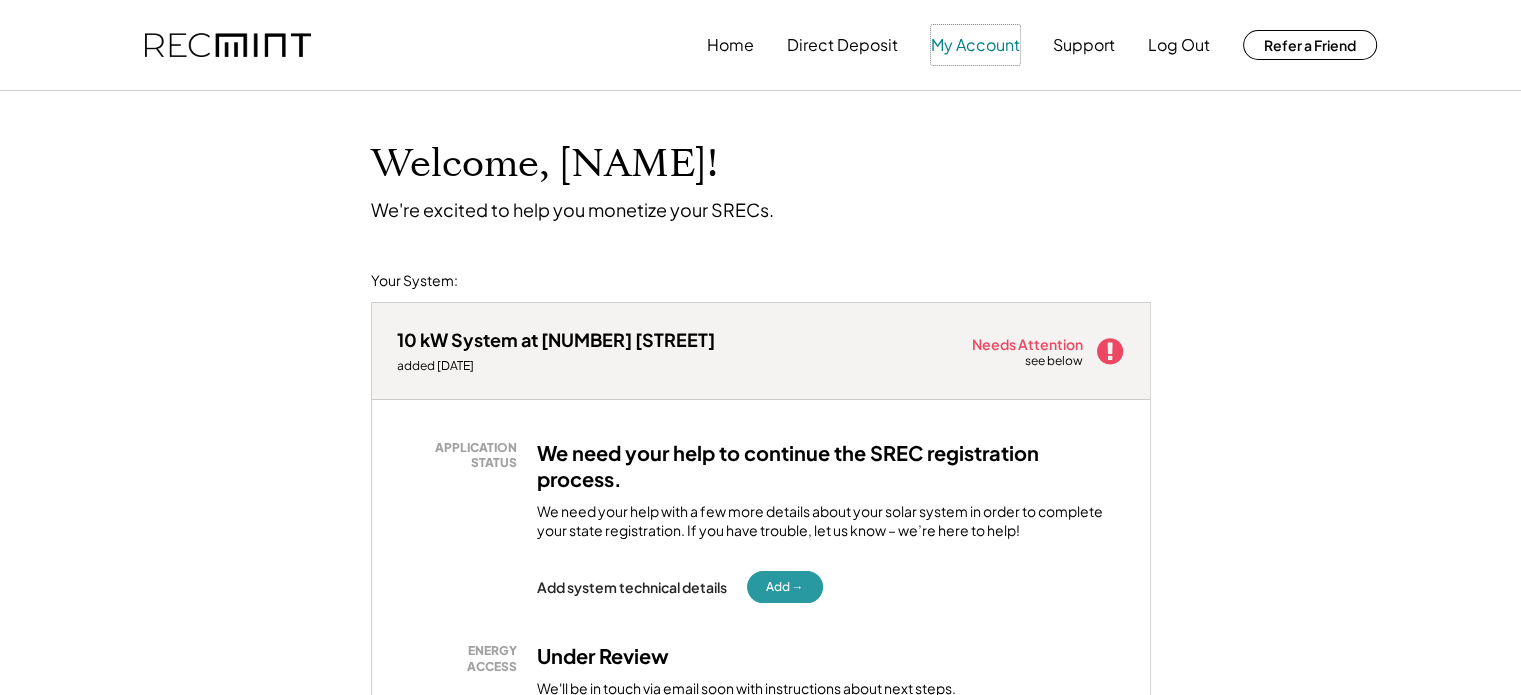 click on "My Account" at bounding box center [975, 45] 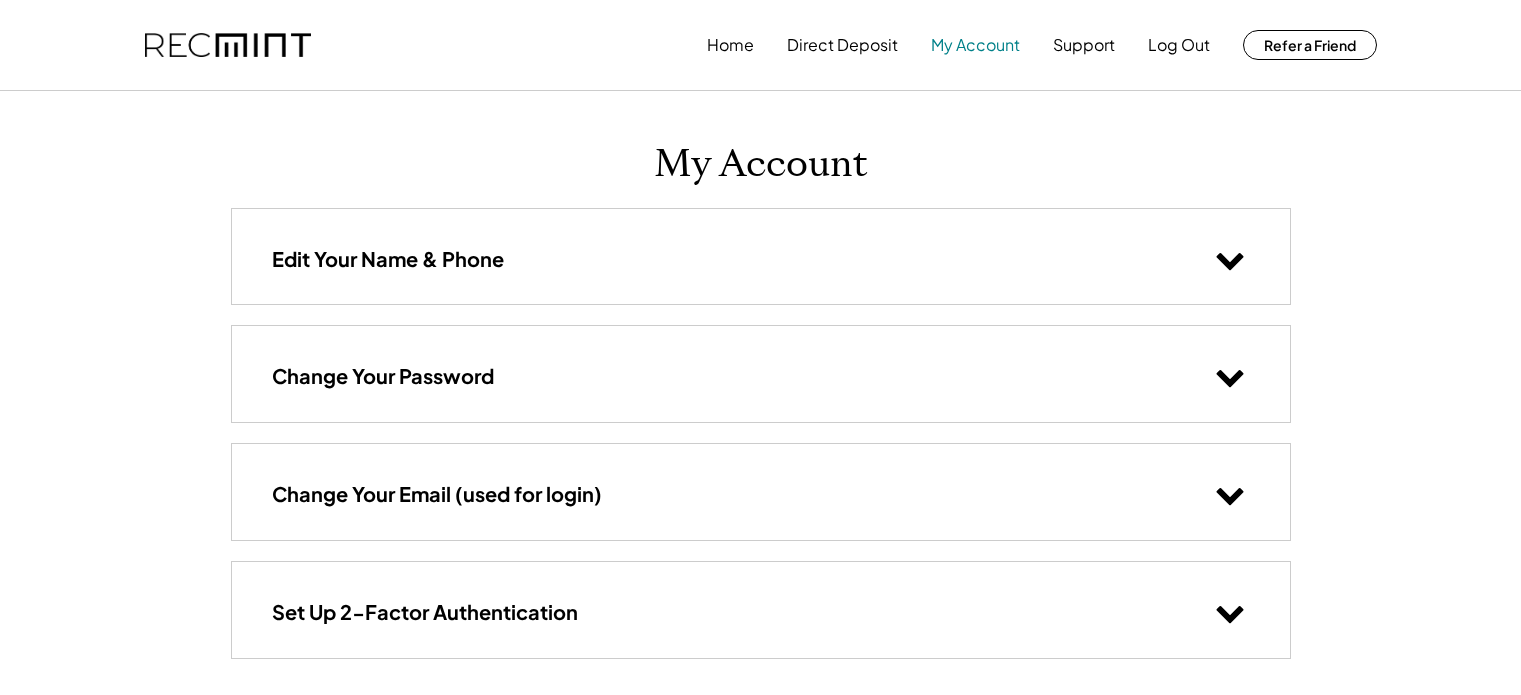 scroll, scrollTop: 0, scrollLeft: 0, axis: both 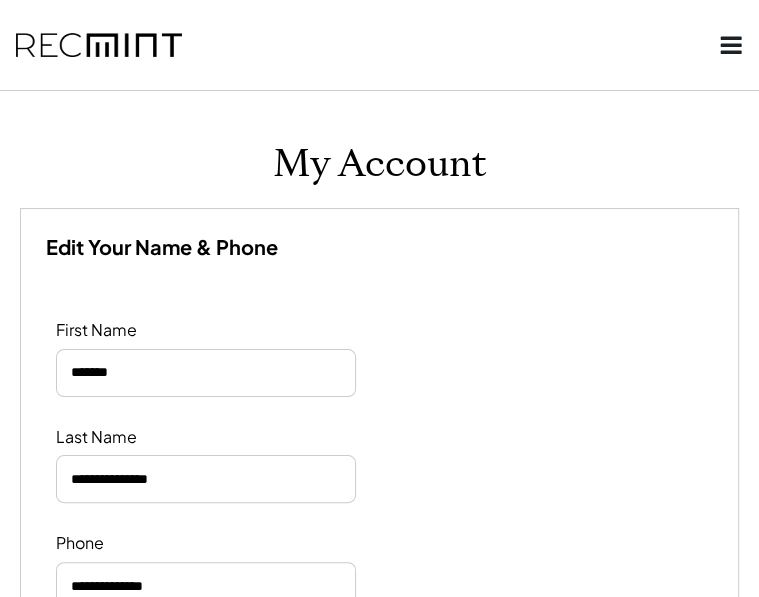 click on "[FIRST] [LAST] [PHONE] Save Saved Successfully" at bounding box center [379, 515] 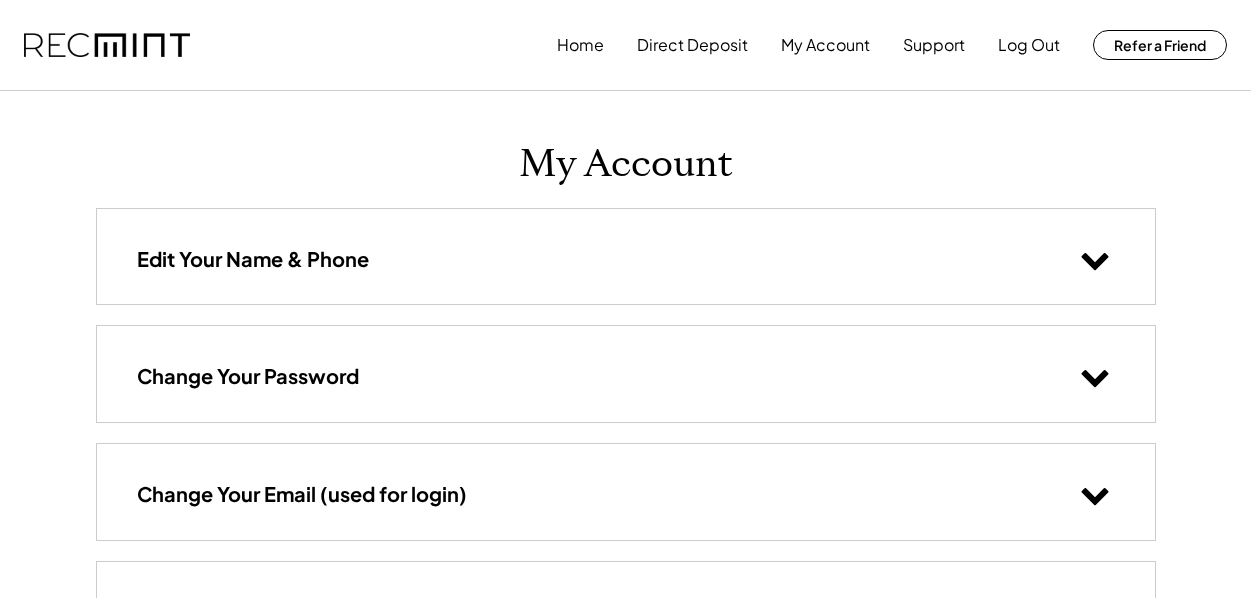 click on "Home Direct Deposit My Account Support Log Out Refer a Friend" at bounding box center [625, 45] 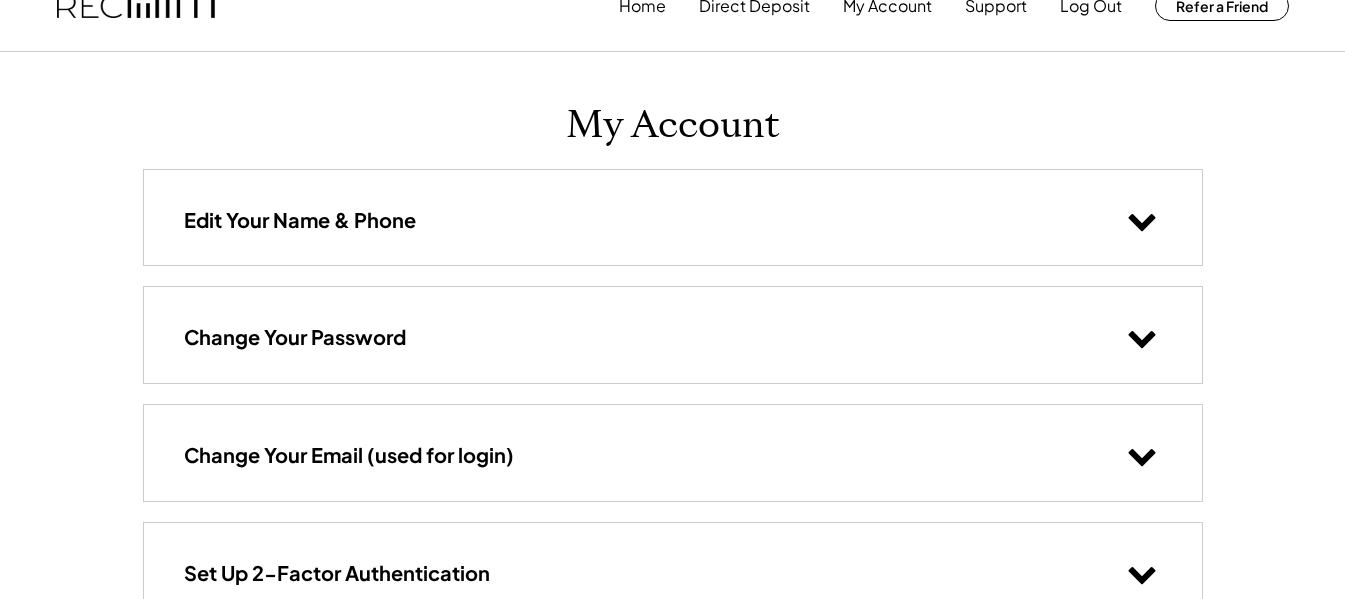 scroll, scrollTop: 0, scrollLeft: 0, axis: both 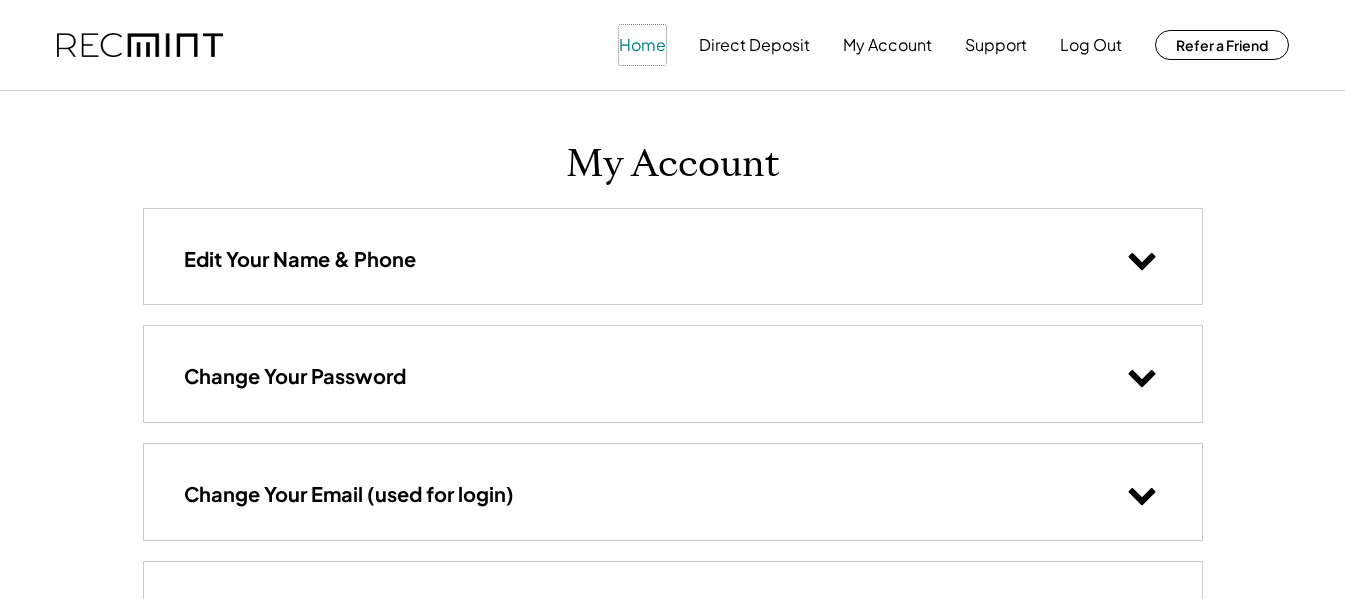 click on "Home" at bounding box center [642, 45] 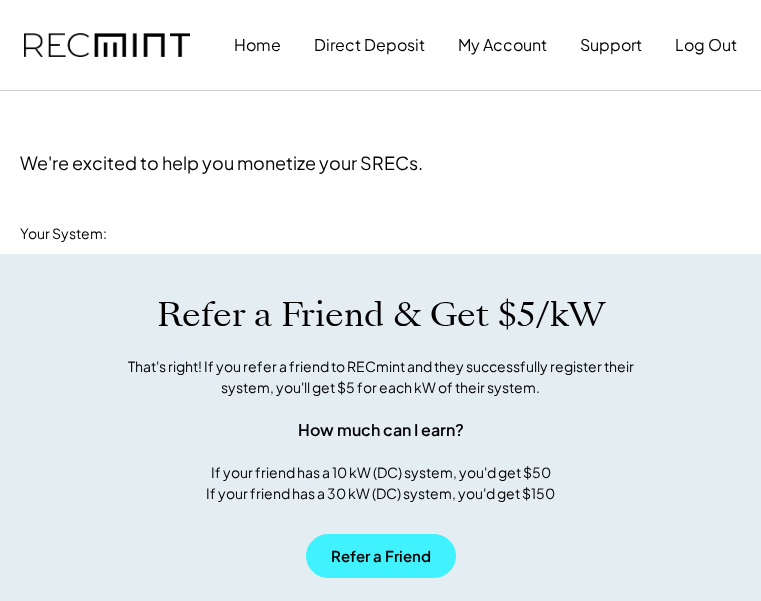 scroll, scrollTop: 153, scrollLeft: 0, axis: vertical 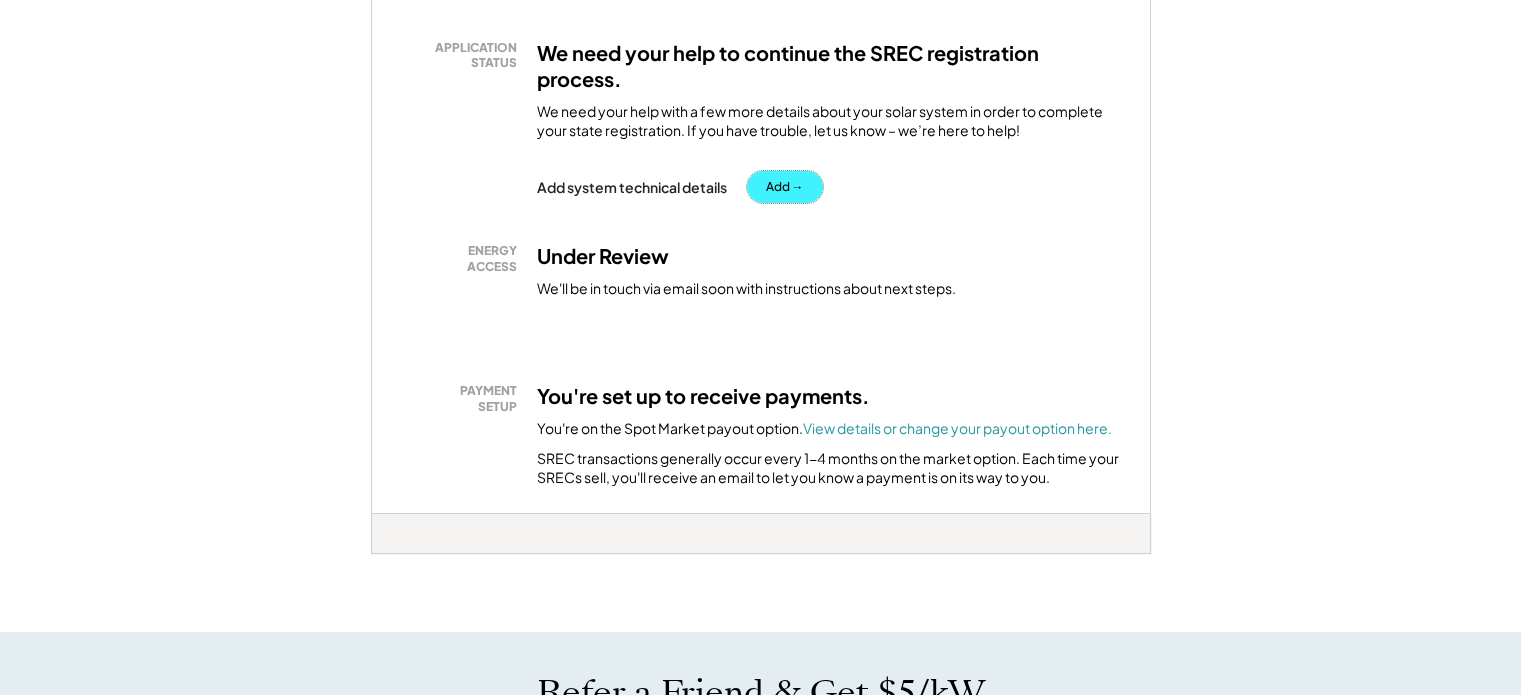 click on "Add →" at bounding box center [785, 187] 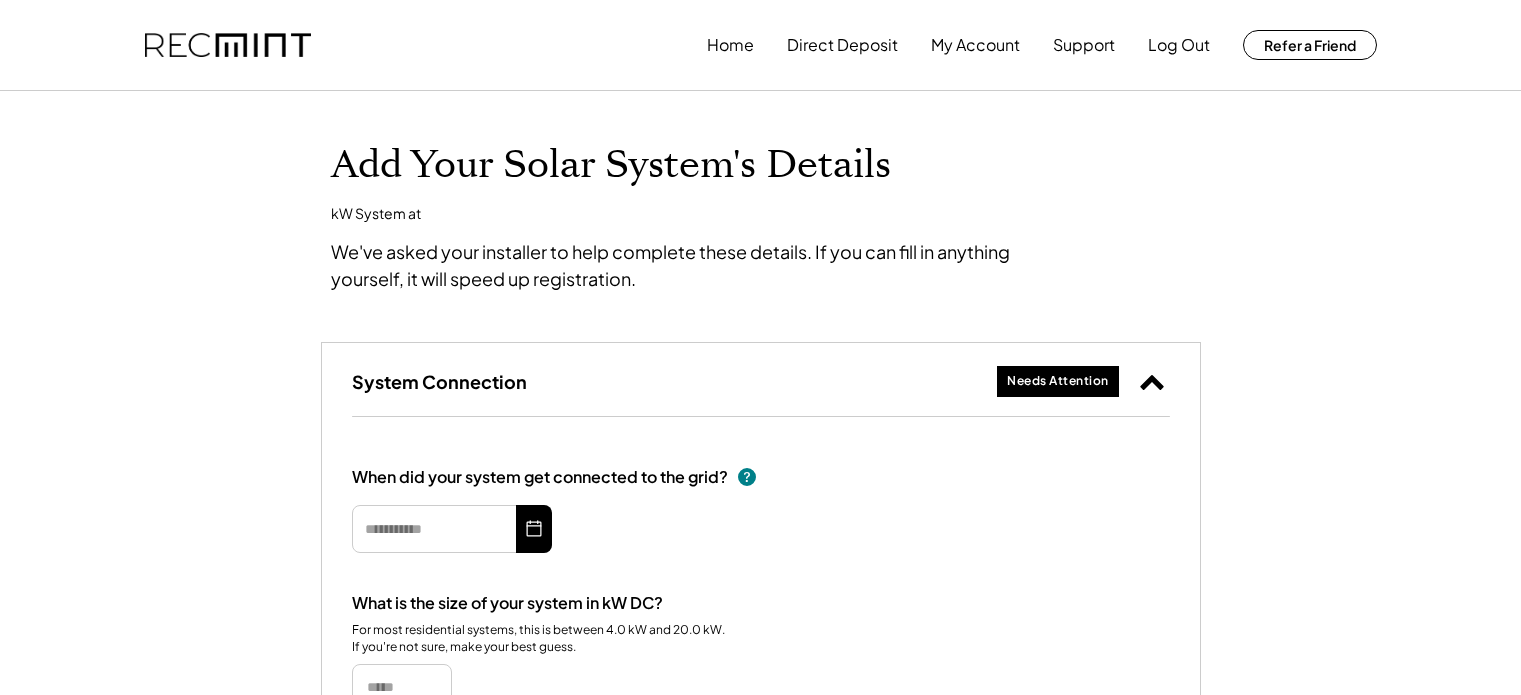 scroll, scrollTop: 0, scrollLeft: 0, axis: both 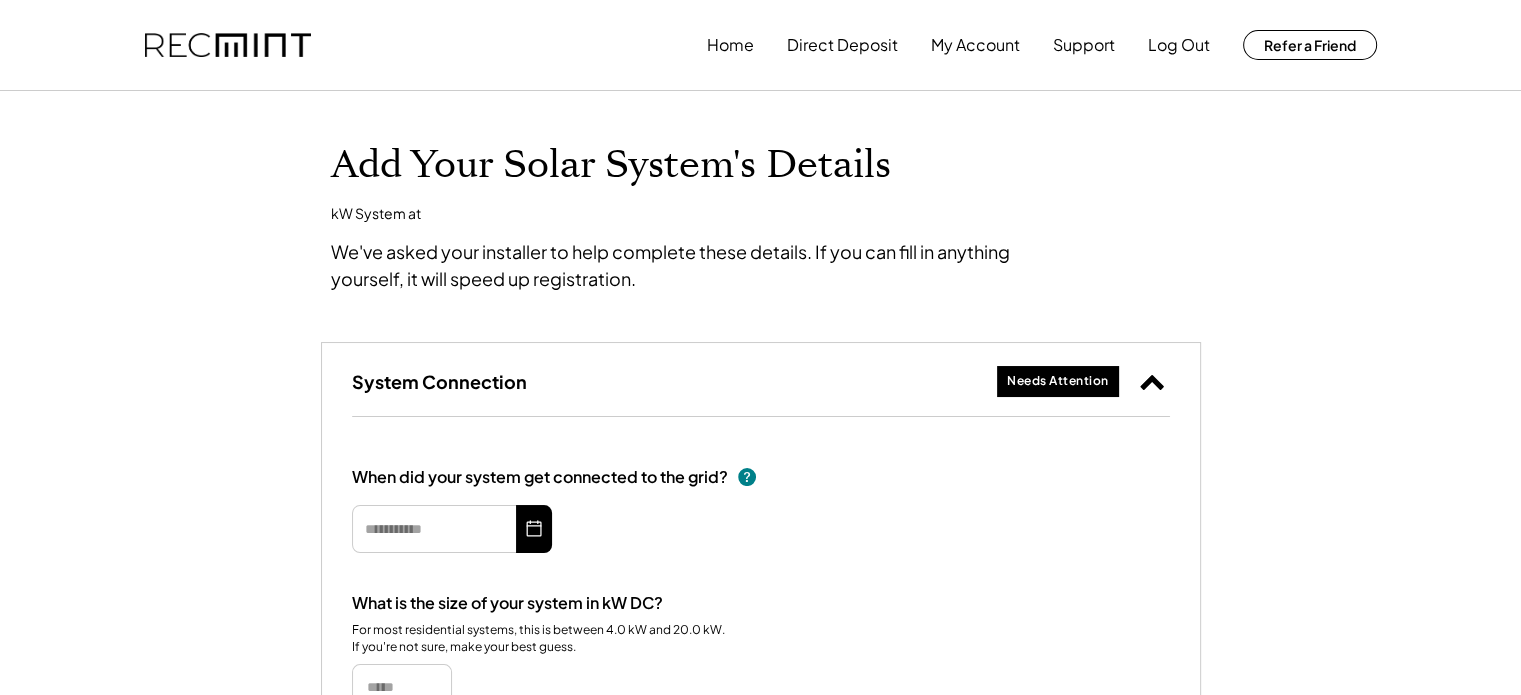 type on "*********" 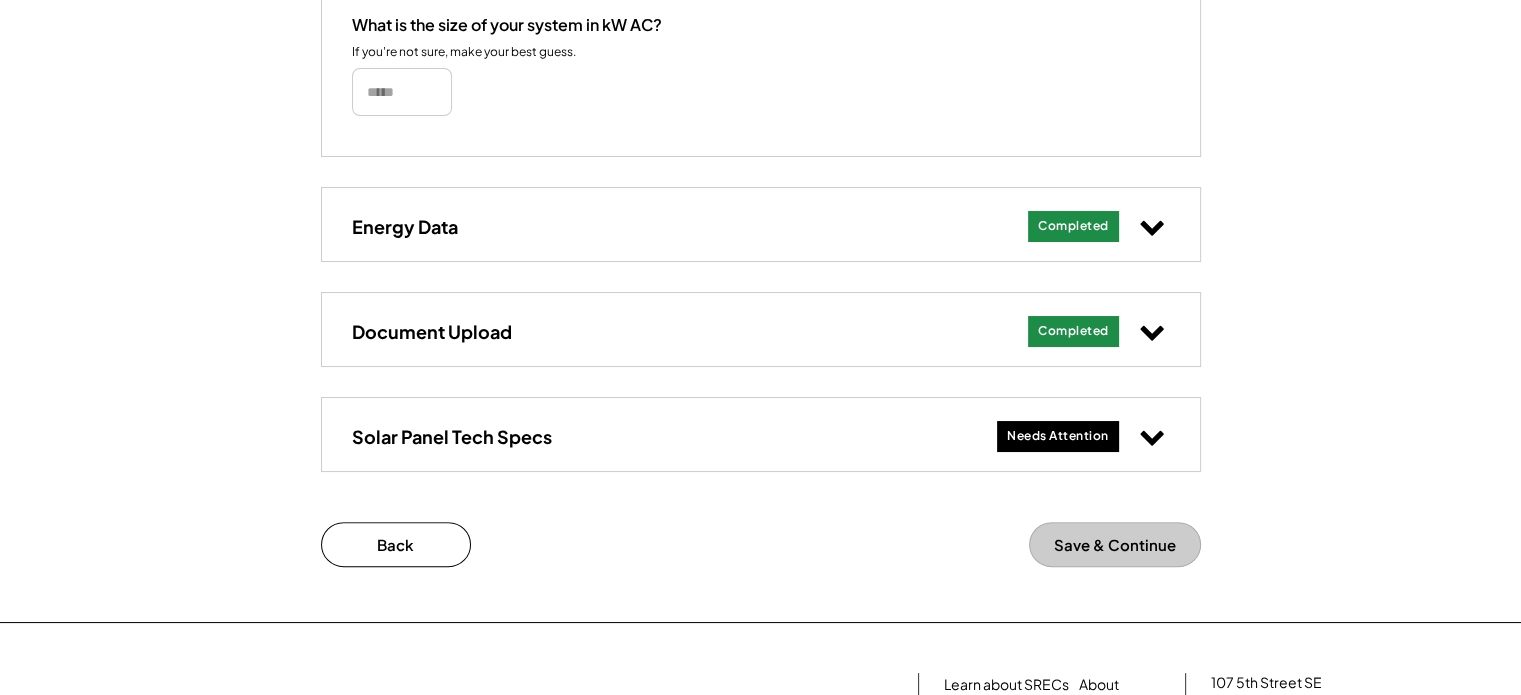 scroll, scrollTop: 800, scrollLeft: 0, axis: vertical 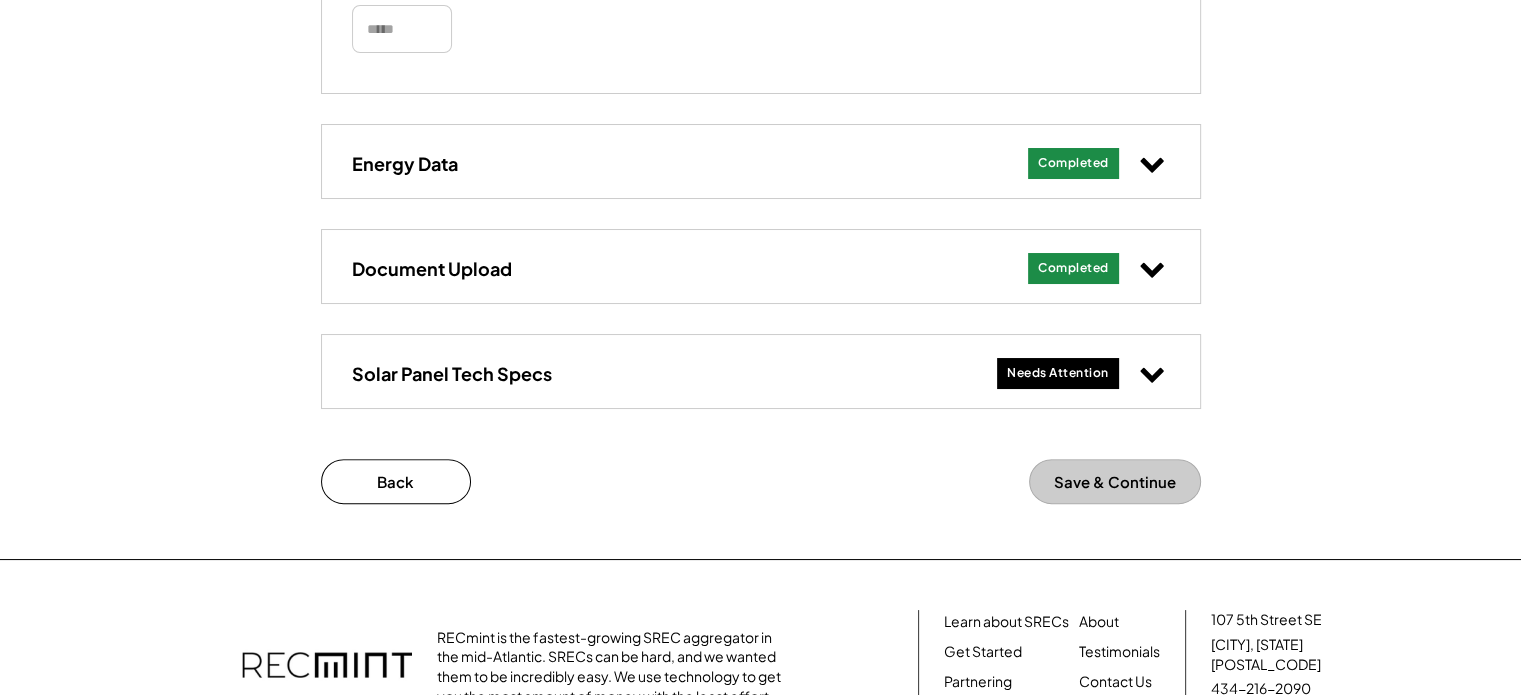 click 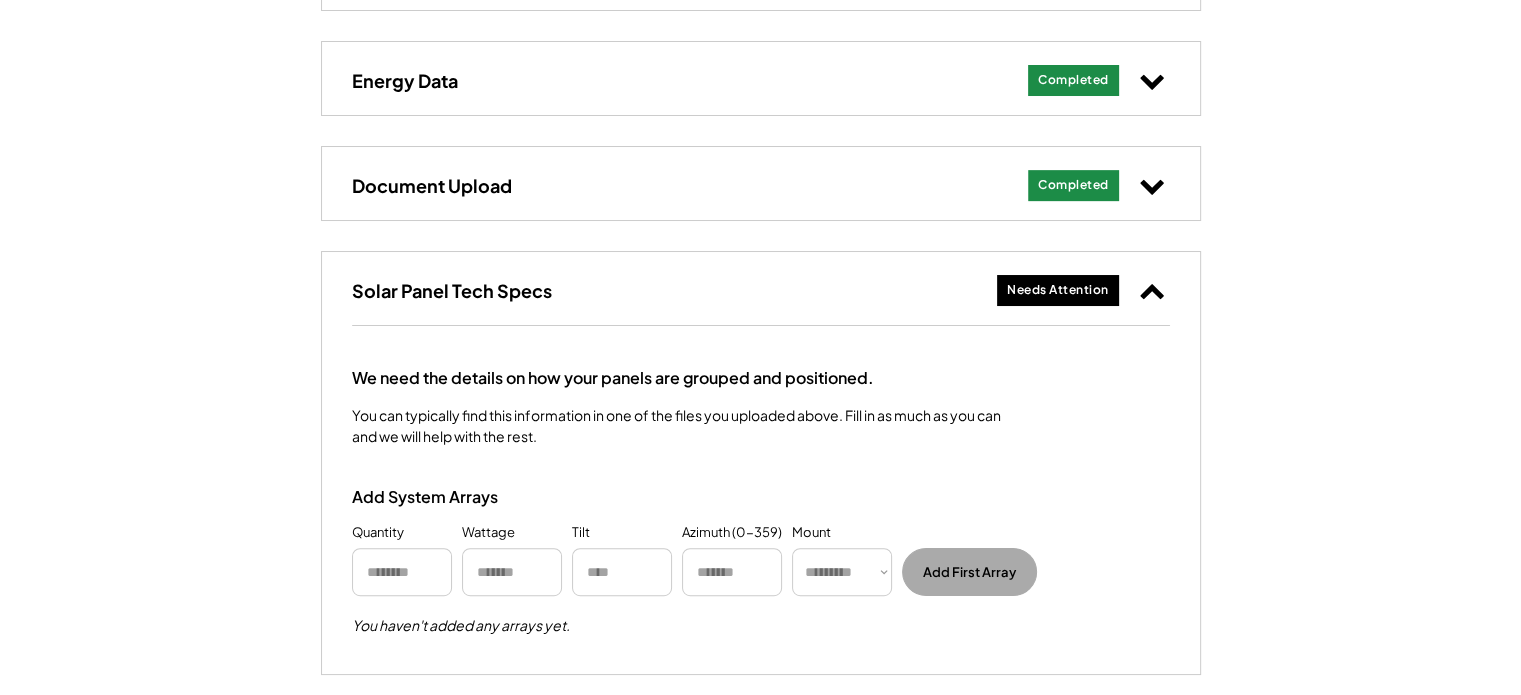 scroll, scrollTop: 900, scrollLeft: 0, axis: vertical 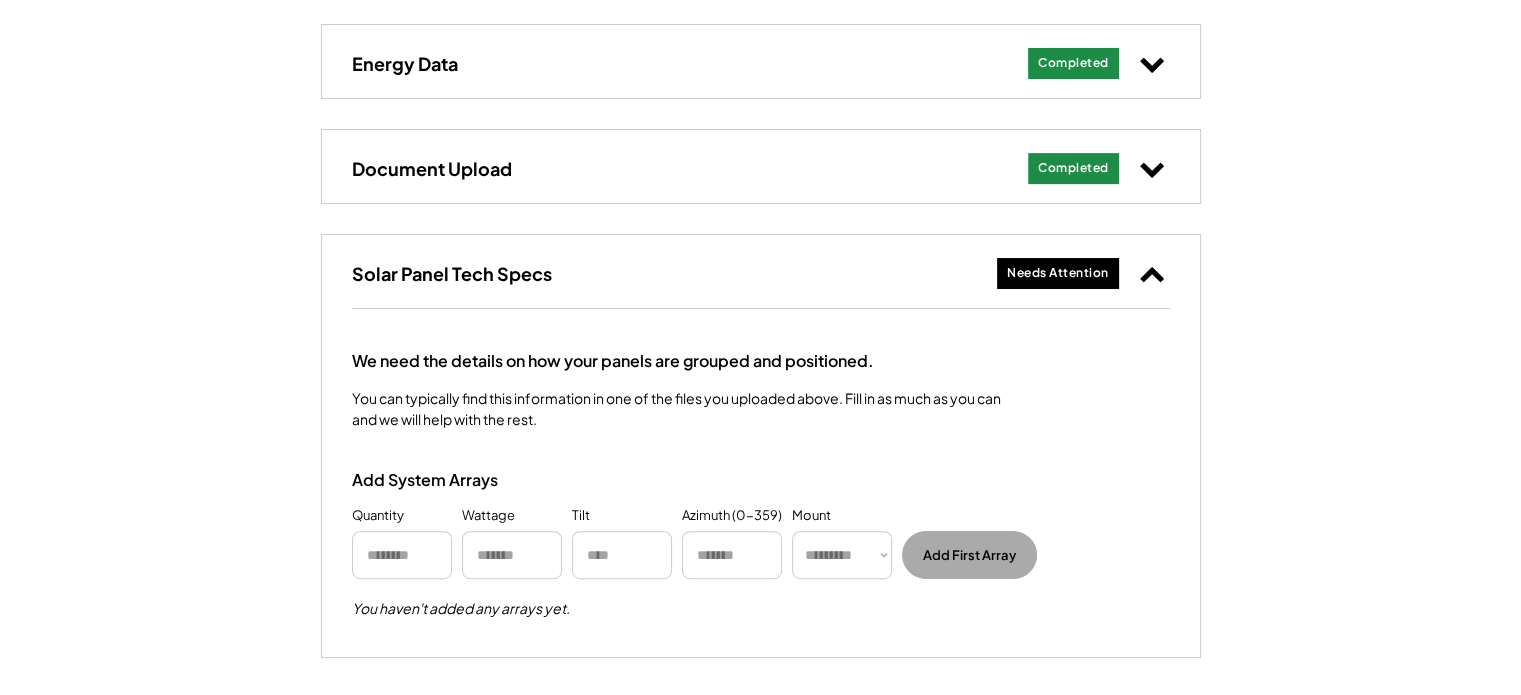 click on "Solar Panel Tech Specs" at bounding box center [452, 273] 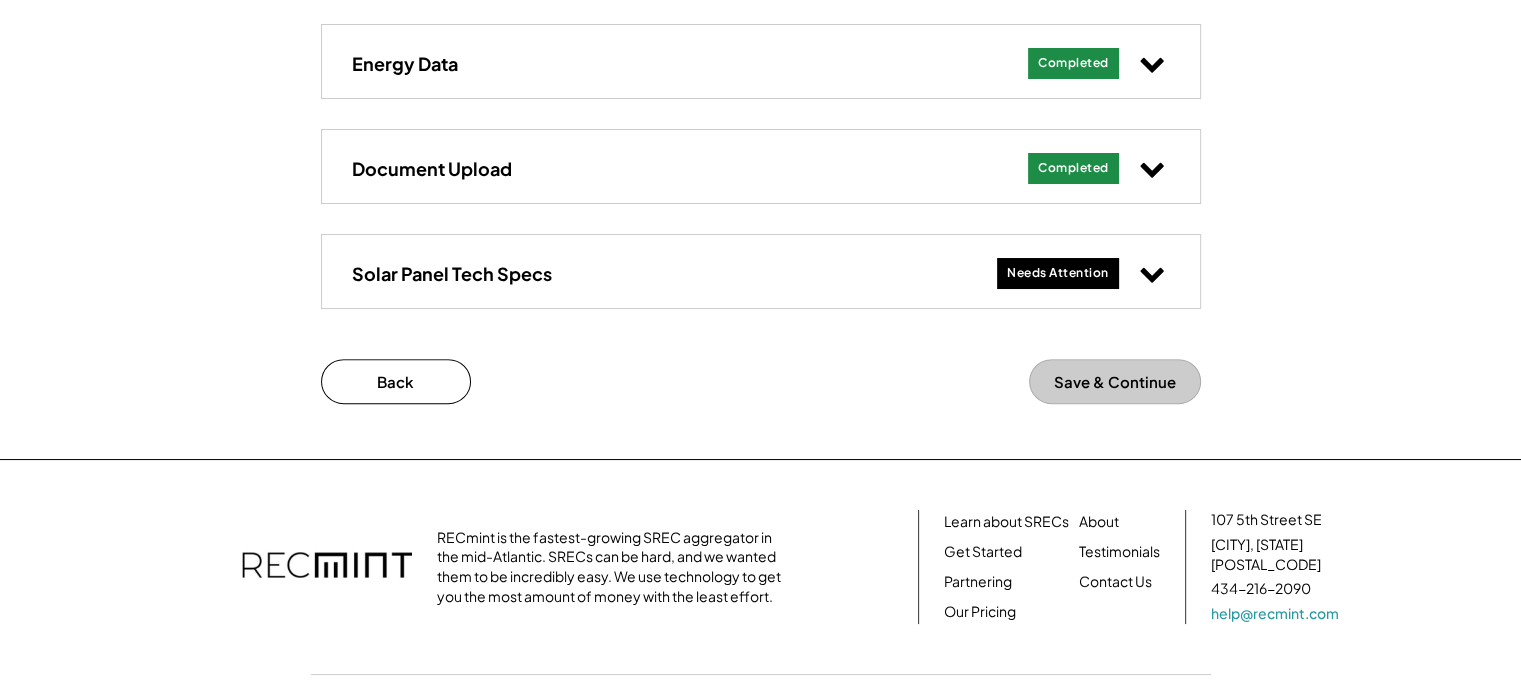 click on "Solar Panel Tech Specs" at bounding box center [452, 273] 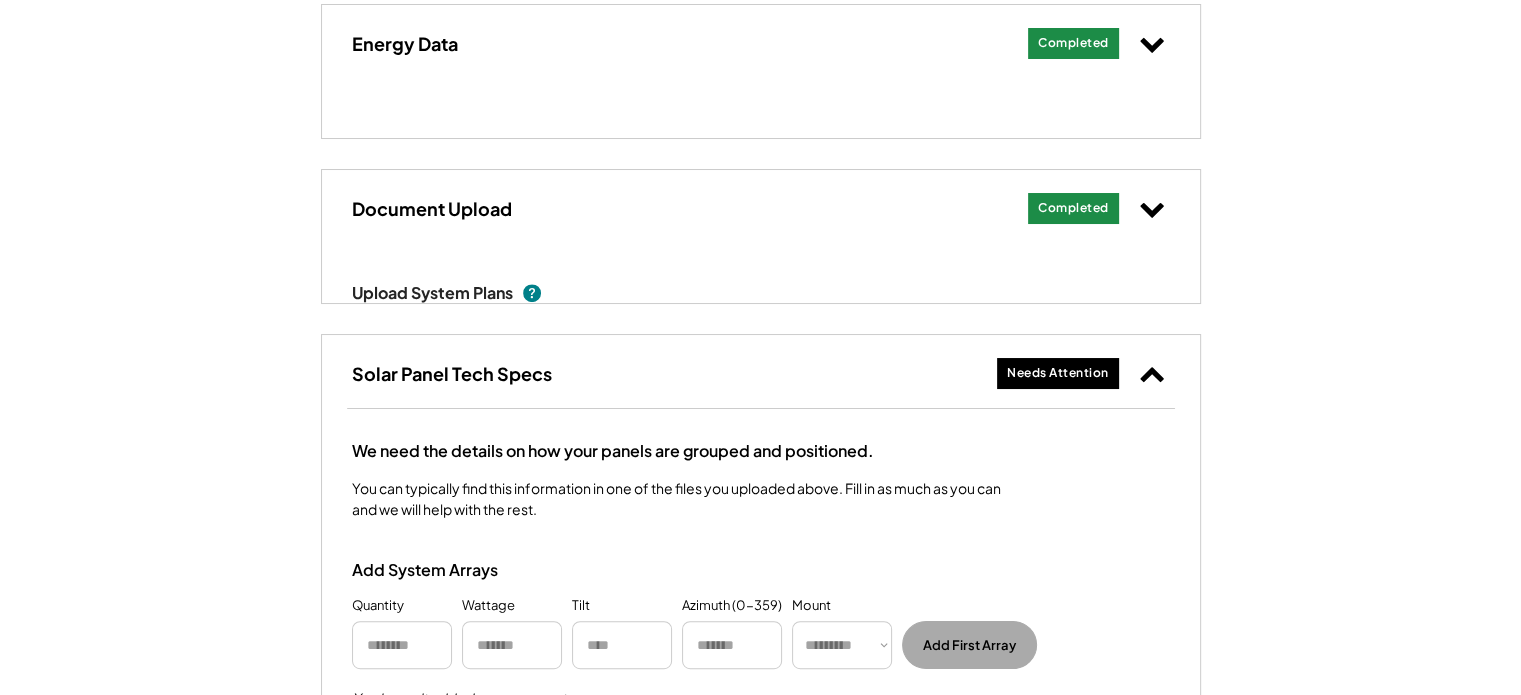select on "**********" 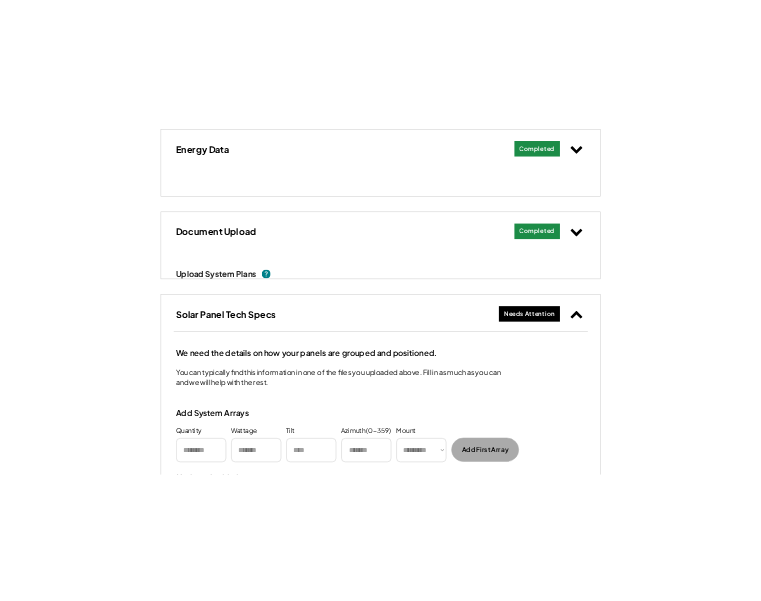 scroll, scrollTop: 880, scrollLeft: 0, axis: vertical 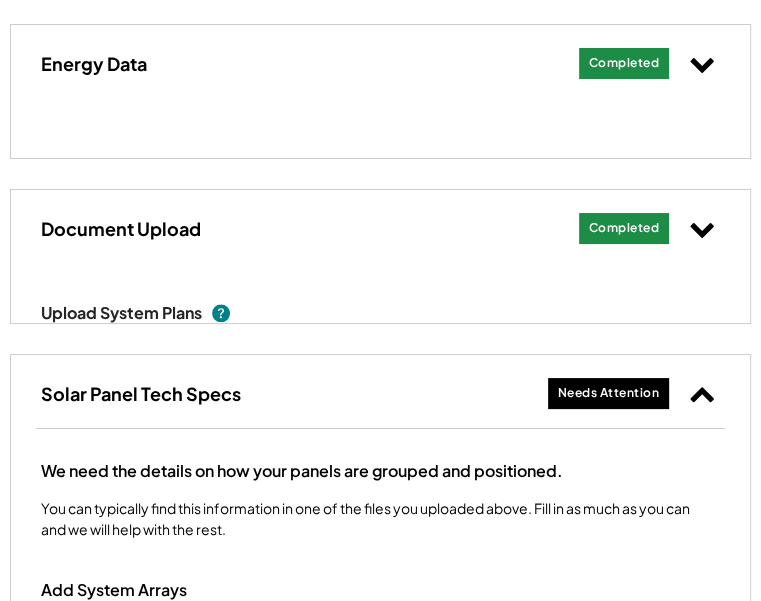 select on "**********" 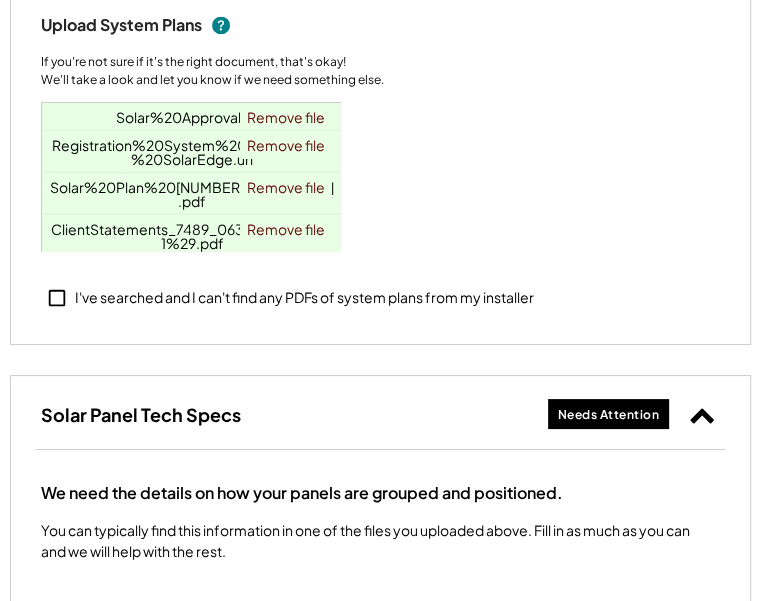scroll, scrollTop: 1580, scrollLeft: 0, axis: vertical 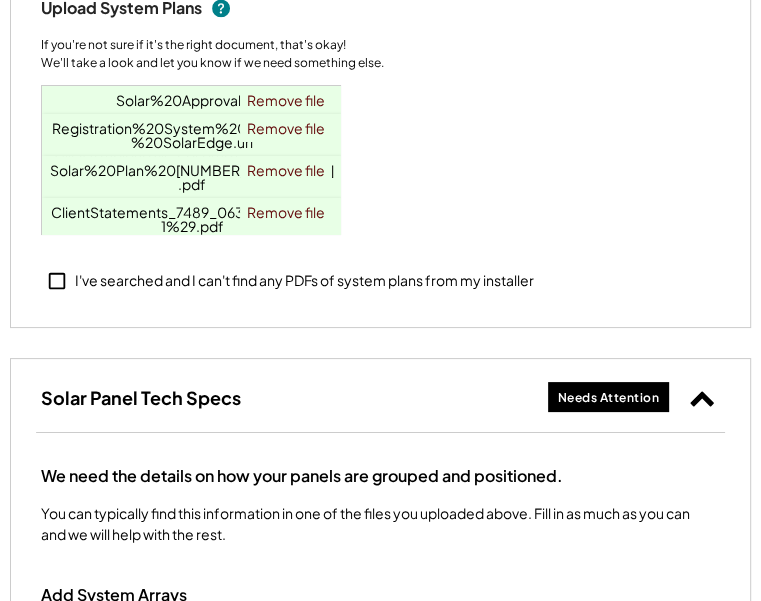 click on "Solar%20Approval.pdf" at bounding box center (192, 100) 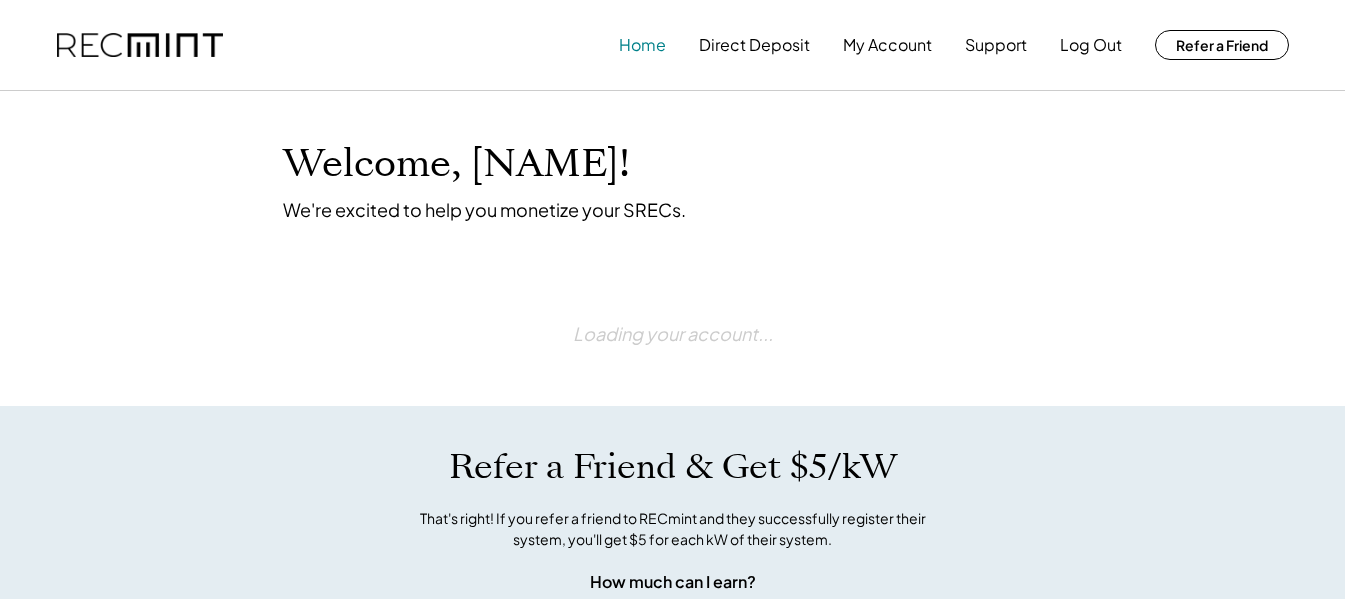 scroll, scrollTop: 0, scrollLeft: 0, axis: both 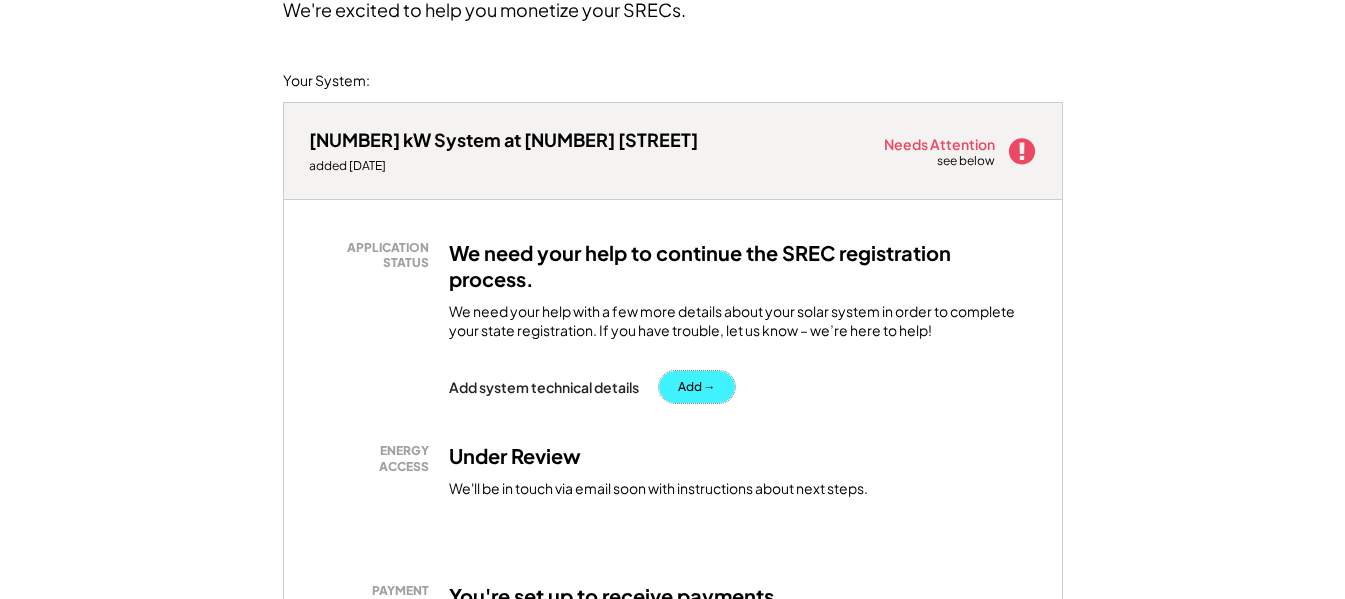 click on "Add →" at bounding box center [697, 387] 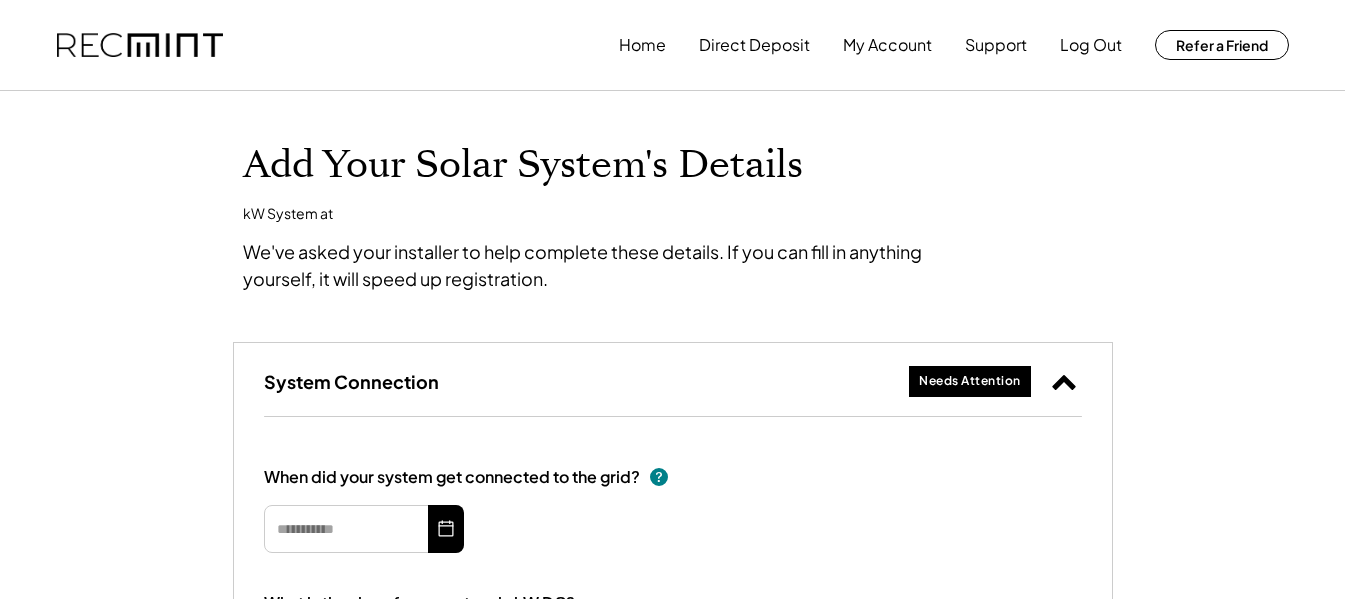 scroll, scrollTop: 0, scrollLeft: 0, axis: both 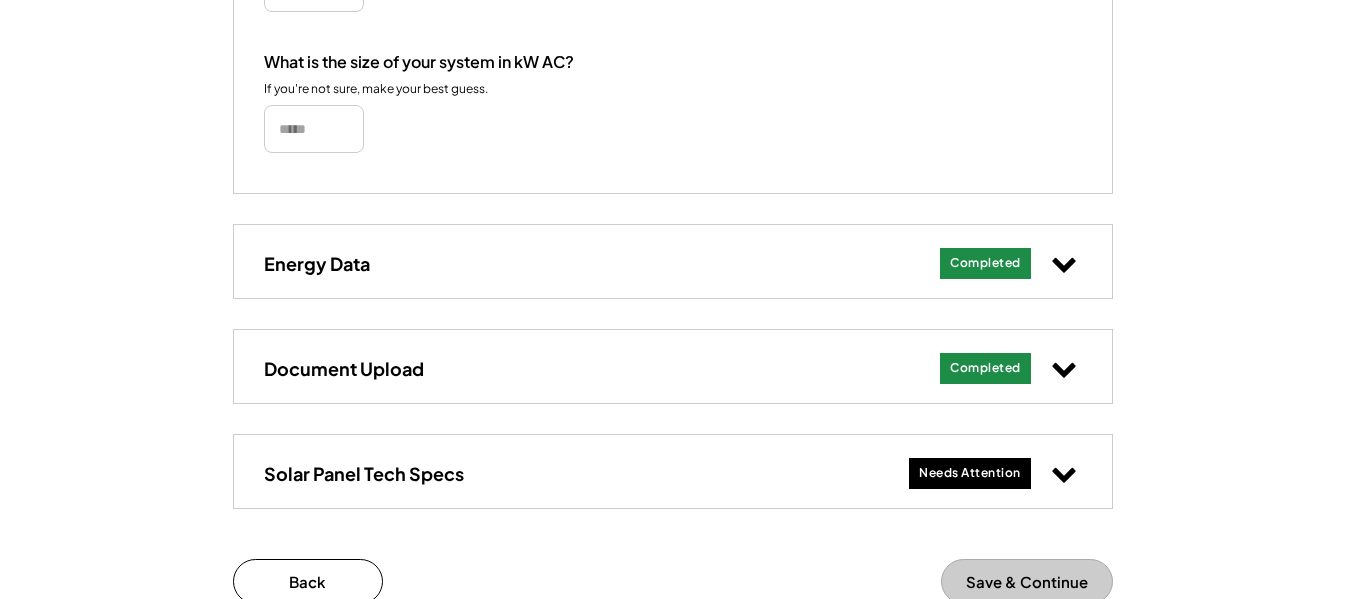 click on "Needs Attention" at bounding box center [970, 473] 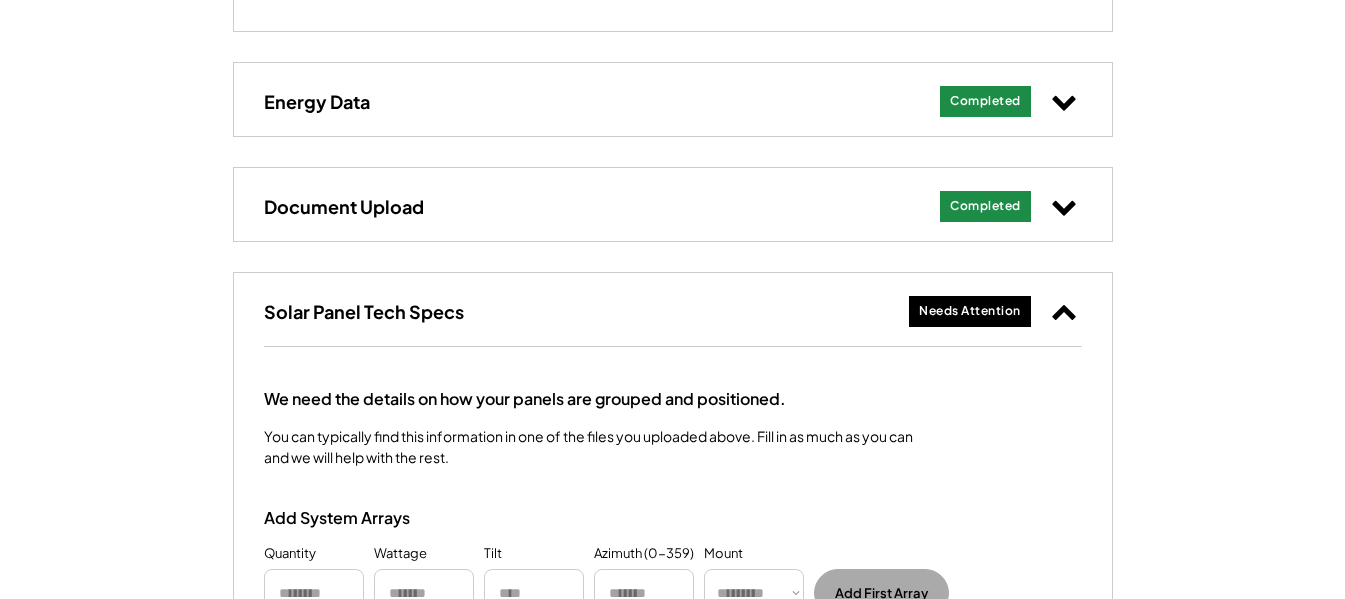 scroll, scrollTop: 900, scrollLeft: 0, axis: vertical 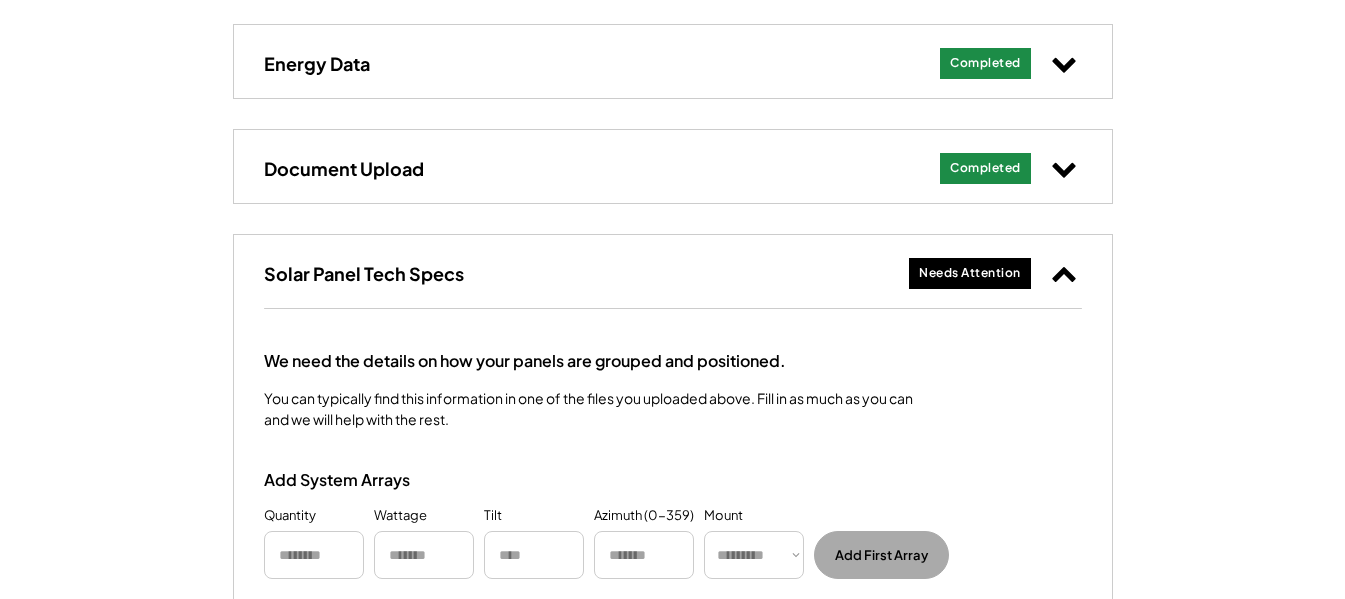 click on "You can typically find this information in one of the files you uploaded above. Fill in as much as you can and we will help with the rest." at bounding box center (589, 409) 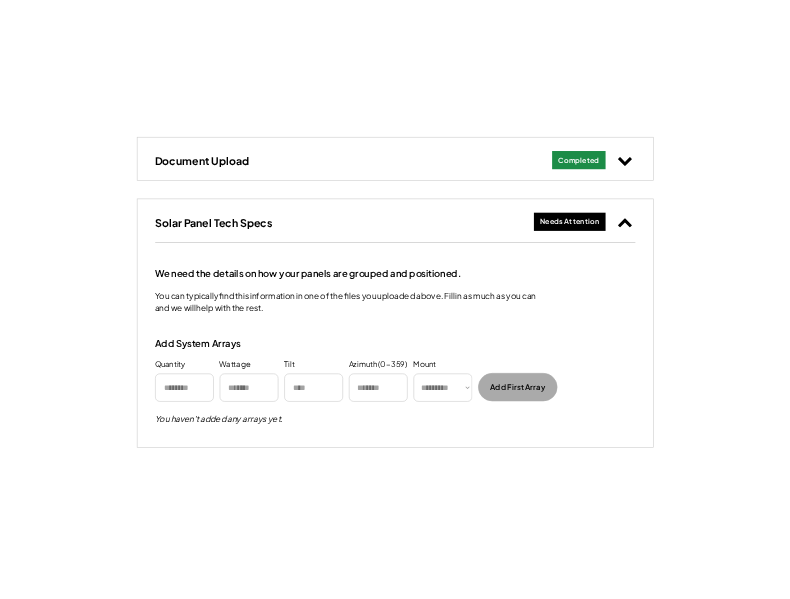 scroll, scrollTop: 1000, scrollLeft: 0, axis: vertical 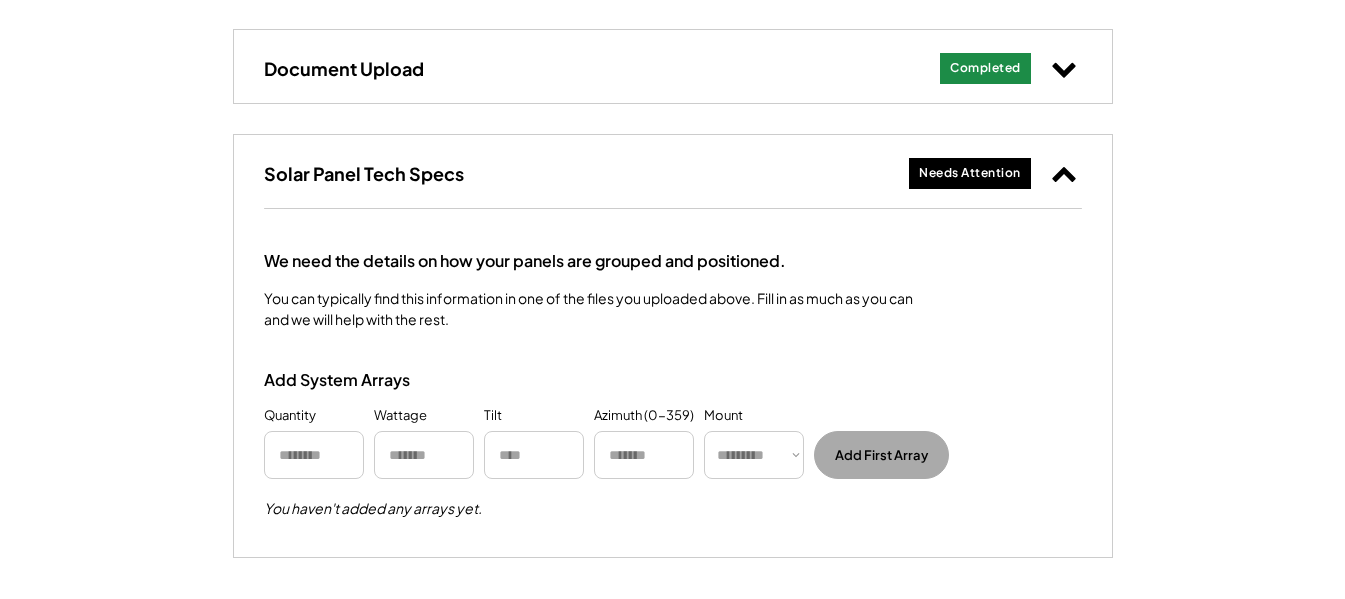 click on "Needs Attention" at bounding box center [970, 173] 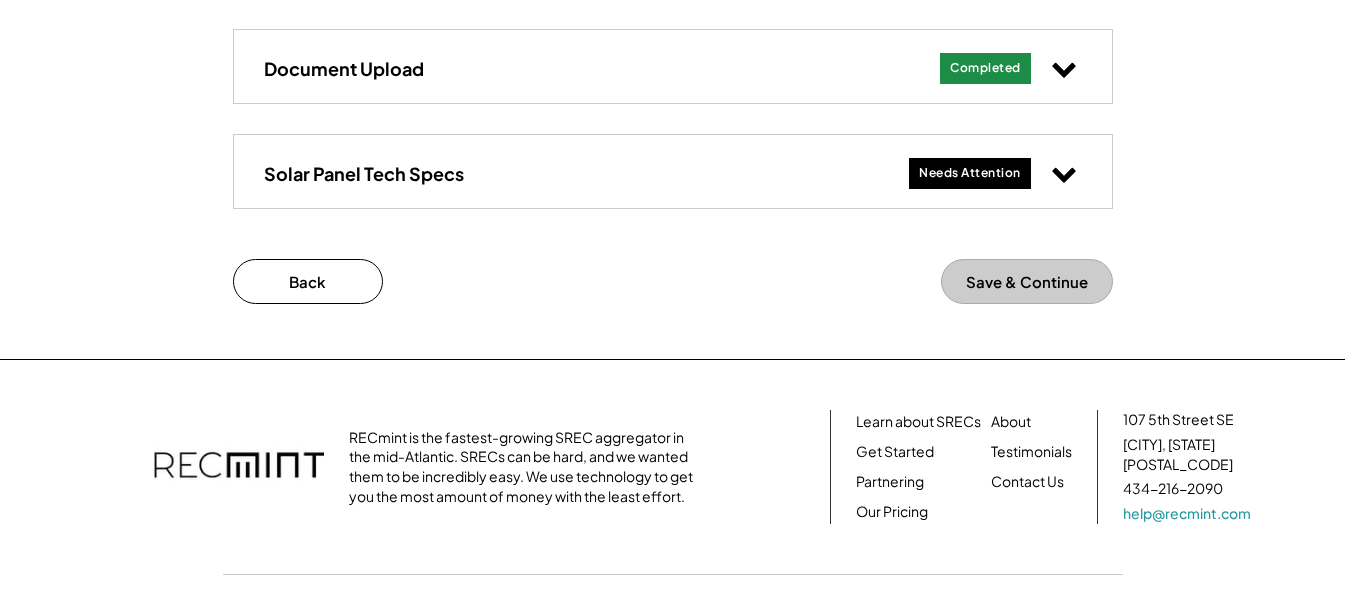 click on "Completed" at bounding box center [985, 68] 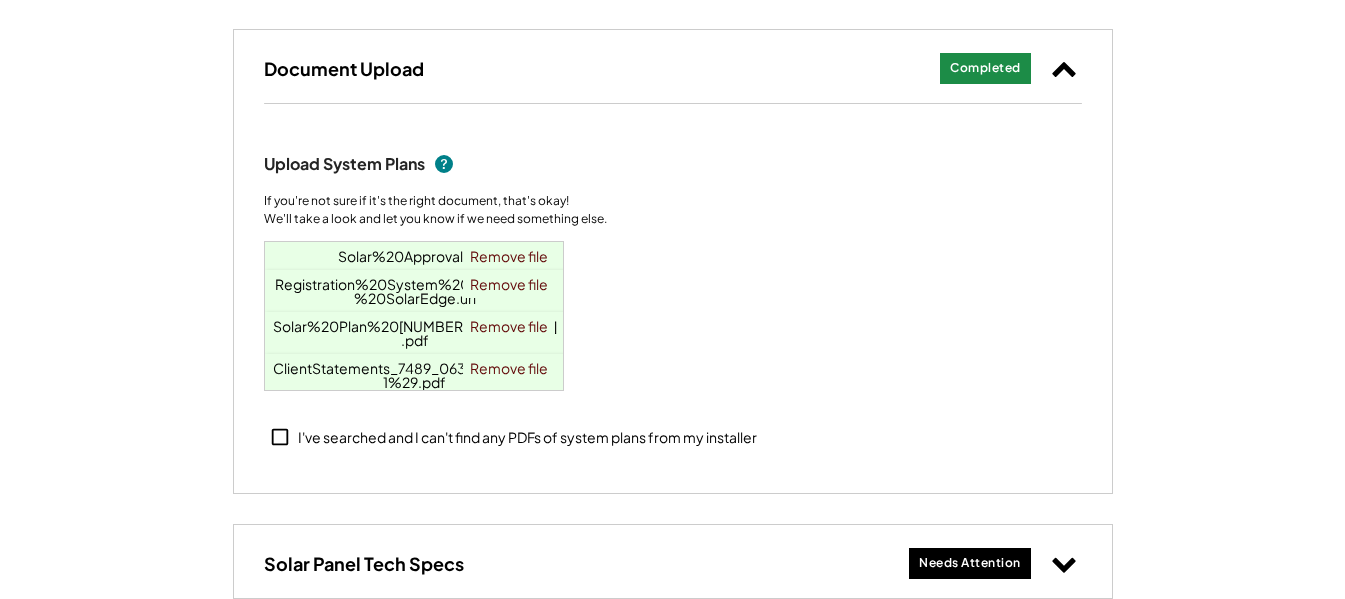 click on "Solar%20Approval.pdf" at bounding box center (414, 256) 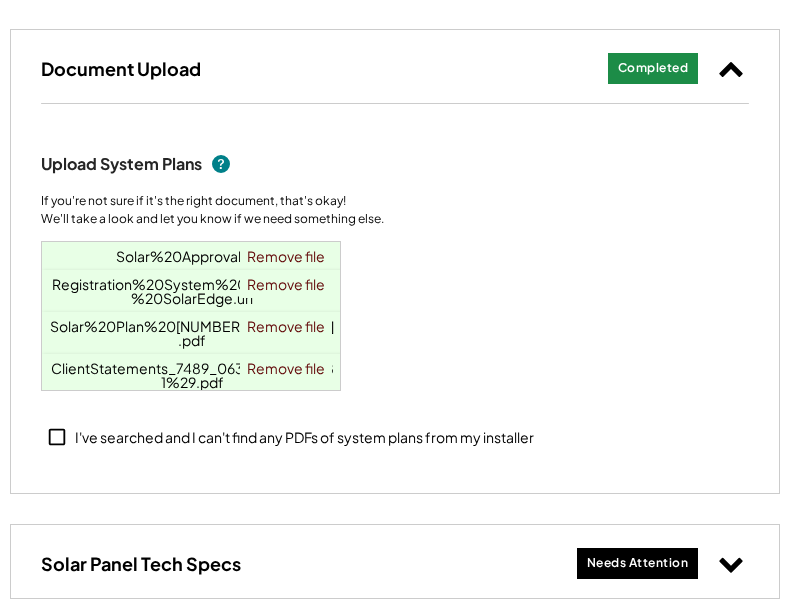 click on "ClientStatements_7489_063025%20%281%29.pdf" at bounding box center (192, 375) 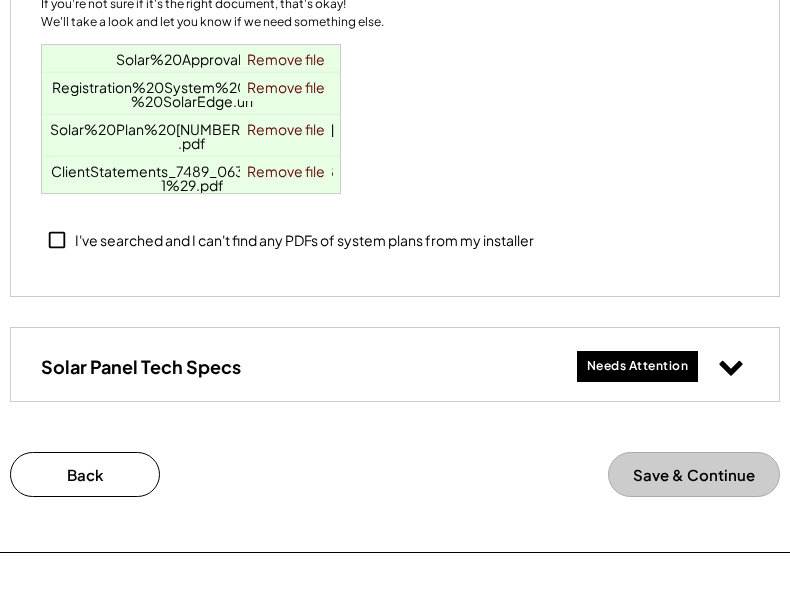scroll, scrollTop: 1200, scrollLeft: 0, axis: vertical 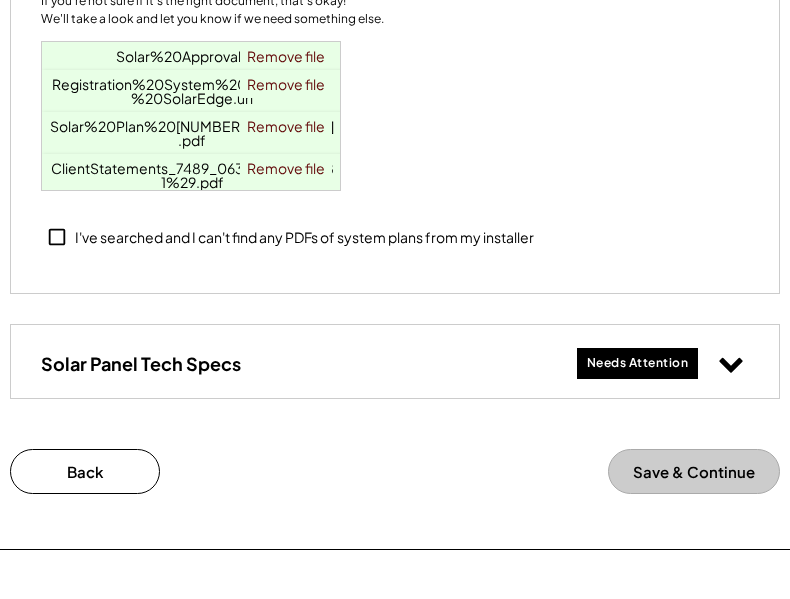 click on "Needs Attention" at bounding box center (638, 363) 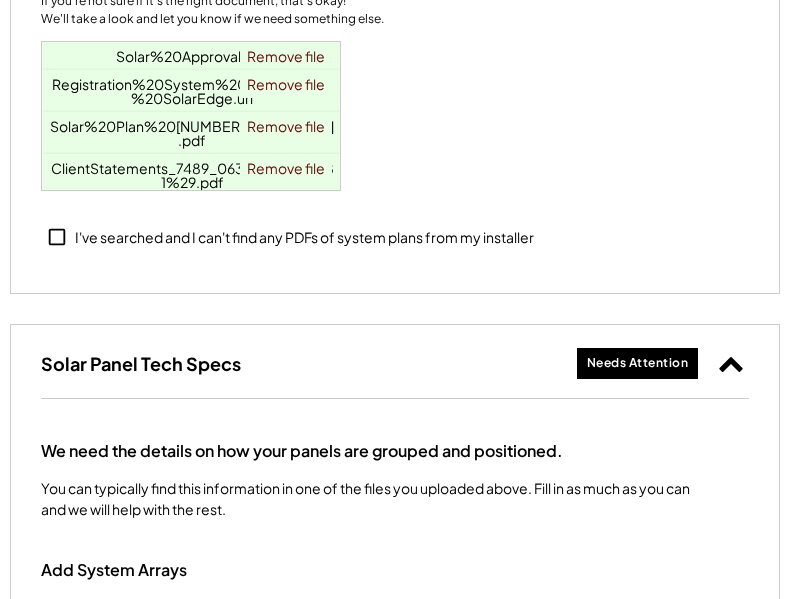 click on "Solar Plan [NUMBER] [STREET].pdf" at bounding box center (192, 133) 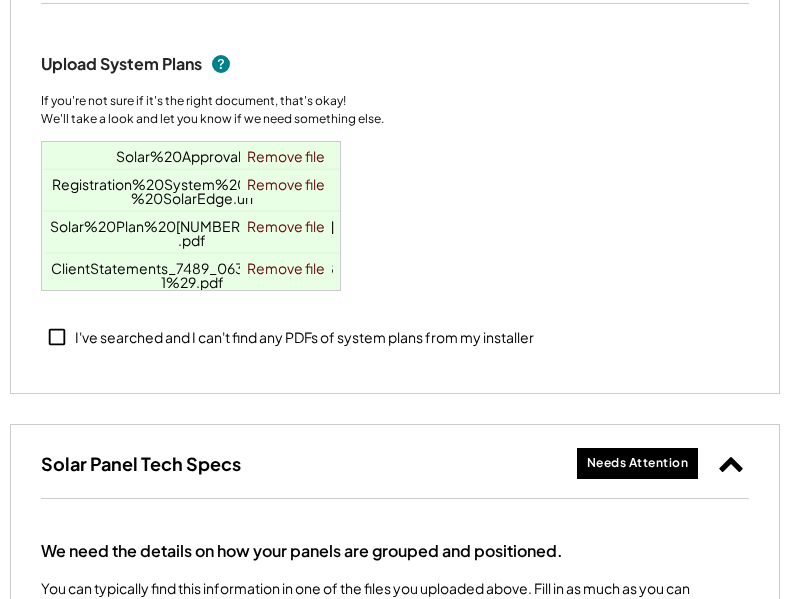 click on "Needs Attention" at bounding box center (638, 463) 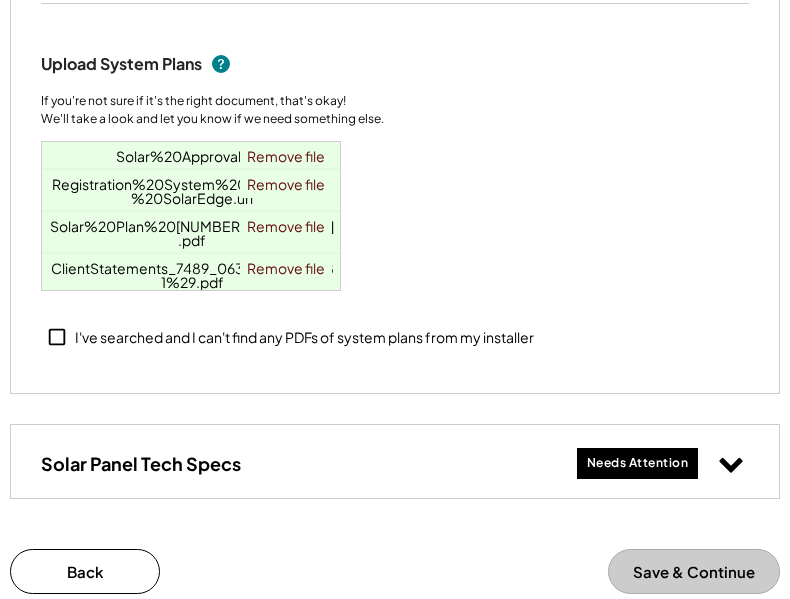 click on "ClientStatements_7489_063025%20%281%29.pdf" at bounding box center [192, 275] 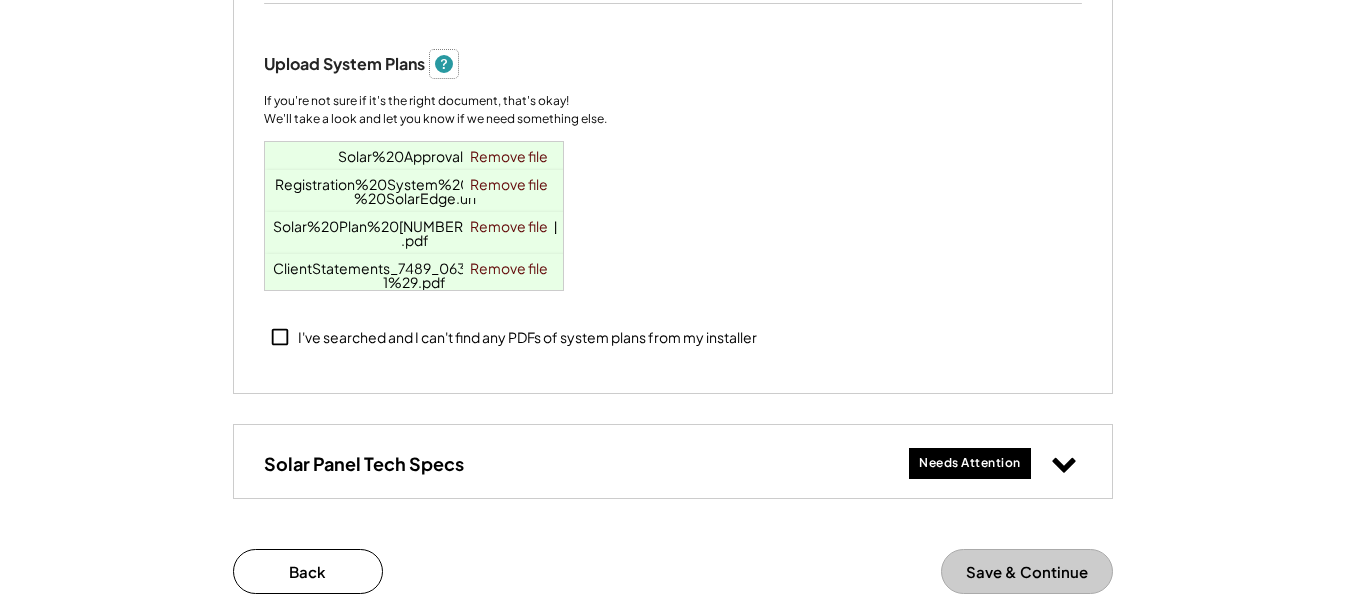 click 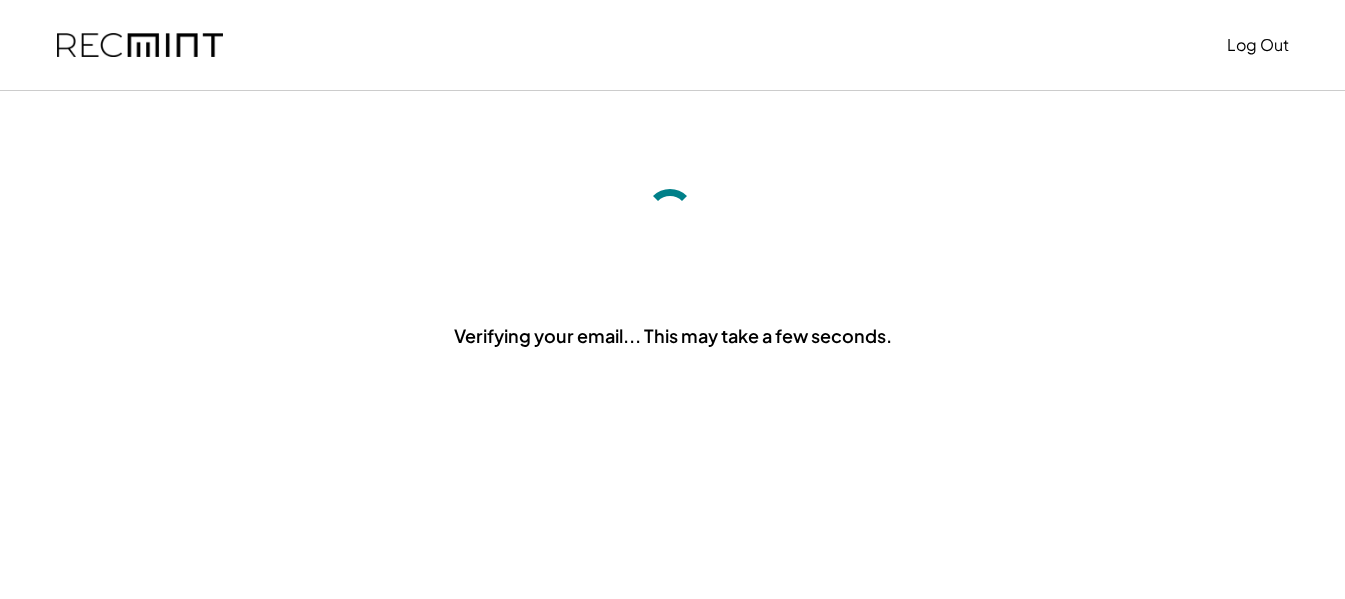 scroll, scrollTop: 0, scrollLeft: 0, axis: both 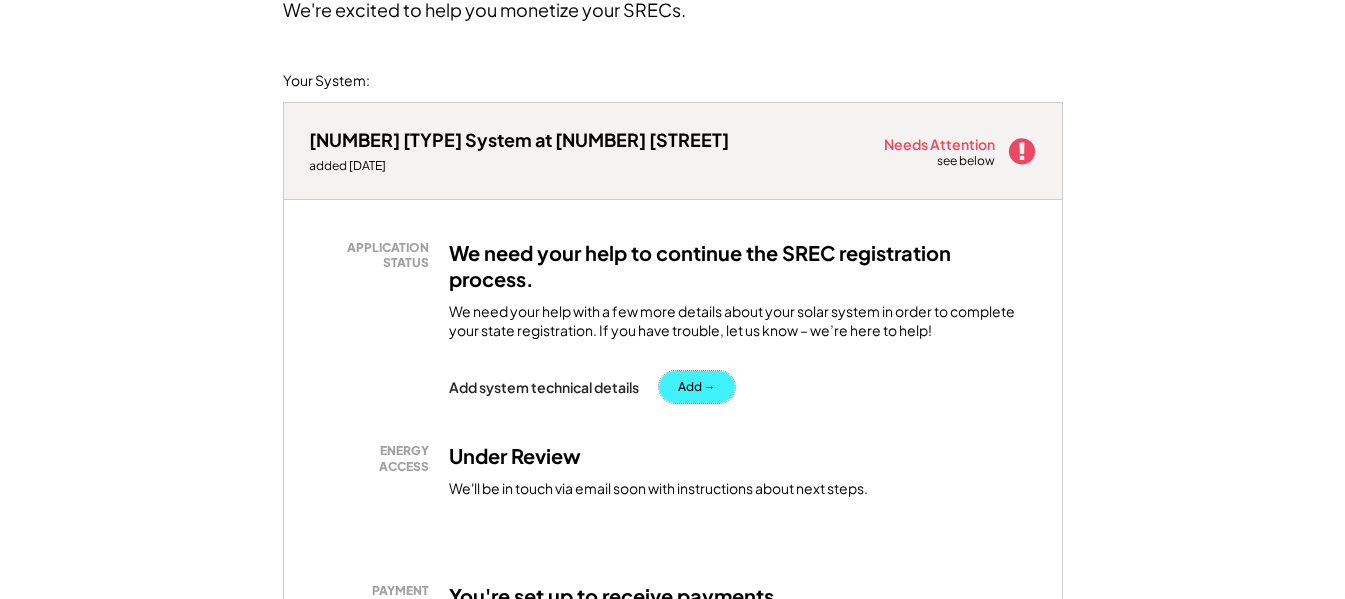 click on "Add →" at bounding box center (697, 387) 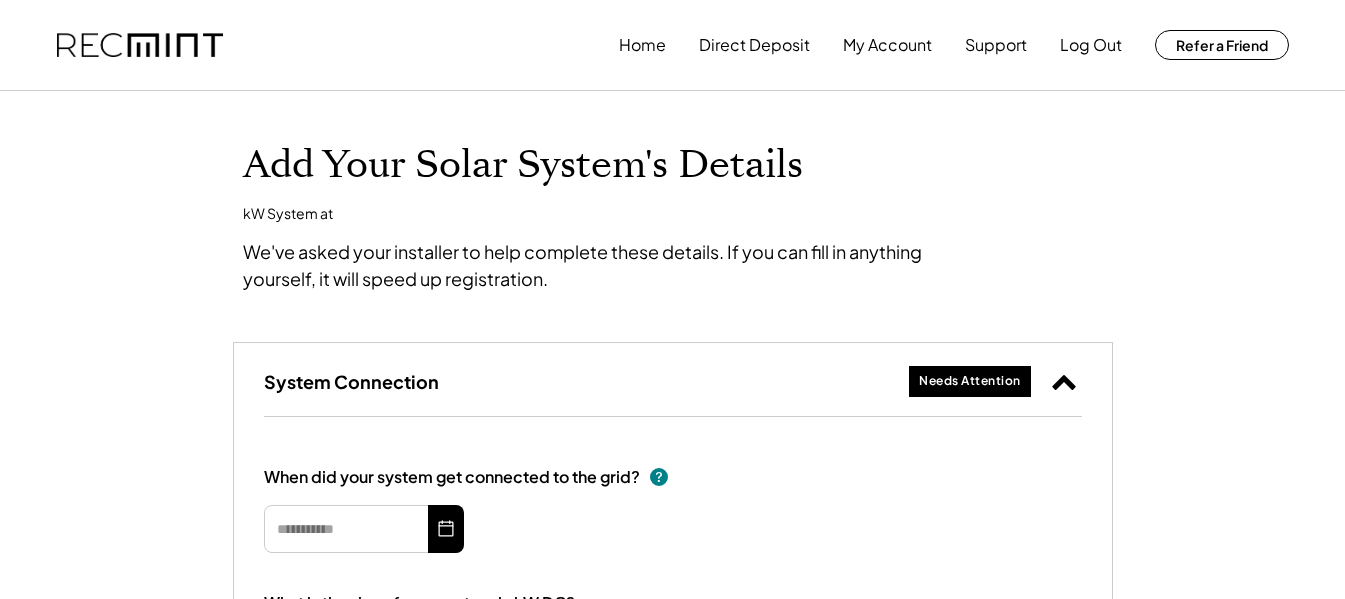 scroll, scrollTop: 0, scrollLeft: 0, axis: both 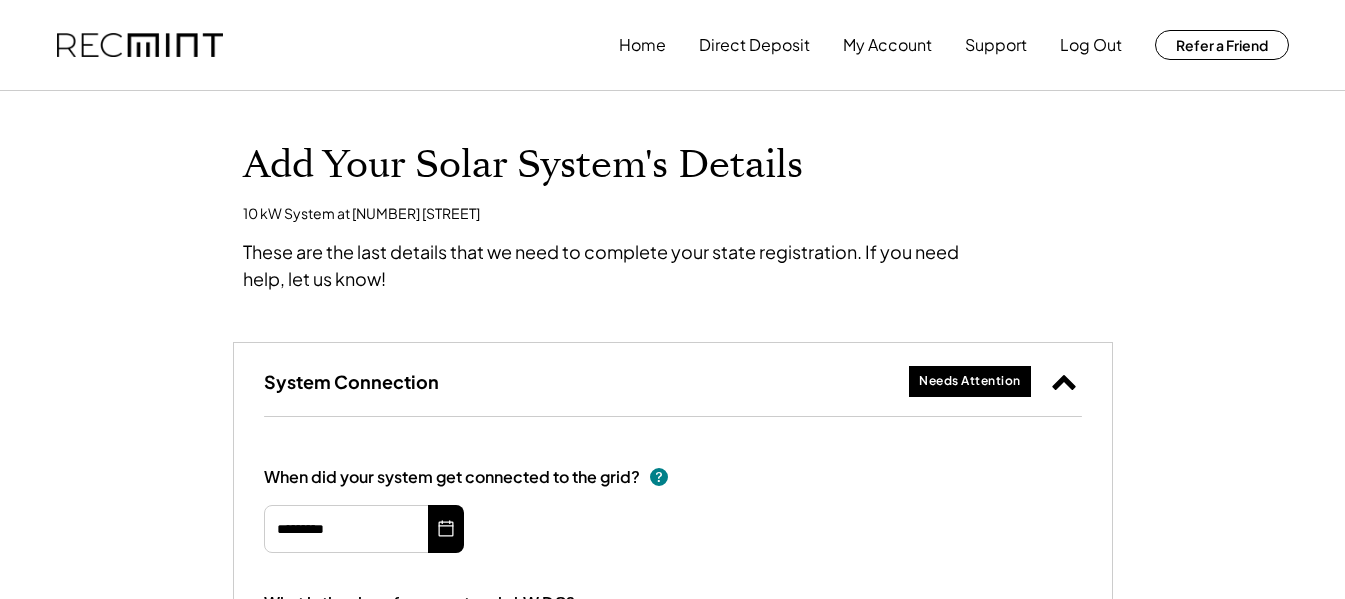 click on "Needs Attention" at bounding box center (970, 381) 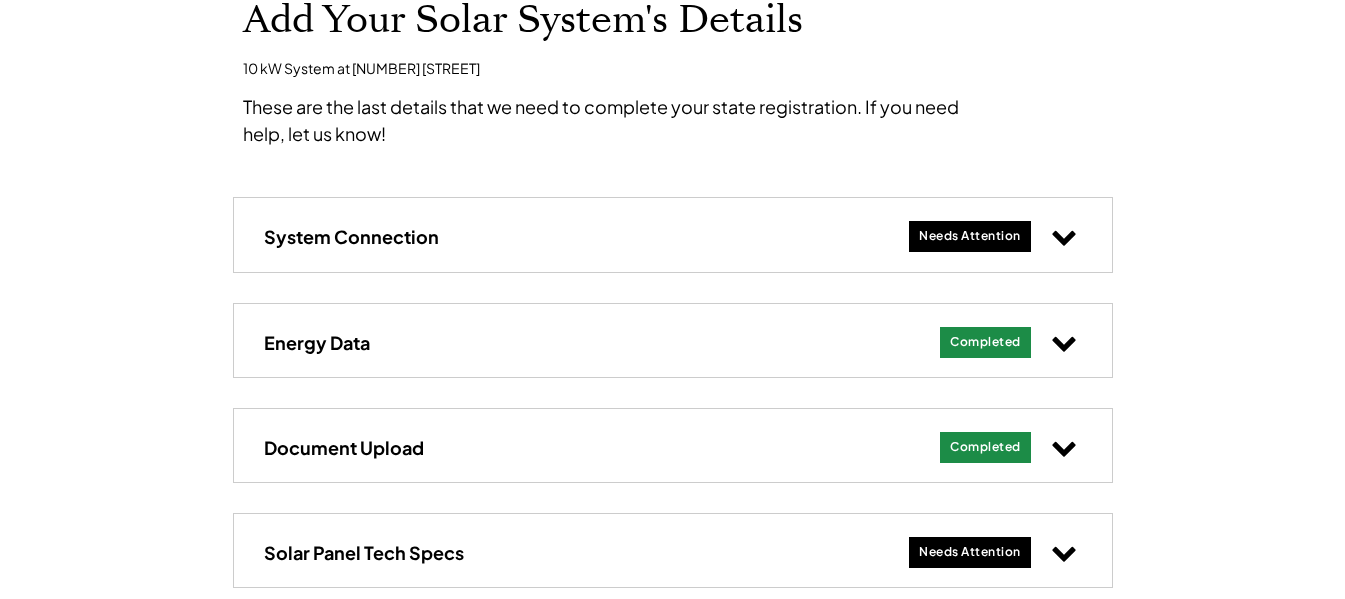 scroll, scrollTop: 200, scrollLeft: 0, axis: vertical 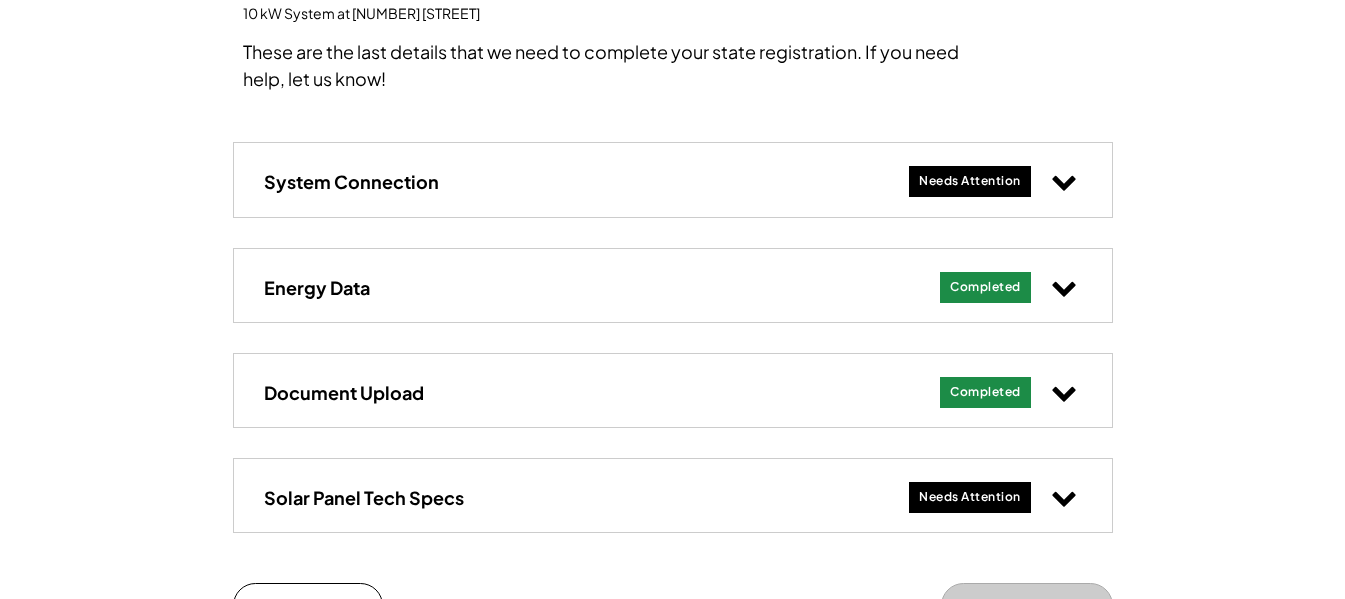 click on "System Connection" at bounding box center [351, 181] 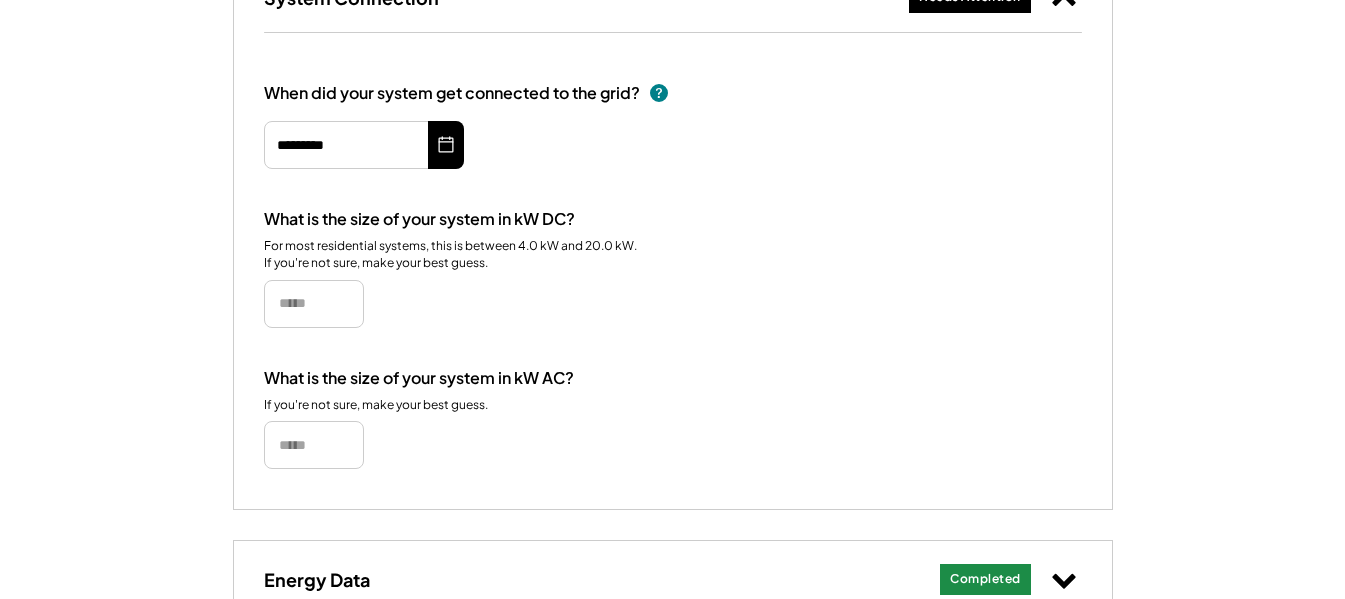 scroll, scrollTop: 400, scrollLeft: 0, axis: vertical 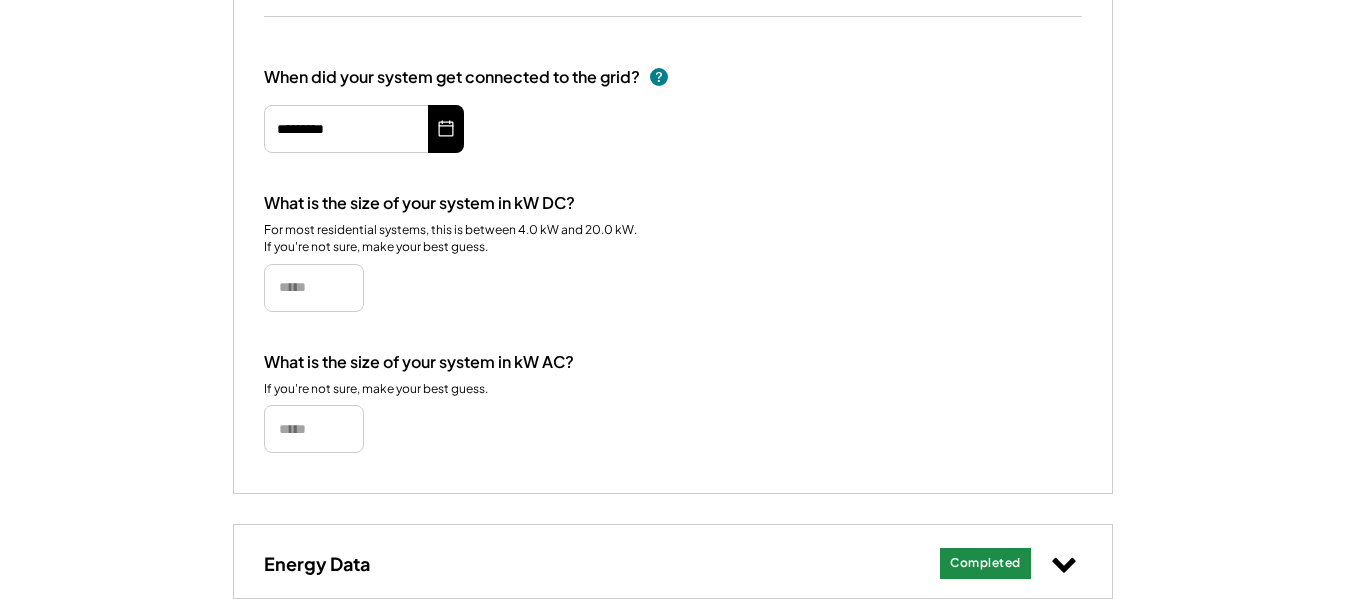 click at bounding box center (314, 429) 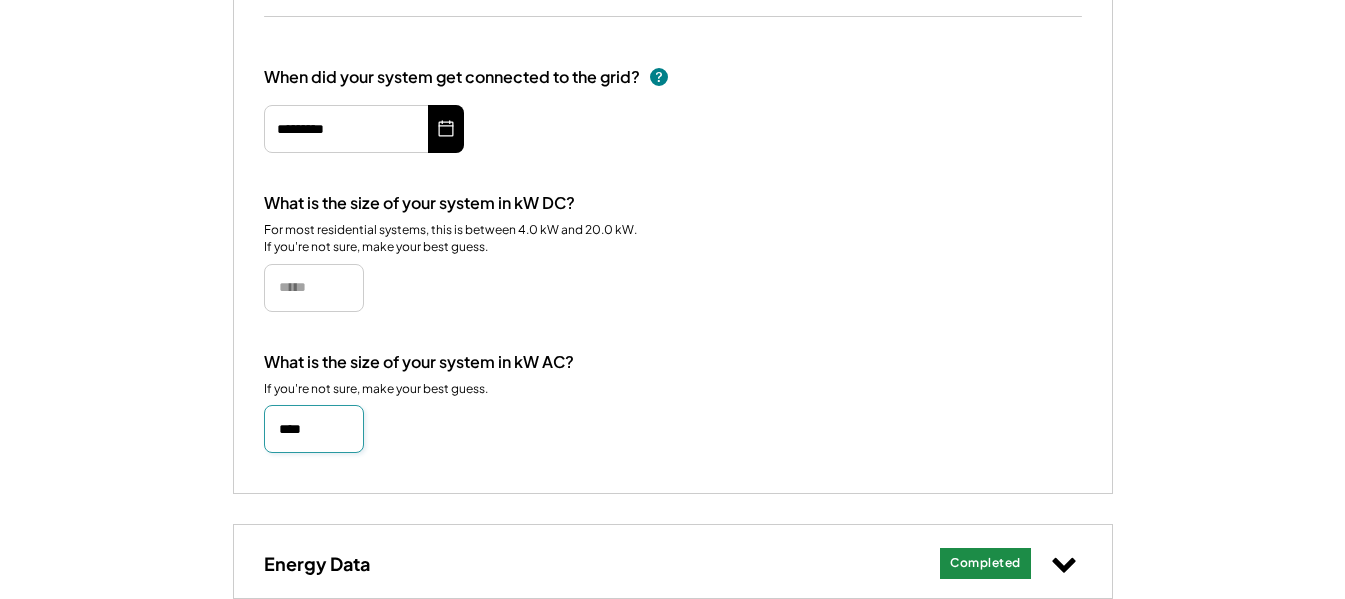 type on "*****" 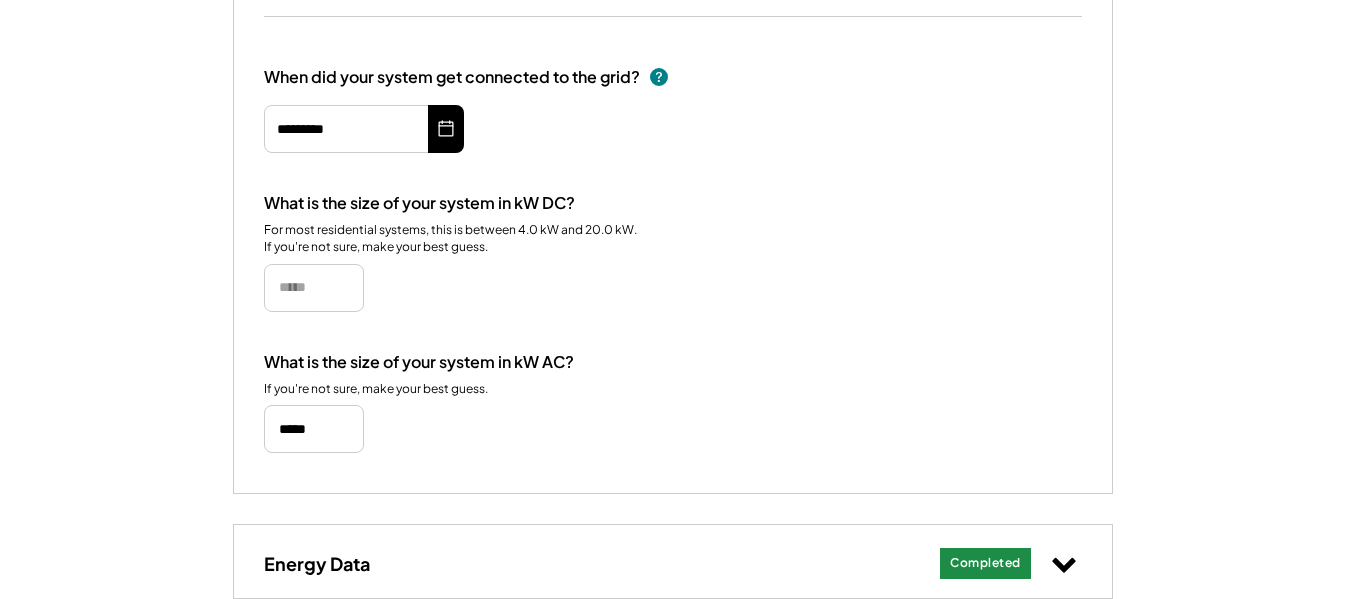 click on "What is the size of your system in kW AC? If you're not sure, make your best guess." at bounding box center [673, 403] 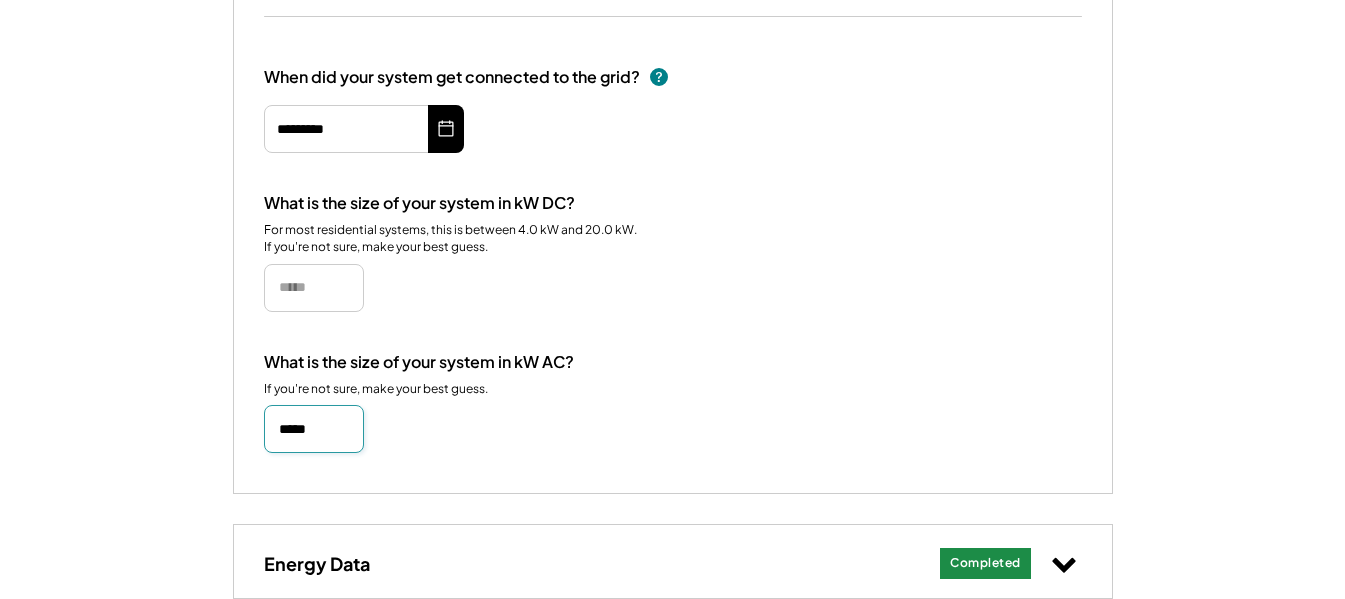 click at bounding box center [314, 429] 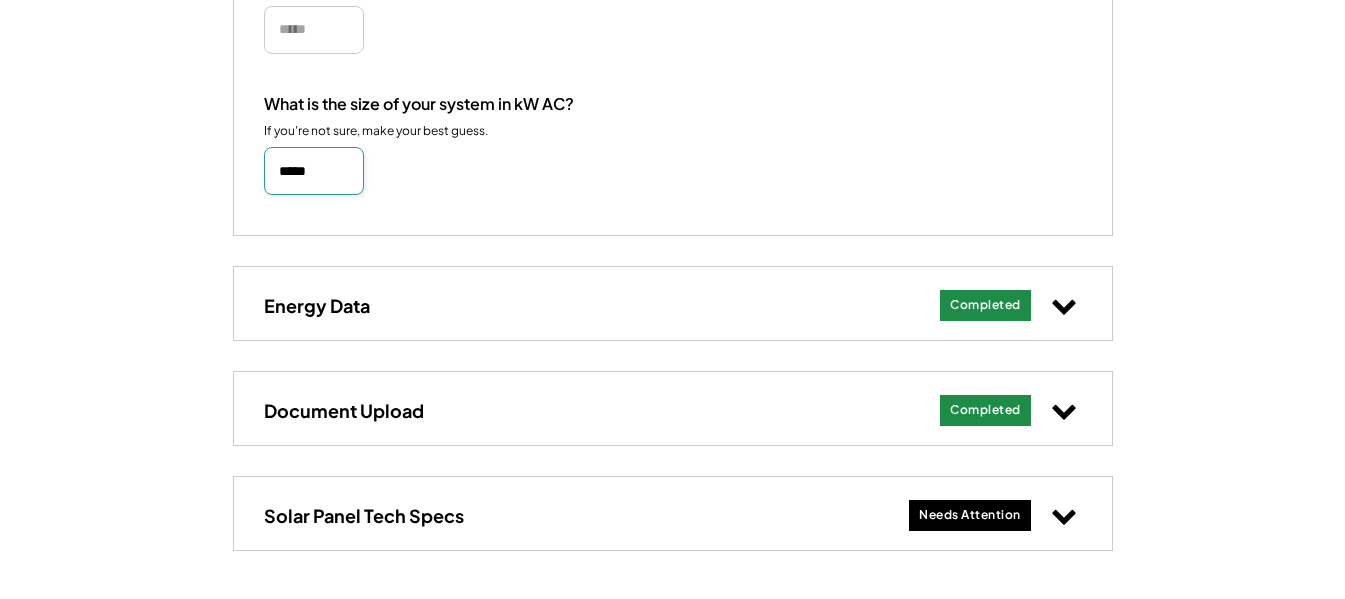scroll, scrollTop: 700, scrollLeft: 0, axis: vertical 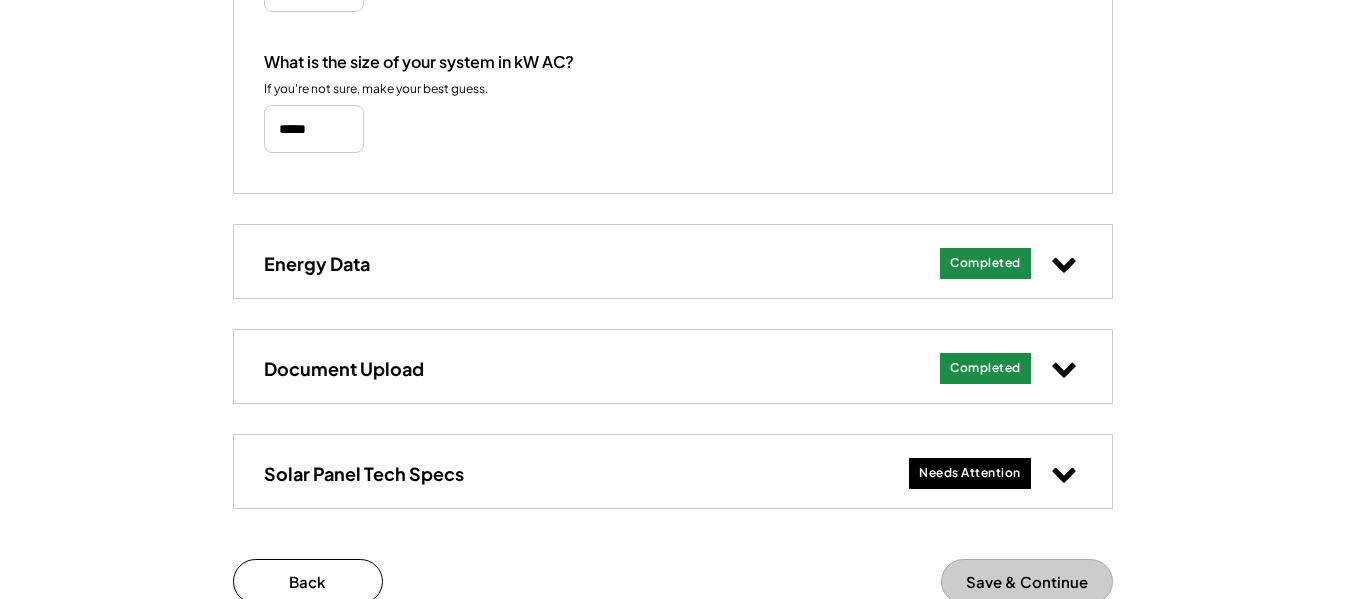 click on "Solar Panel Tech Specs Needs Attention" at bounding box center [673, 471] 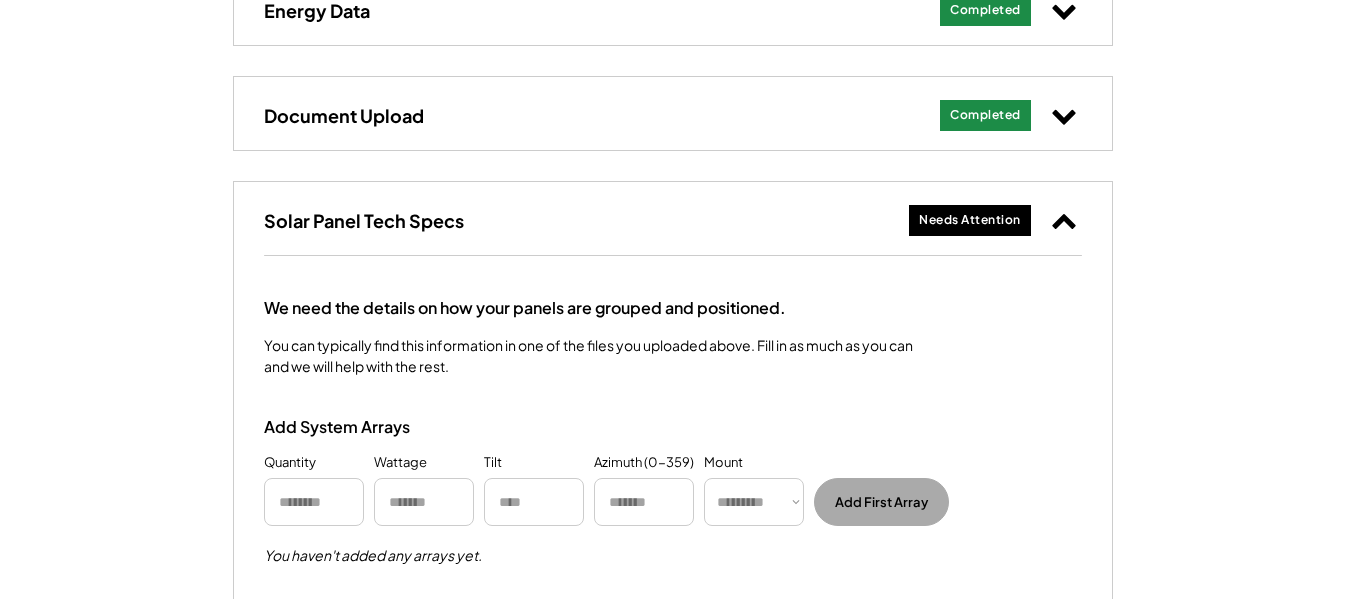 scroll, scrollTop: 1000, scrollLeft: 0, axis: vertical 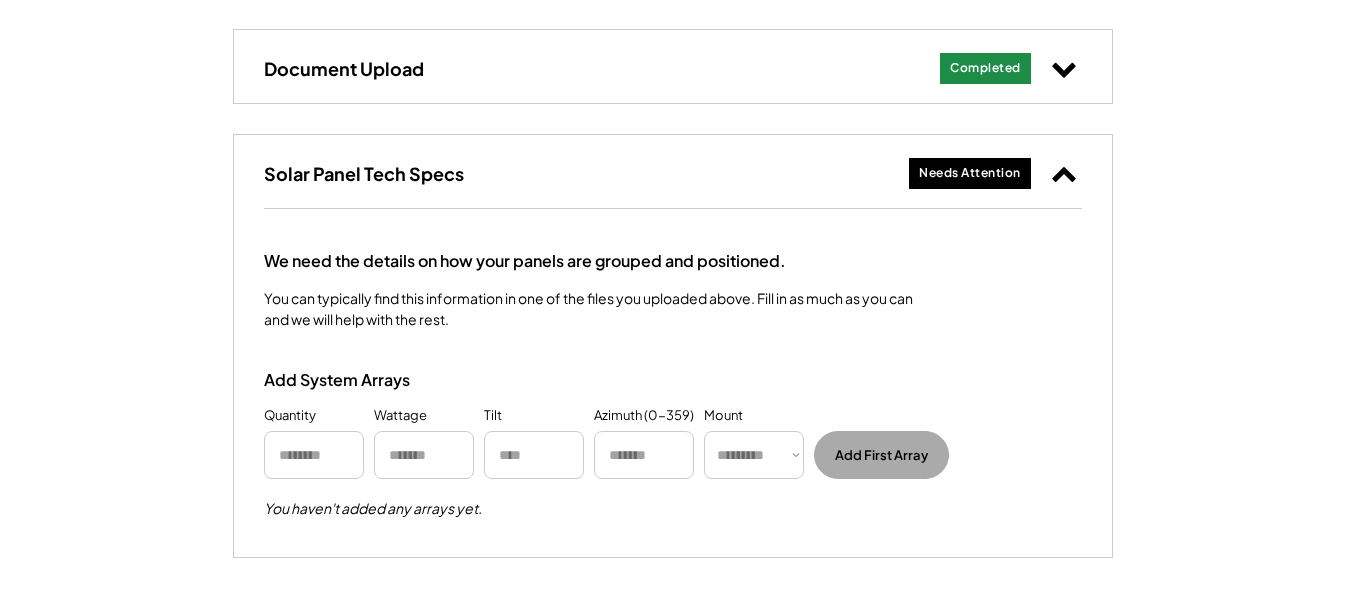 click on "Solar Panel Tech Specs" at bounding box center (364, 173) 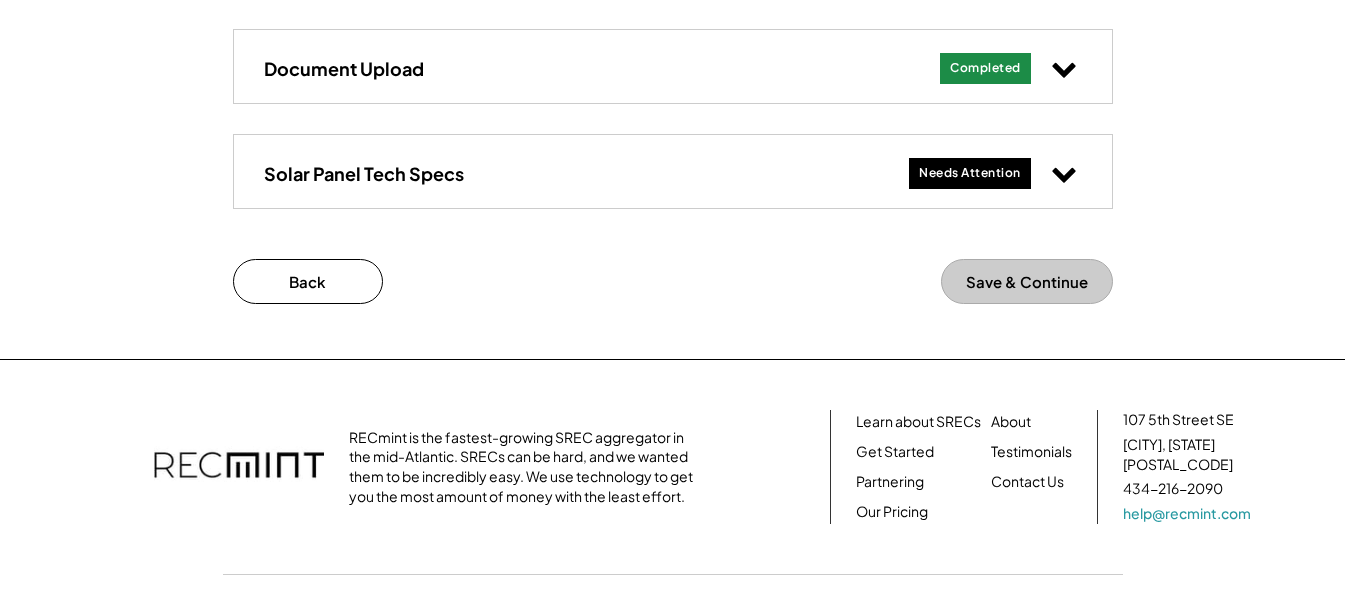 click on "Needs Attention" at bounding box center (970, 173) 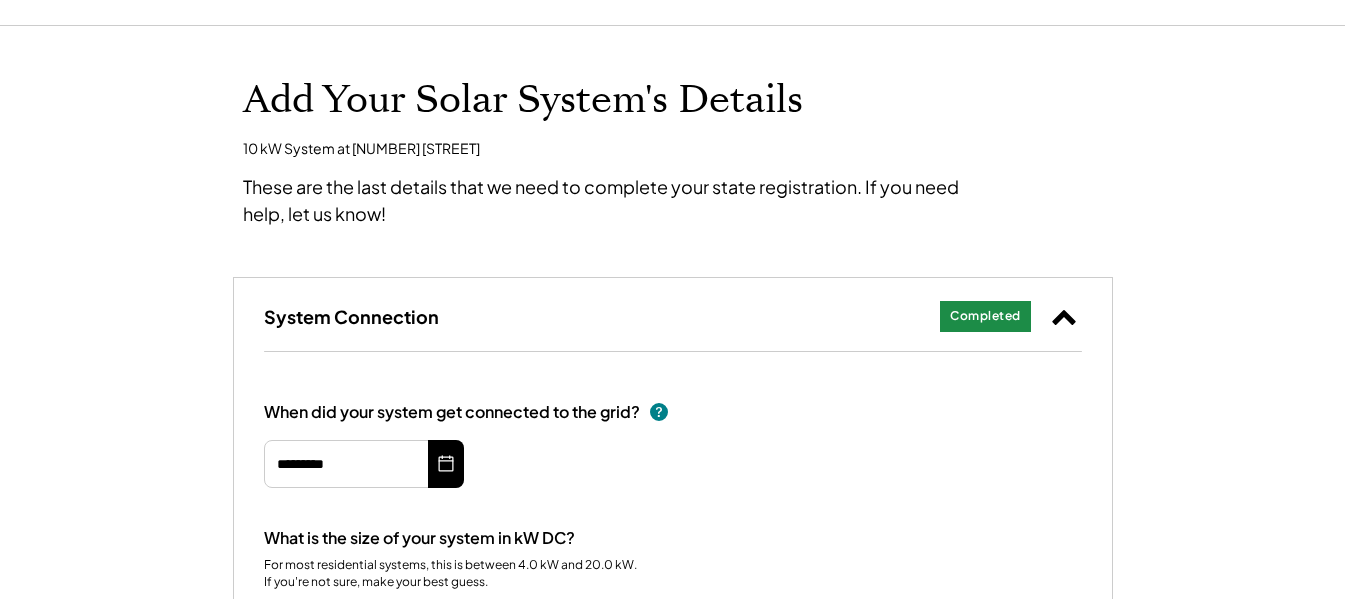 scroll, scrollTop: 100, scrollLeft: 0, axis: vertical 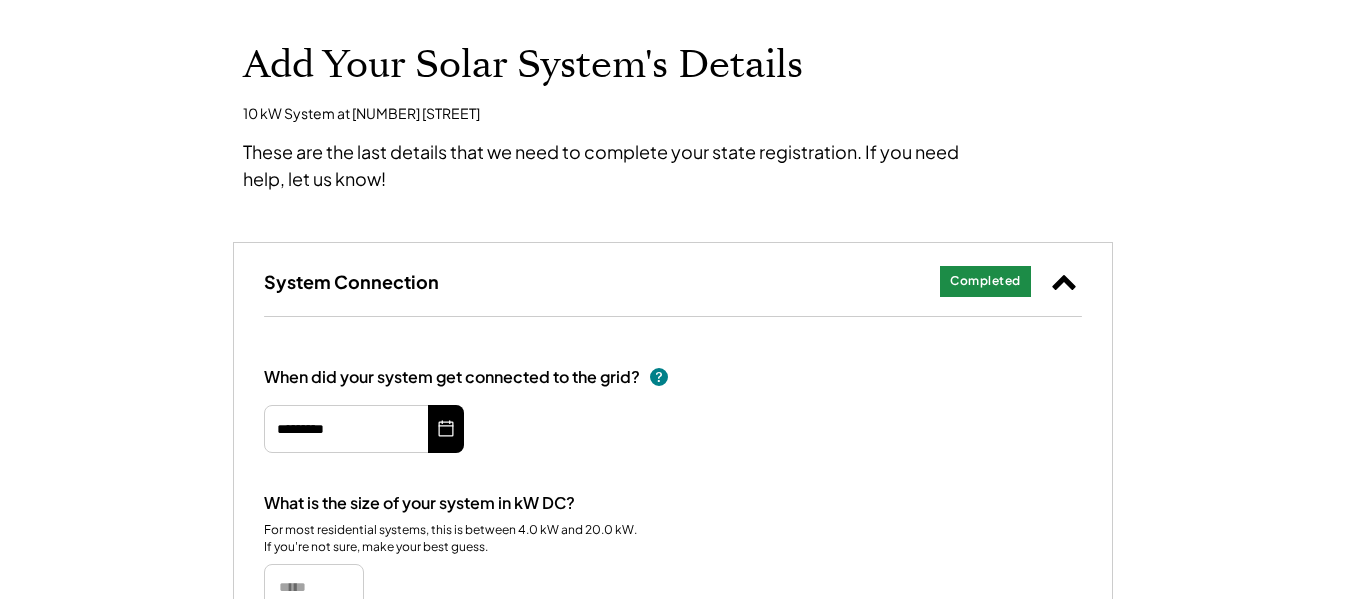 click on "Completed" at bounding box center (985, 281) 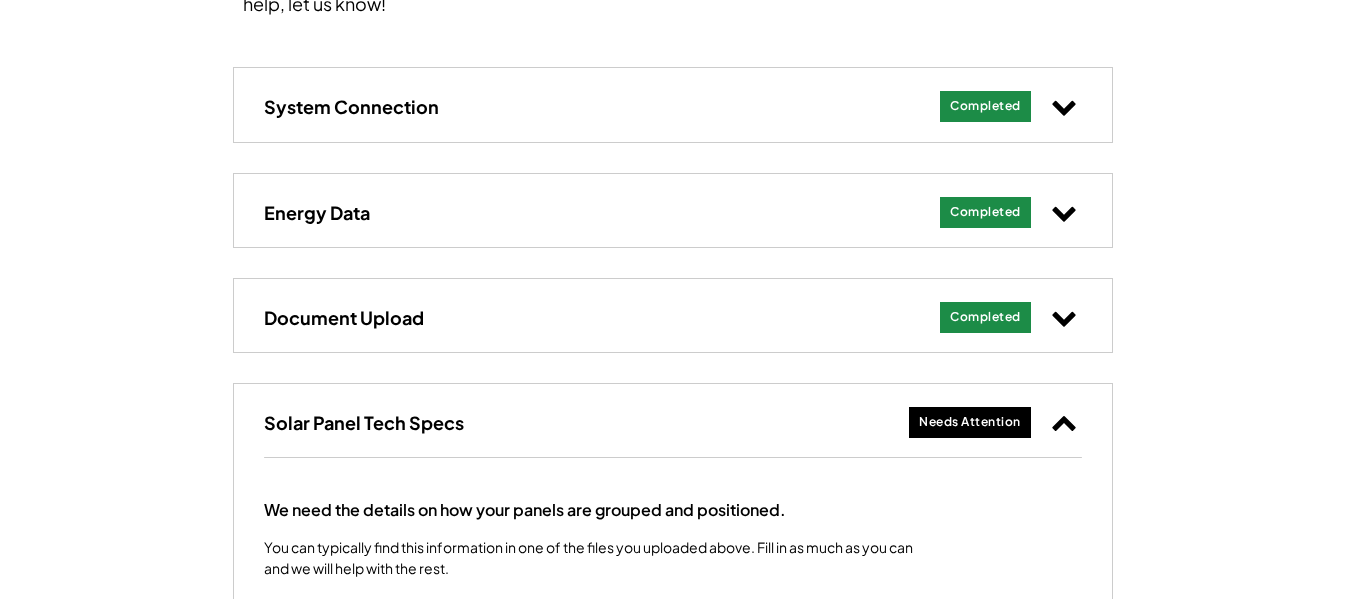 scroll, scrollTop: 300, scrollLeft: 0, axis: vertical 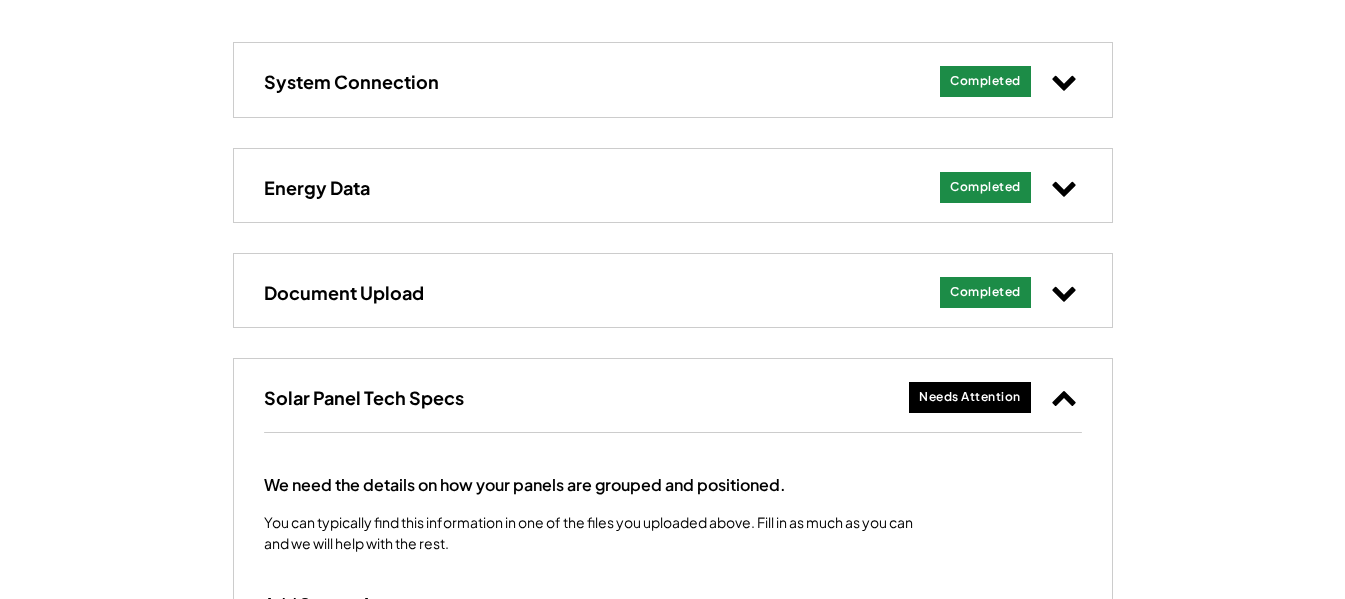 click on "Document Upload" at bounding box center [344, 292] 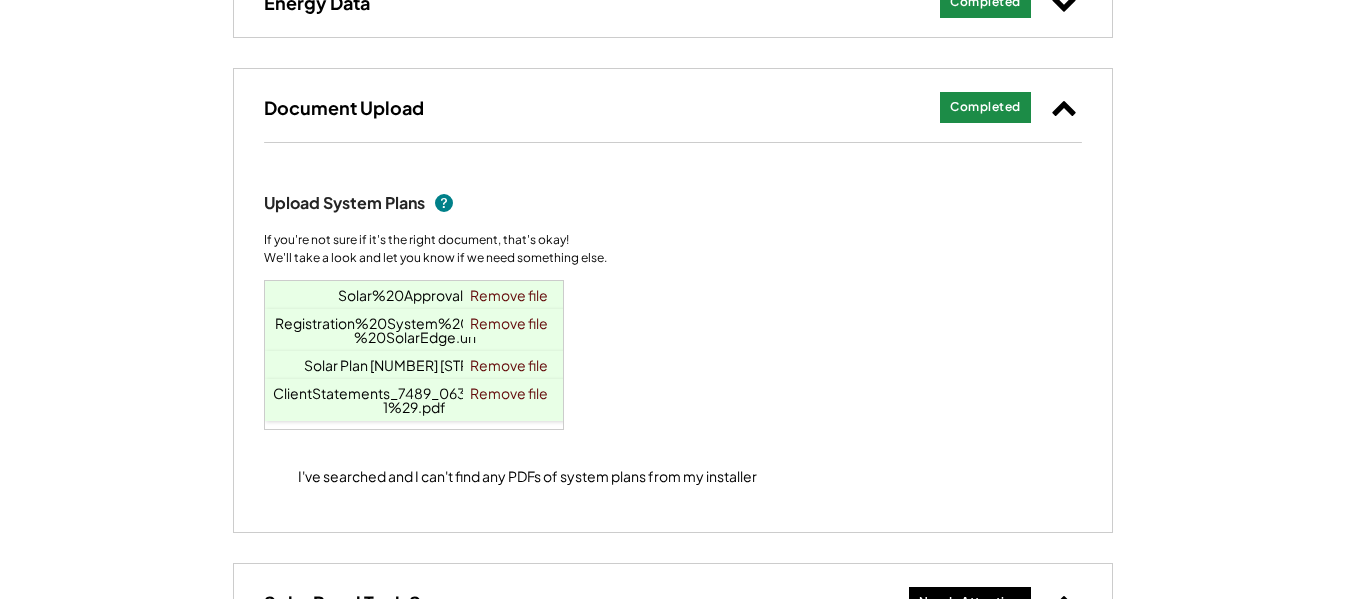 scroll, scrollTop: 500, scrollLeft: 0, axis: vertical 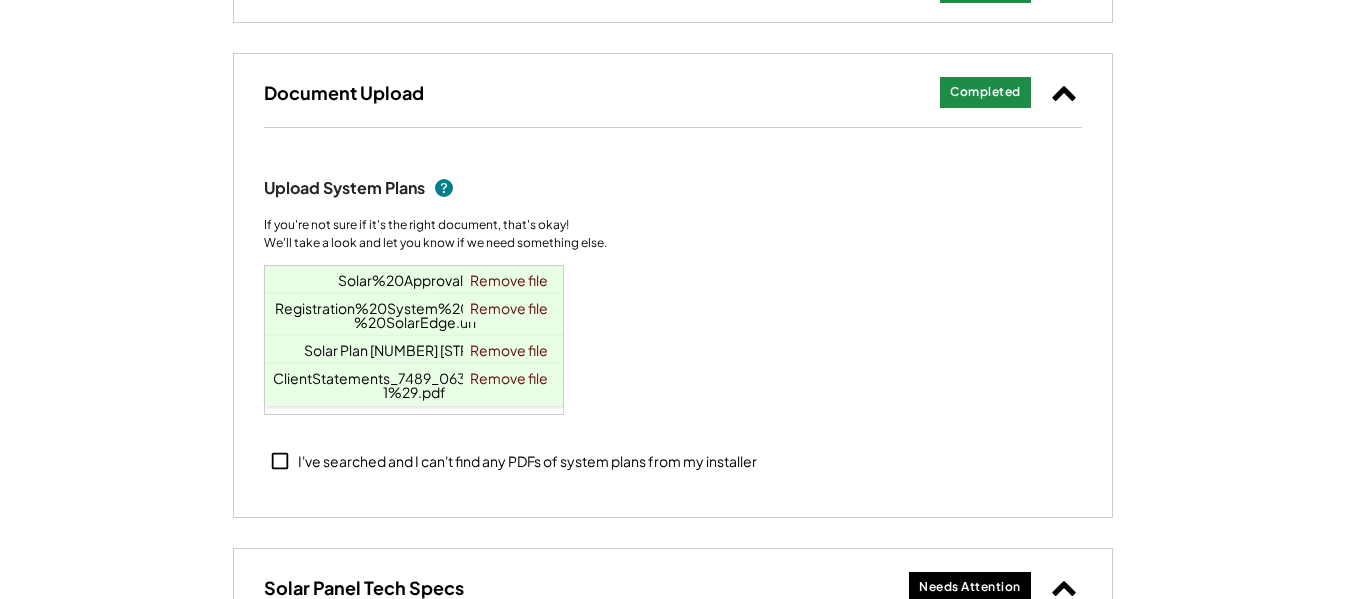 click on "ClientStatements_7489_063025%20%281%29.pdf" at bounding box center [414, 385] 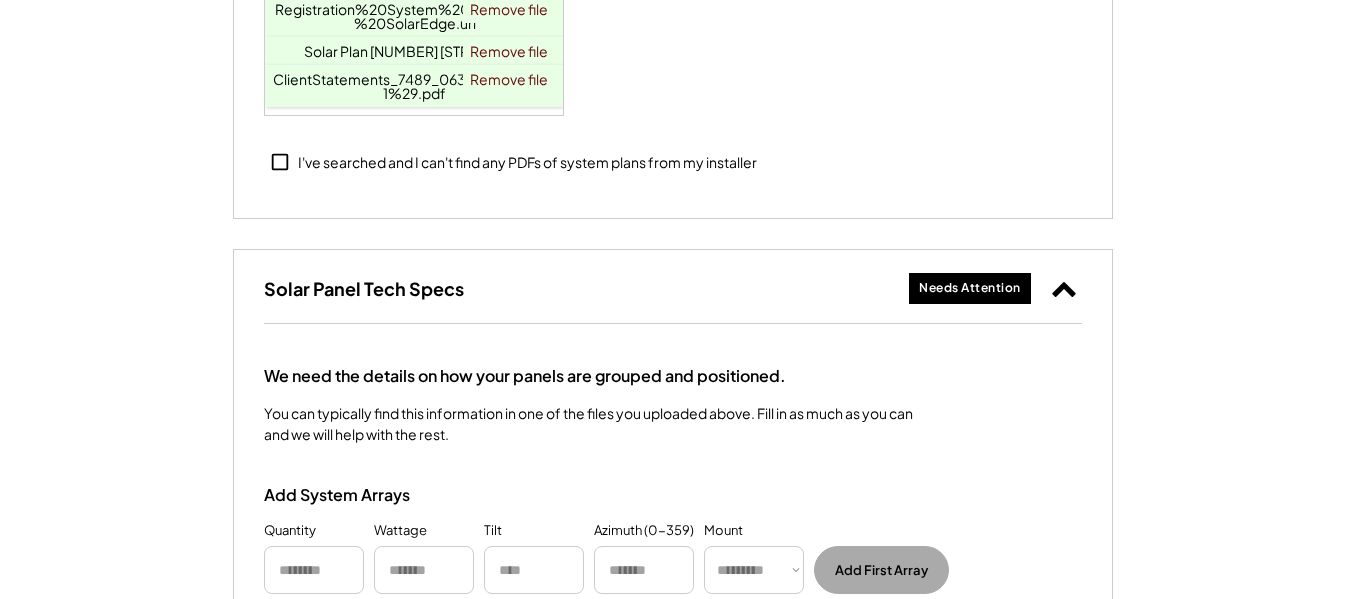 scroll, scrollTop: 800, scrollLeft: 0, axis: vertical 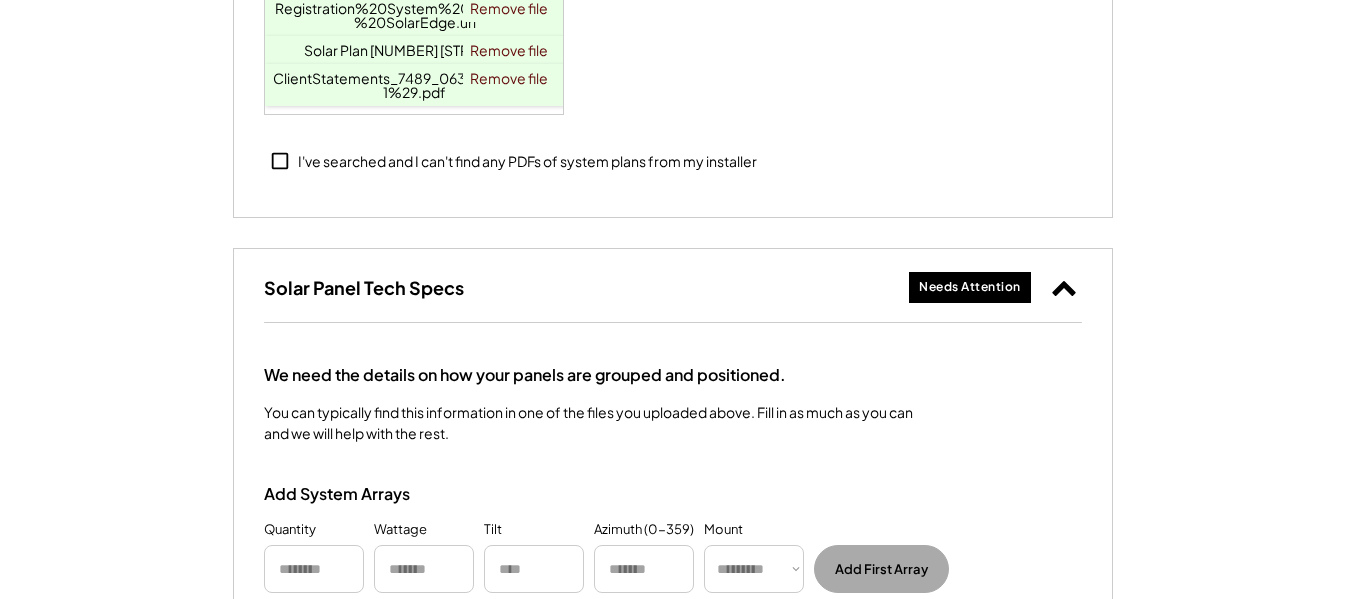 drag, startPoint x: 393, startPoint y: 101, endPoint x: 378, endPoint y: 128, distance: 30.88689 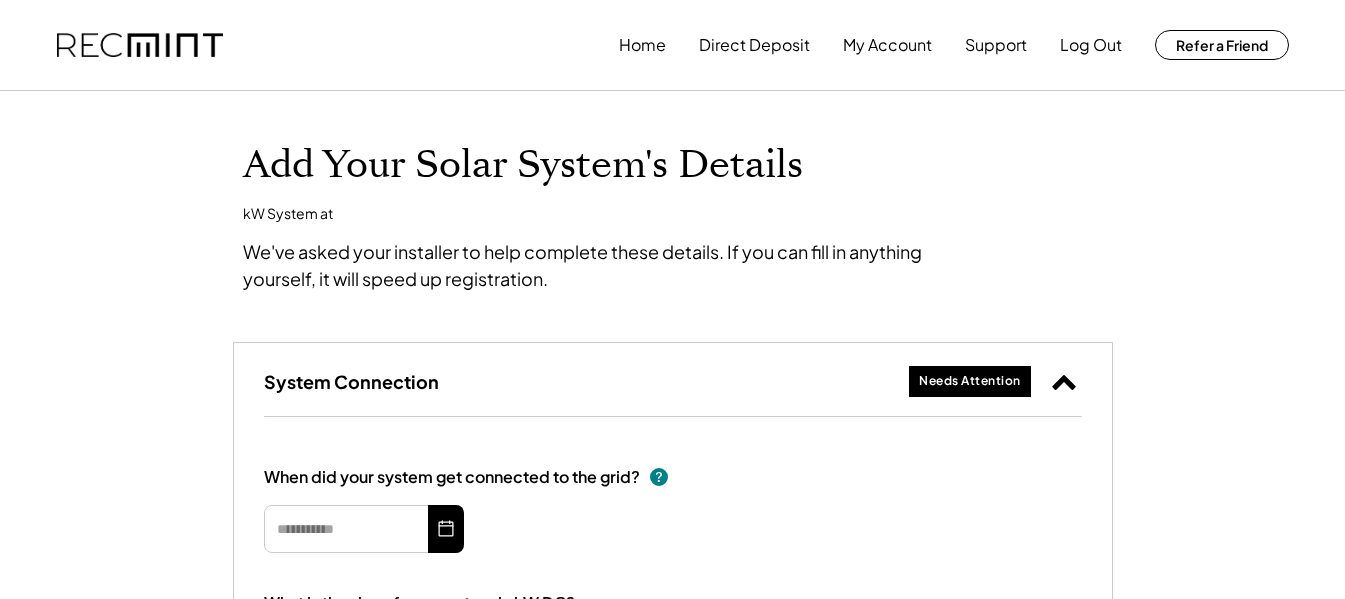 scroll, scrollTop: 800, scrollLeft: 0, axis: vertical 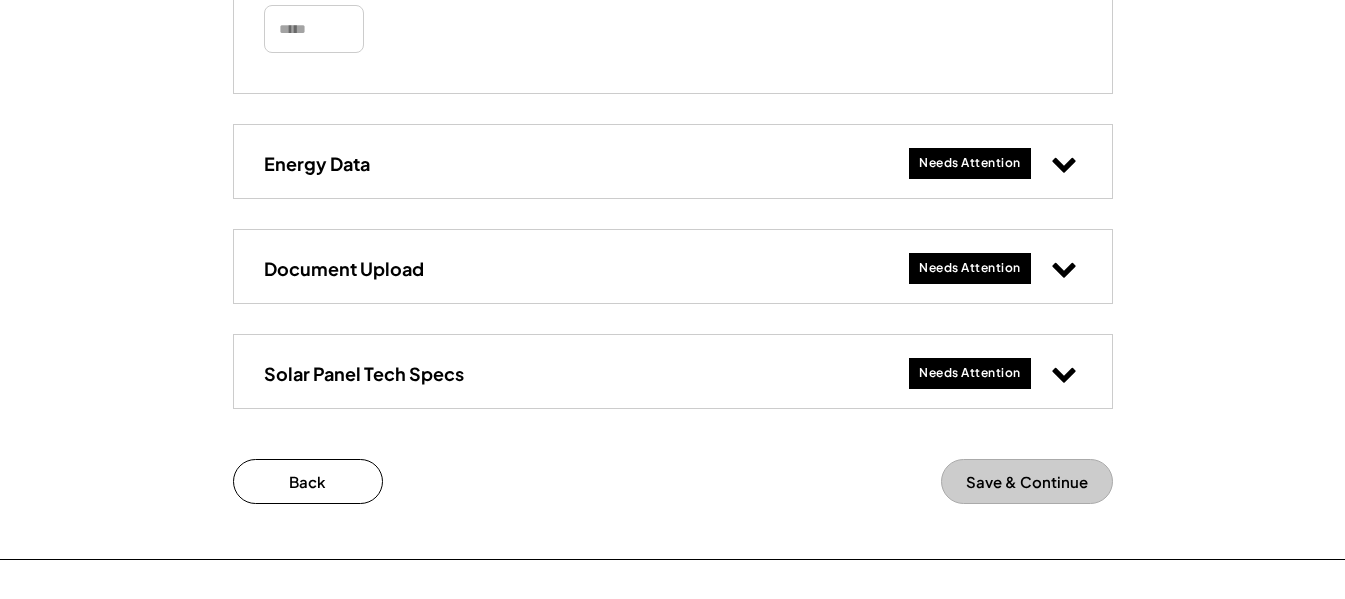type on "*********" 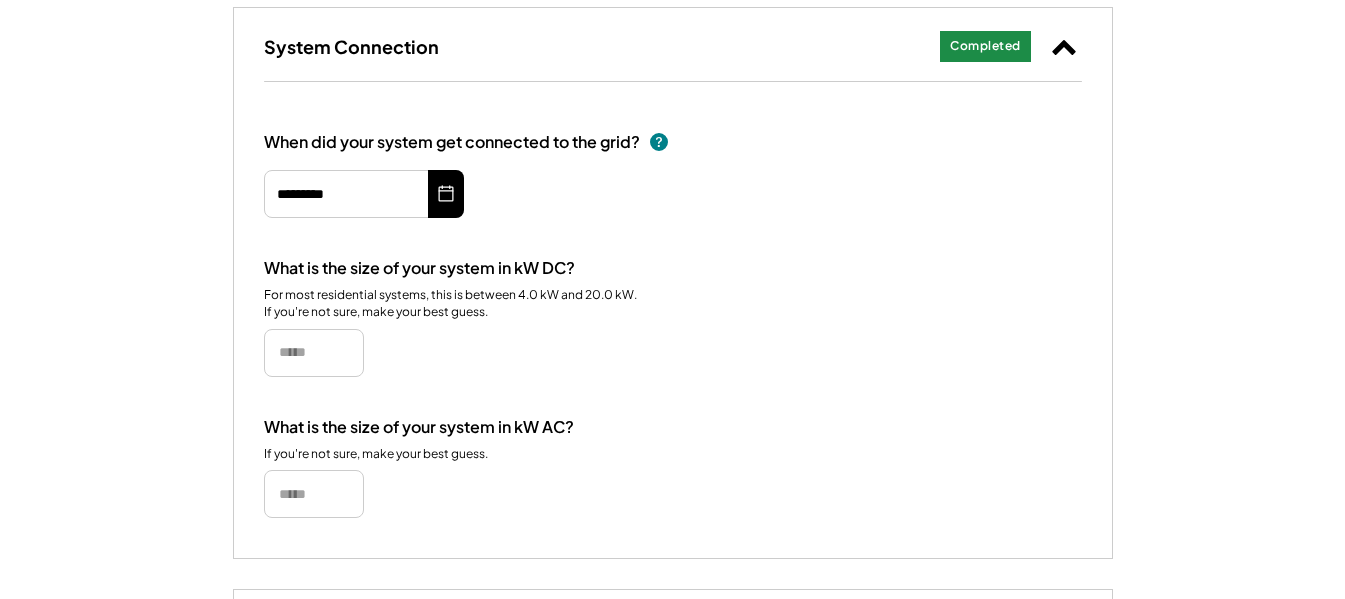 scroll, scrollTop: 300, scrollLeft: 0, axis: vertical 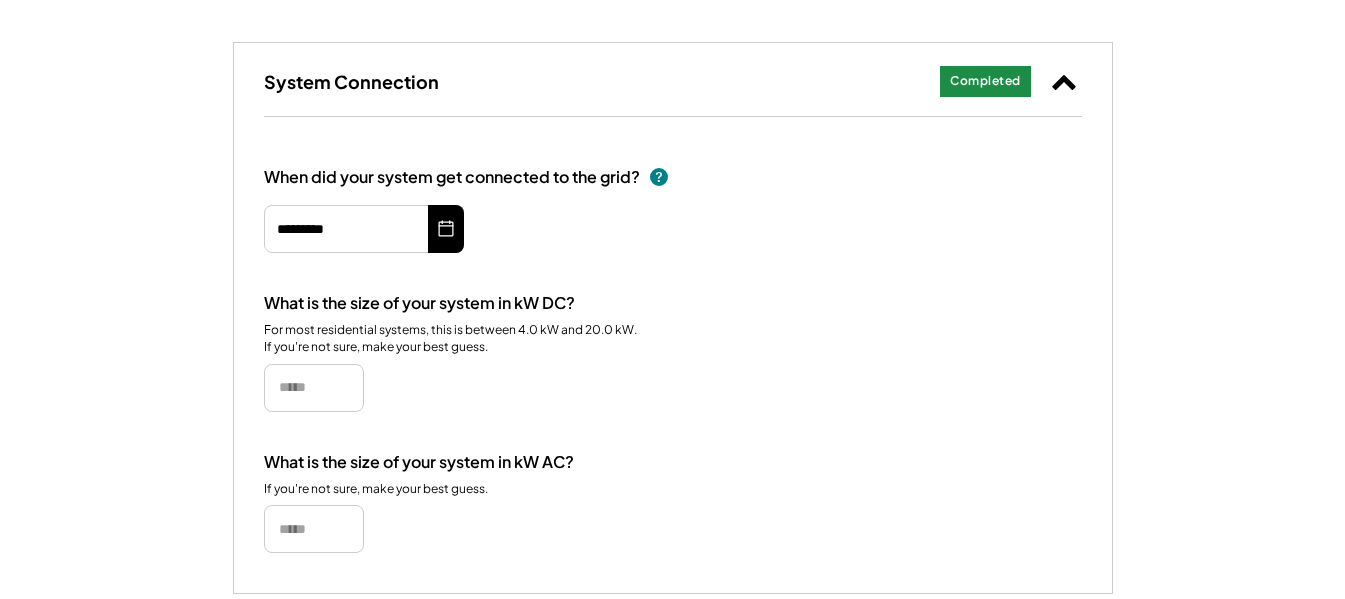 click 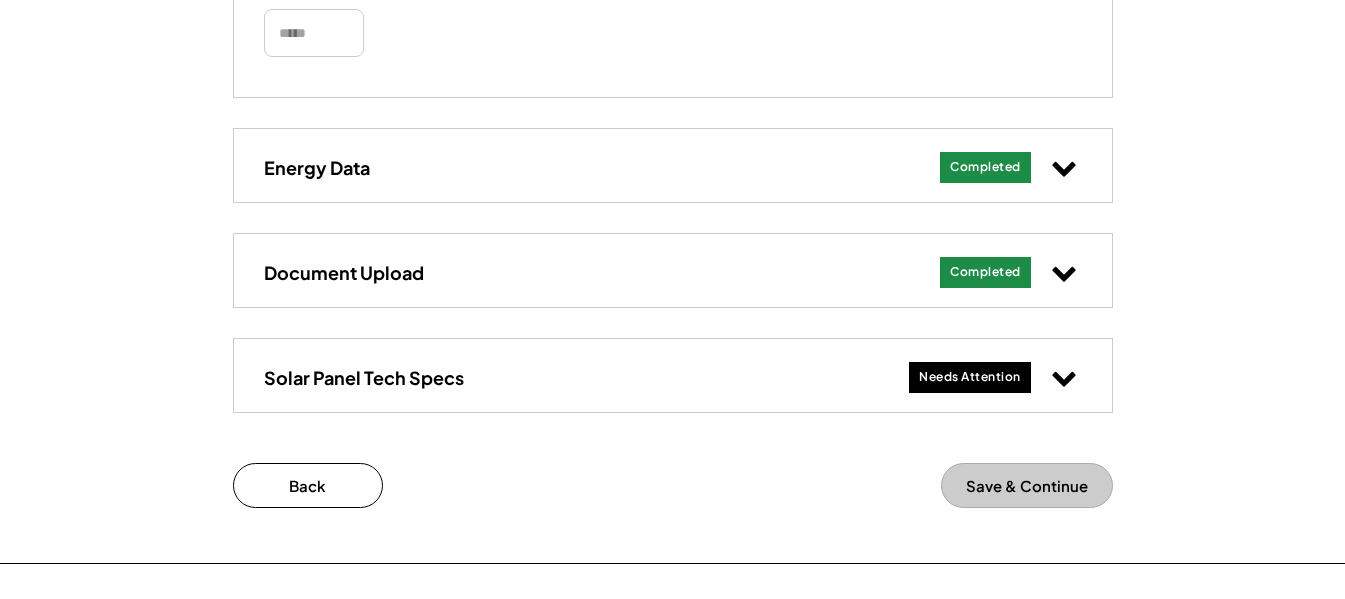 scroll, scrollTop: 800, scrollLeft: 0, axis: vertical 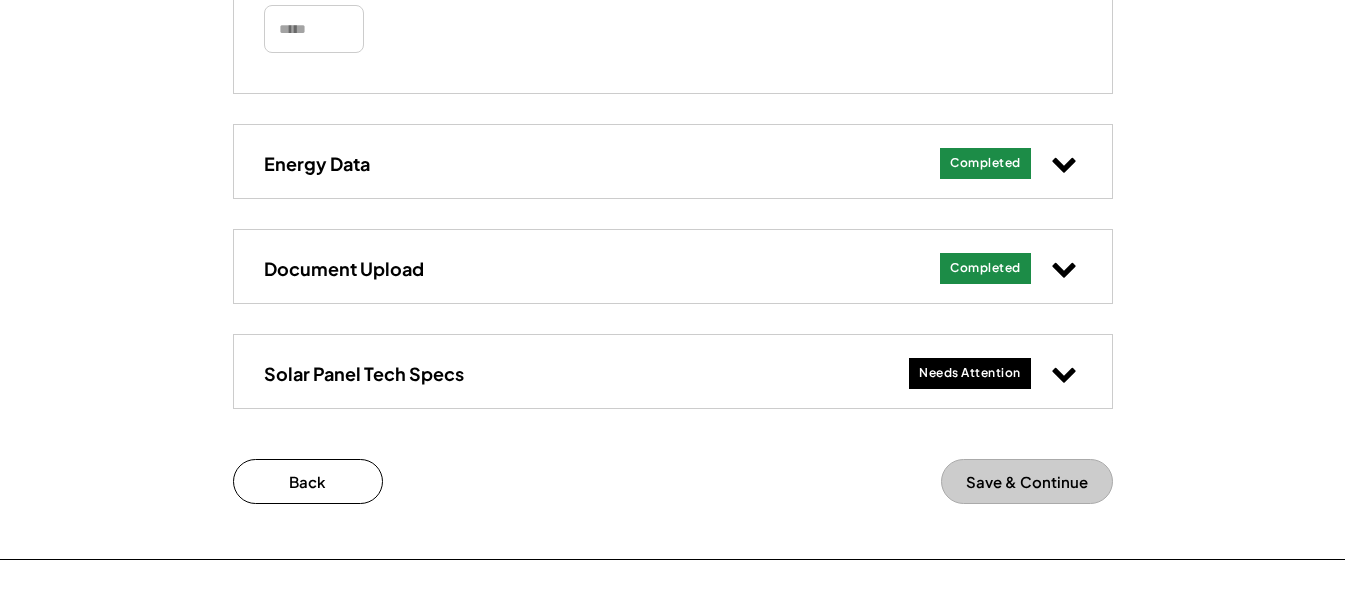click on "Needs Attention" at bounding box center (970, 373) 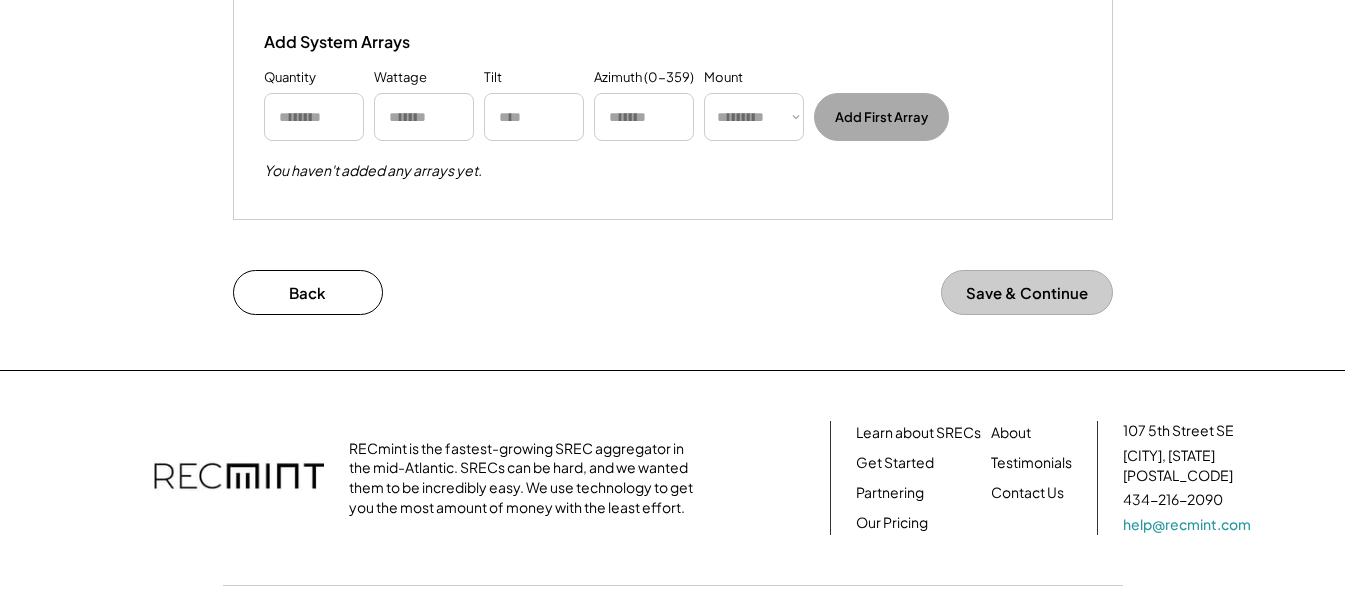 scroll, scrollTop: 1138, scrollLeft: 0, axis: vertical 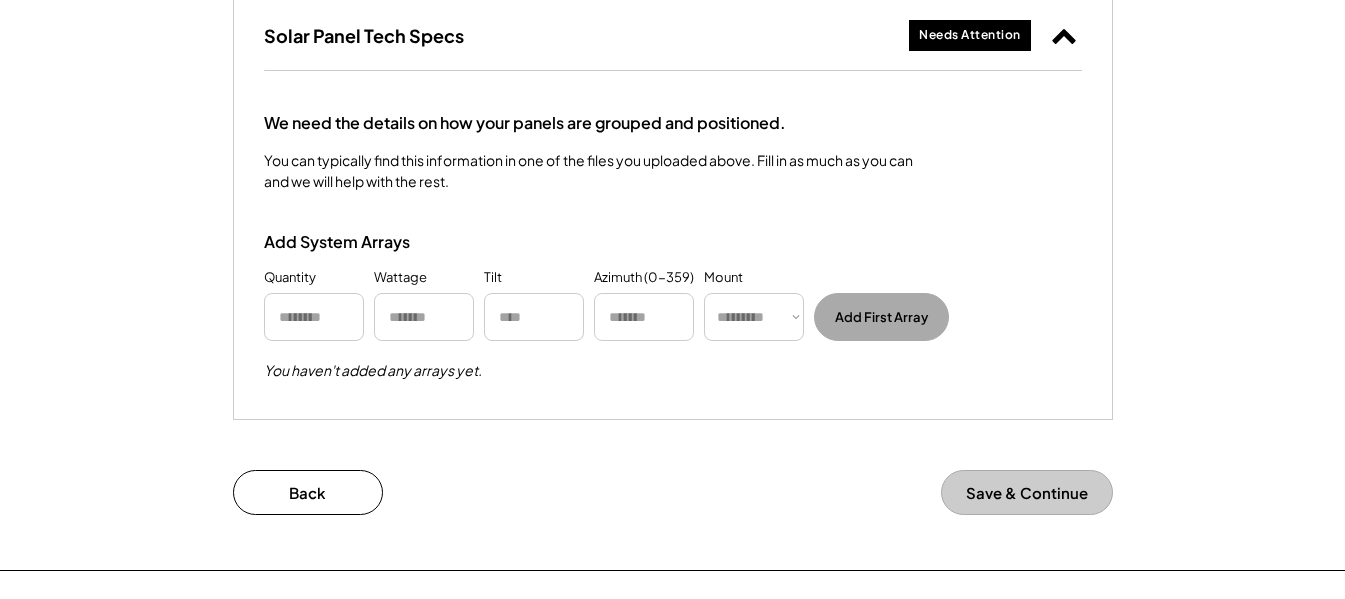 click on "Needs Attention" at bounding box center (970, 35) 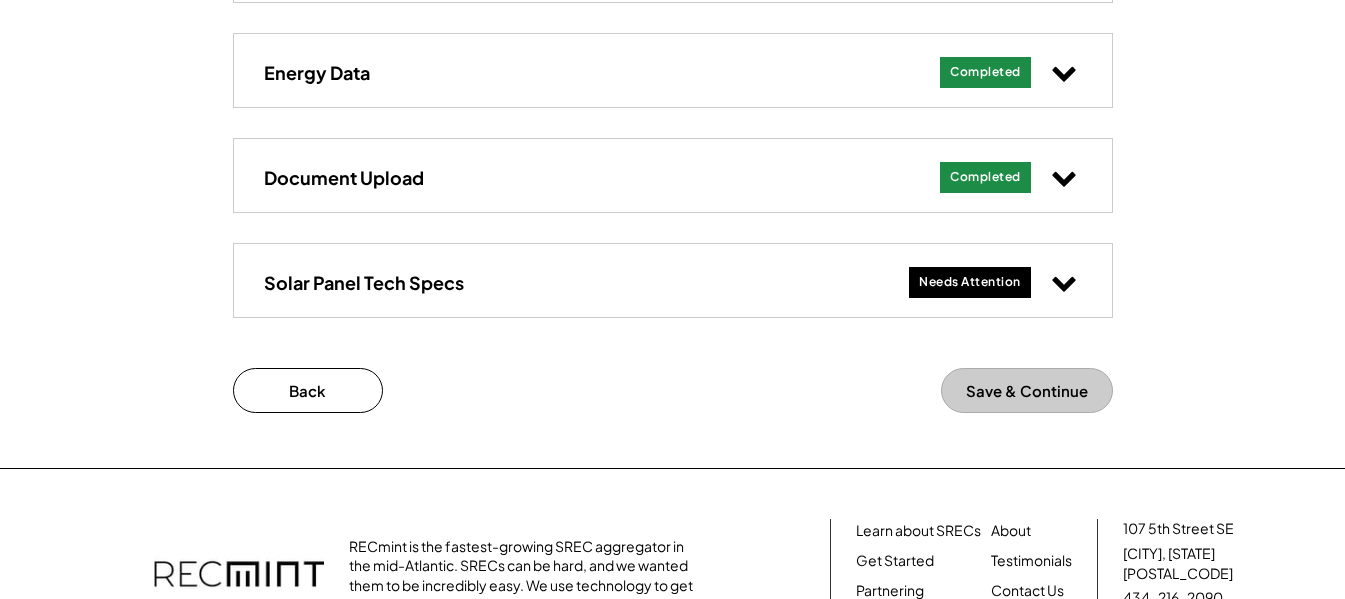 scroll, scrollTop: 889, scrollLeft: 0, axis: vertical 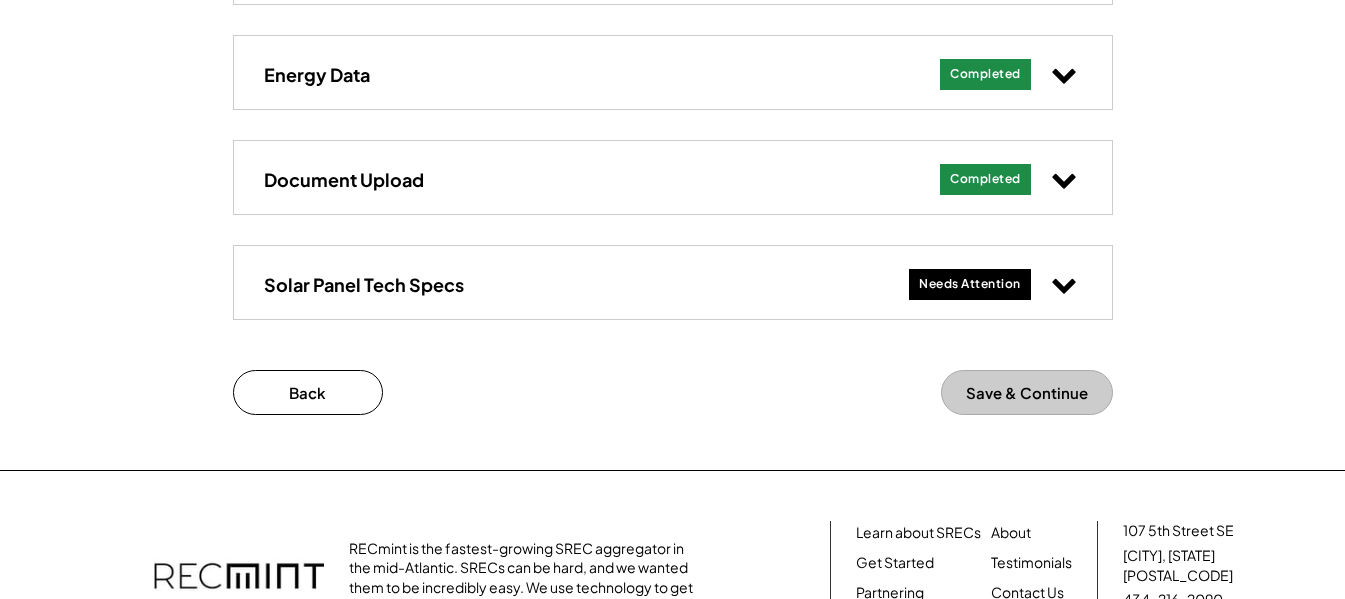 click on "Needs Attention" at bounding box center [970, 284] 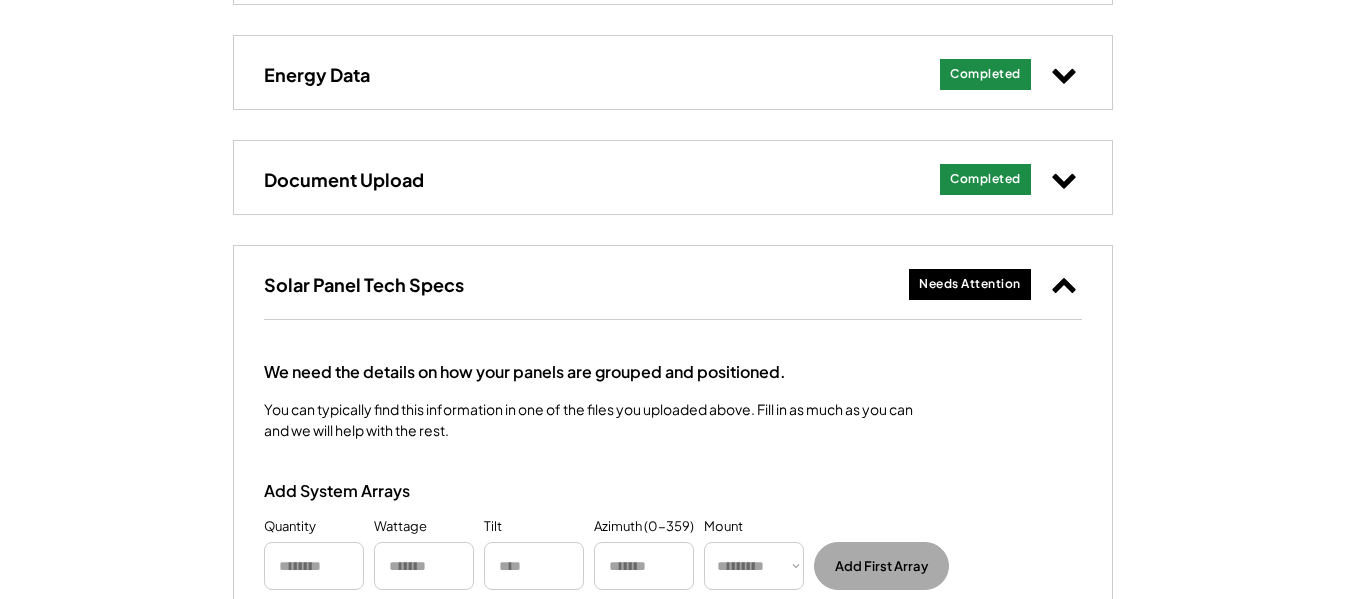 click on "Document Upload" at bounding box center [344, 179] 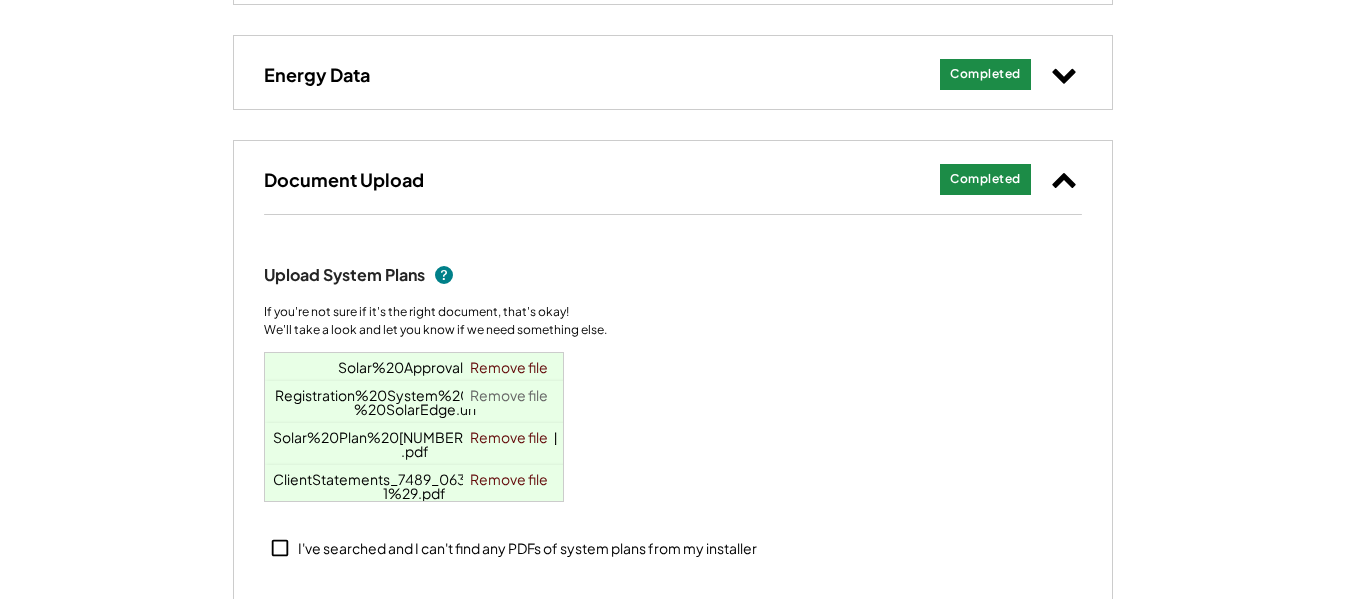 click on "Remove file" at bounding box center [509, 395] 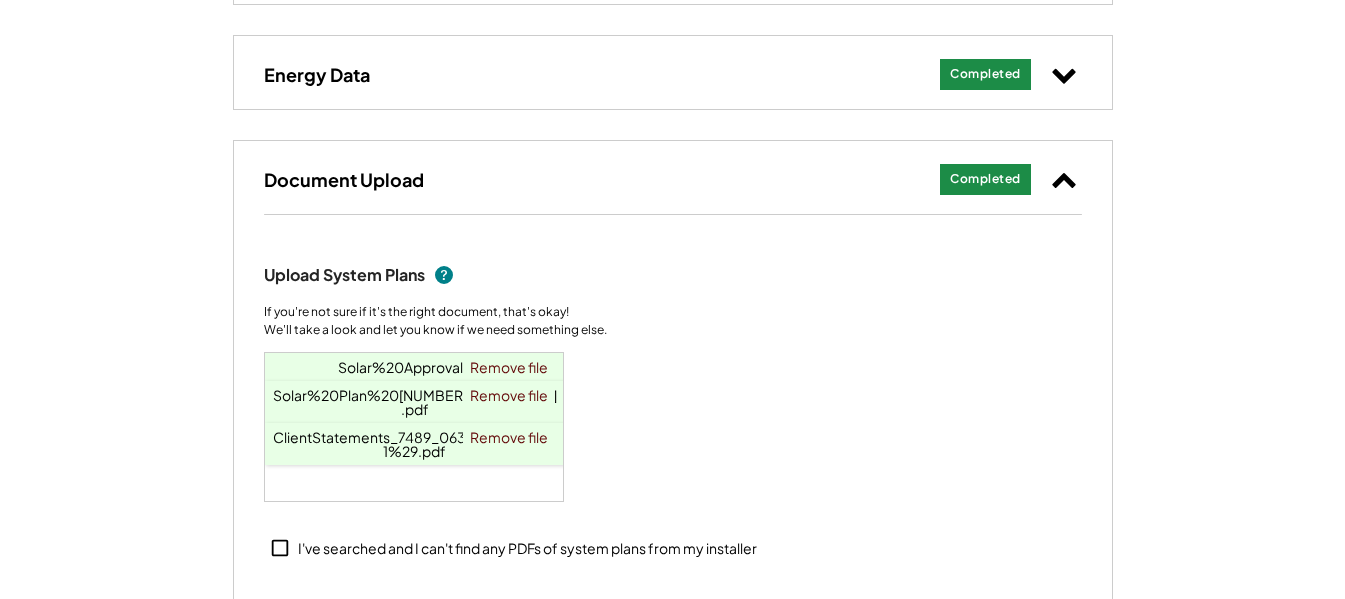 click on "Solar%20Plan%20[NUMBER]%20[STREET].pdf" at bounding box center (415, 402) 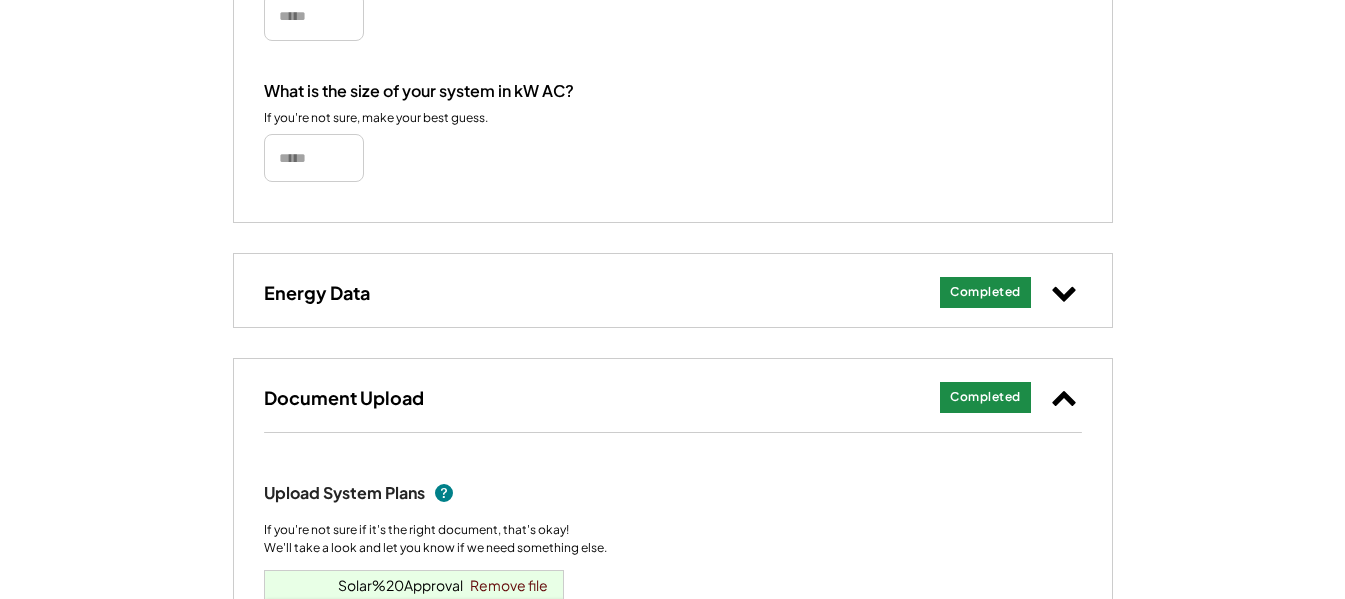 scroll, scrollTop: 689, scrollLeft: 0, axis: vertical 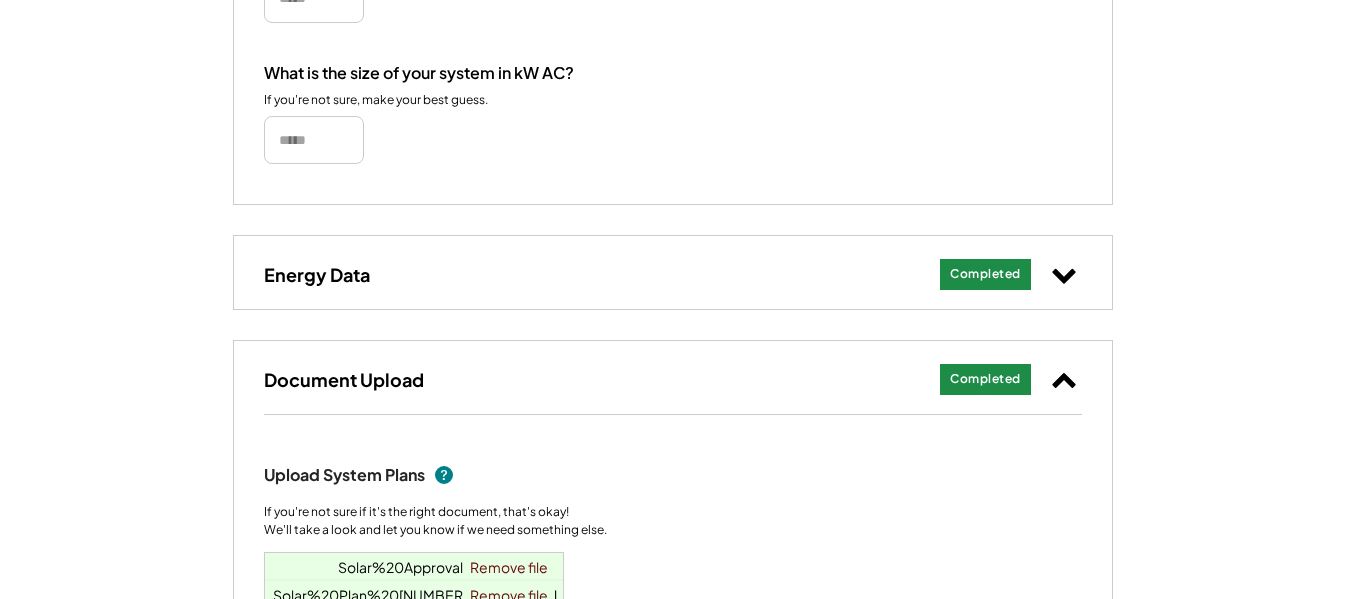 click on "Completed" at bounding box center (985, 379) 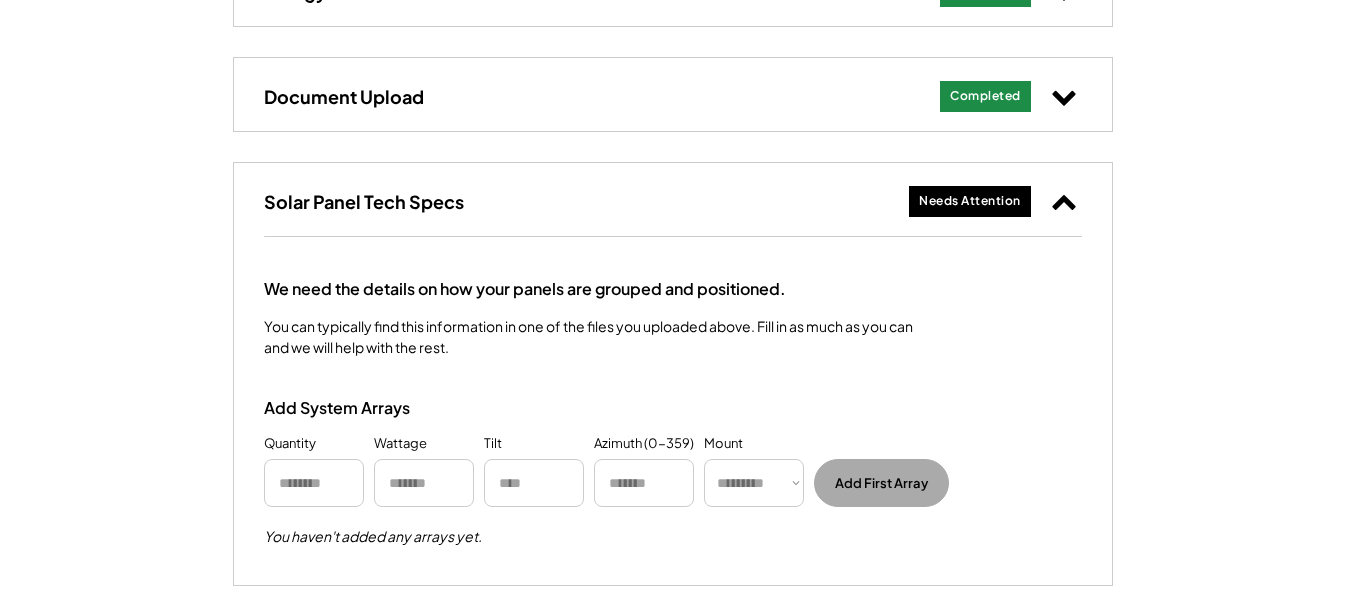 scroll, scrollTop: 989, scrollLeft: 0, axis: vertical 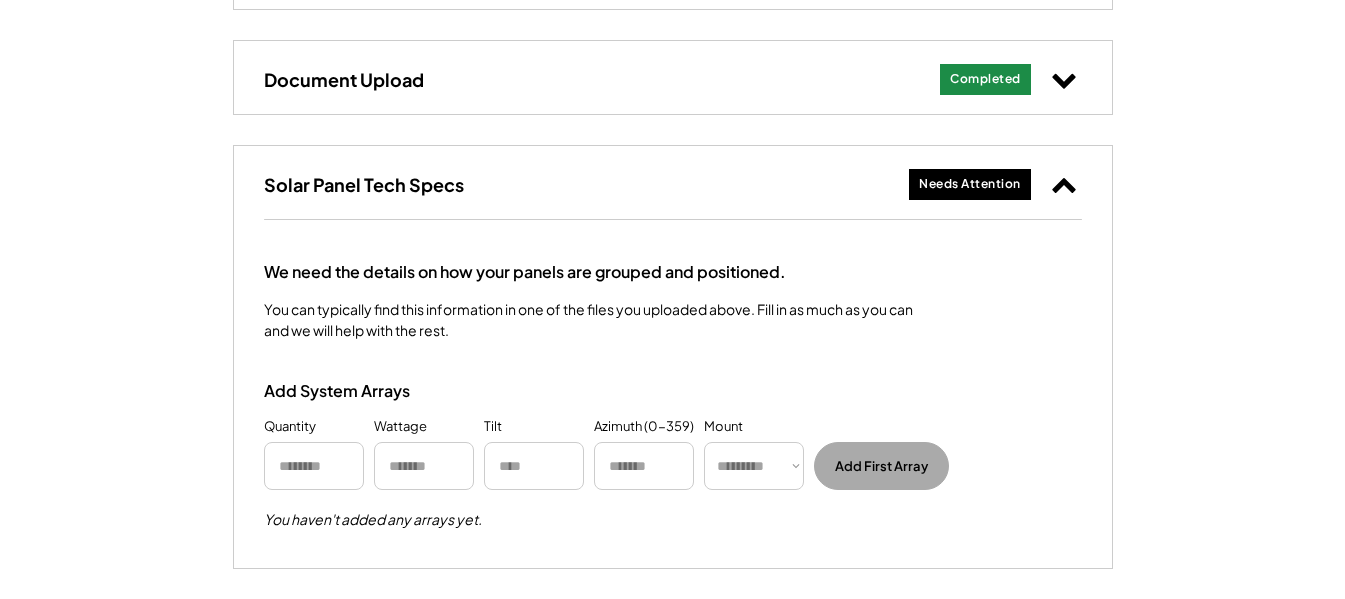 click on "Solar Panel Tech Specs" at bounding box center [364, 184] 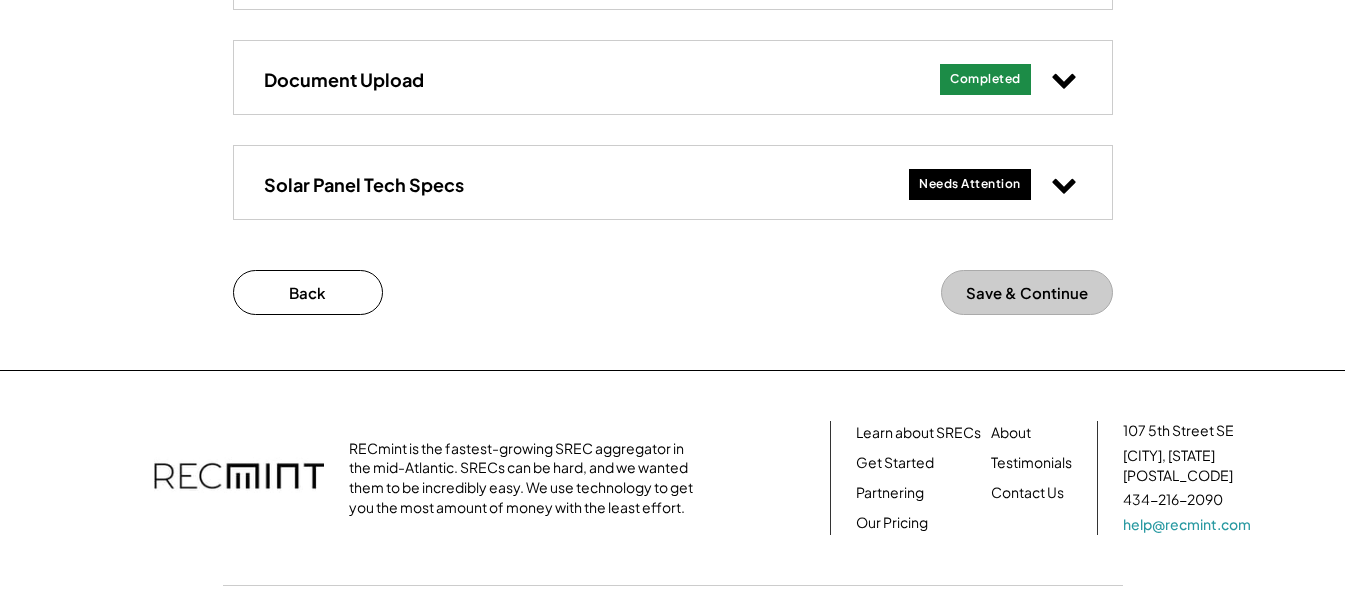 click on "Solar Panel Tech Specs" at bounding box center [364, 184] 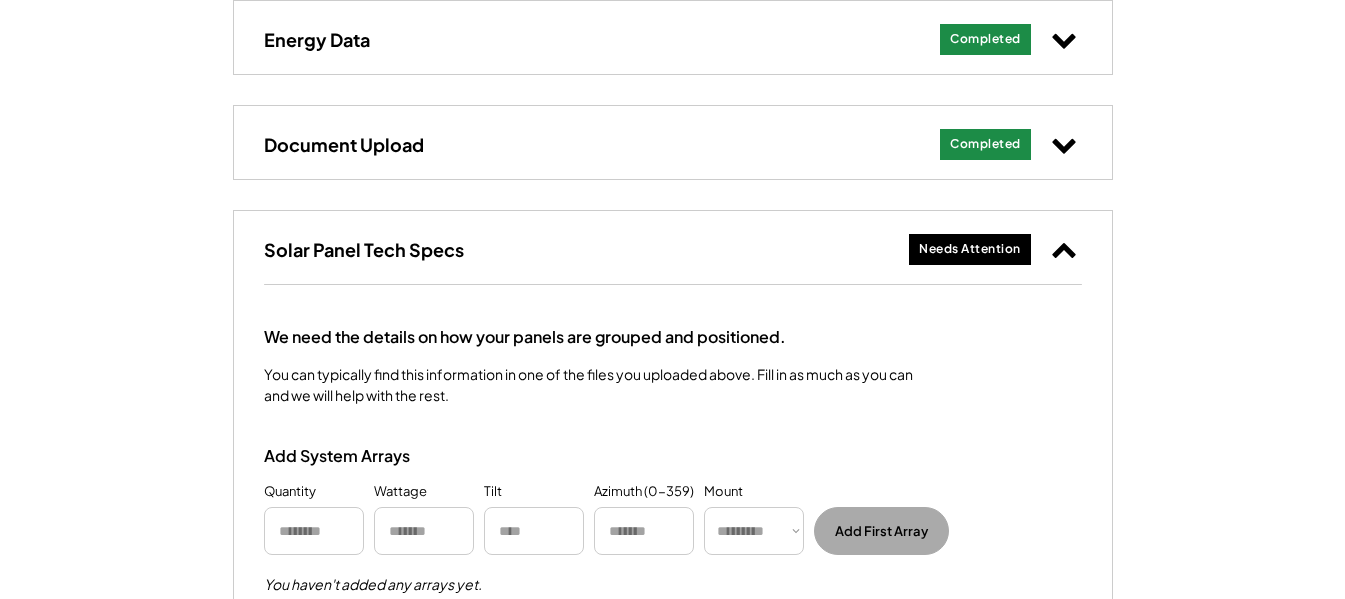 scroll, scrollTop: 889, scrollLeft: 0, axis: vertical 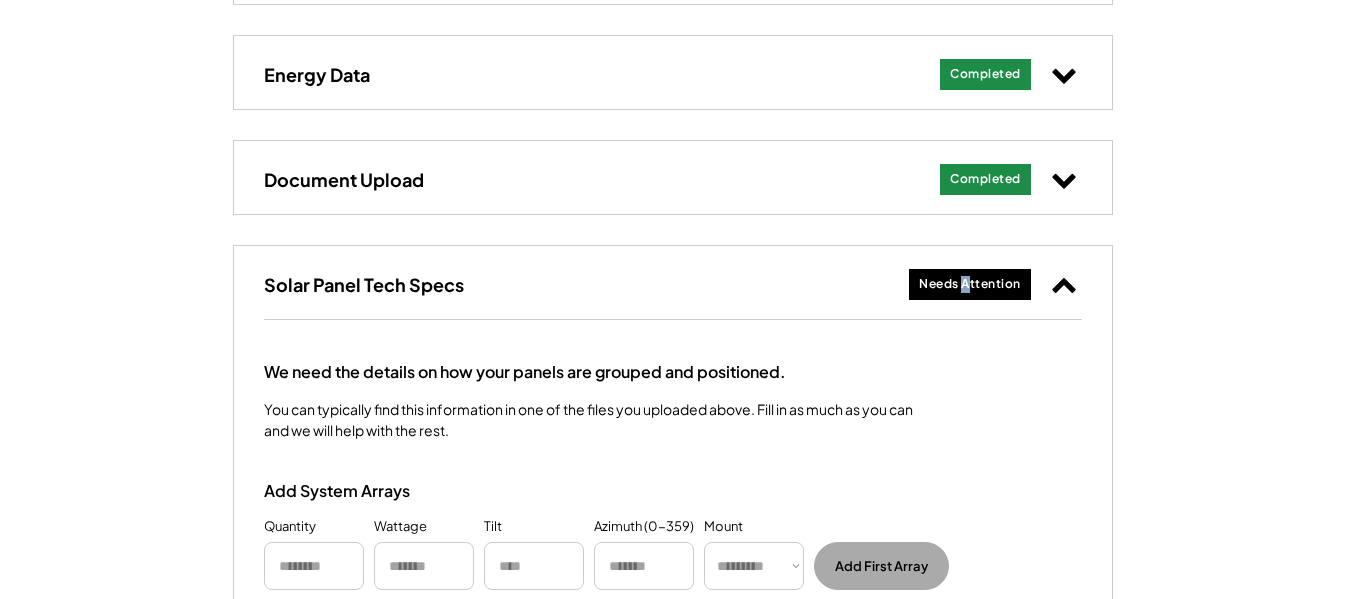 click on "Needs Attention" at bounding box center [970, 284] 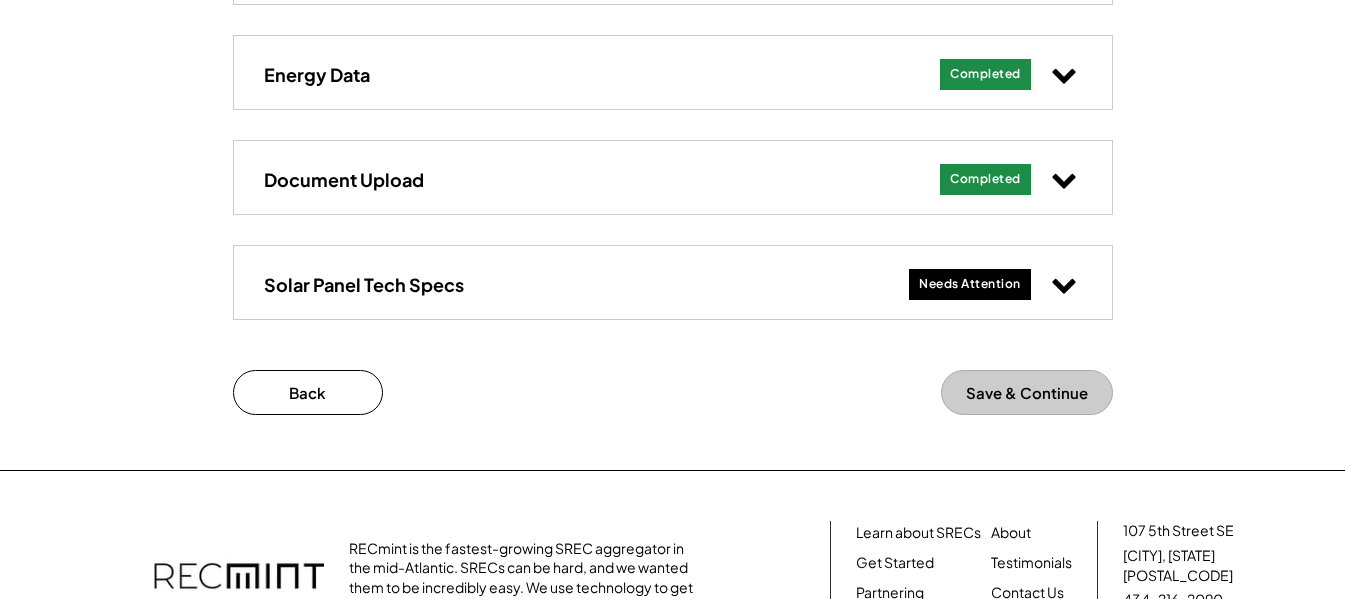 click on "Document Upload" at bounding box center [344, 179] 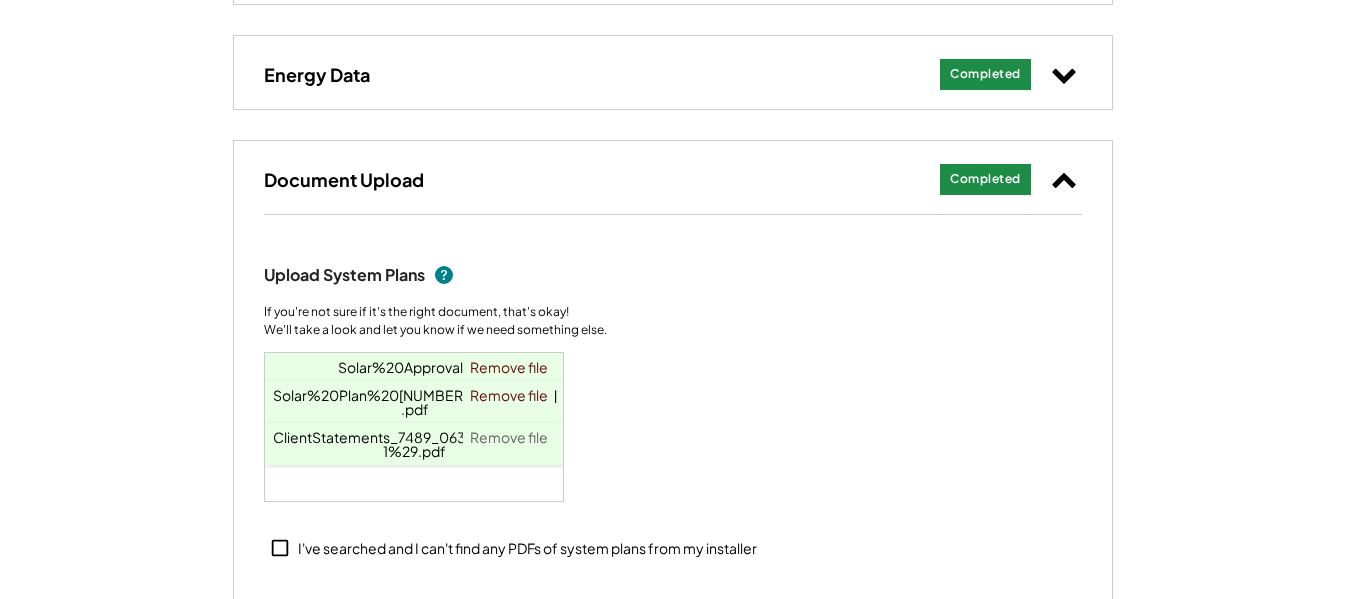 click on "Remove file" at bounding box center [509, 437] 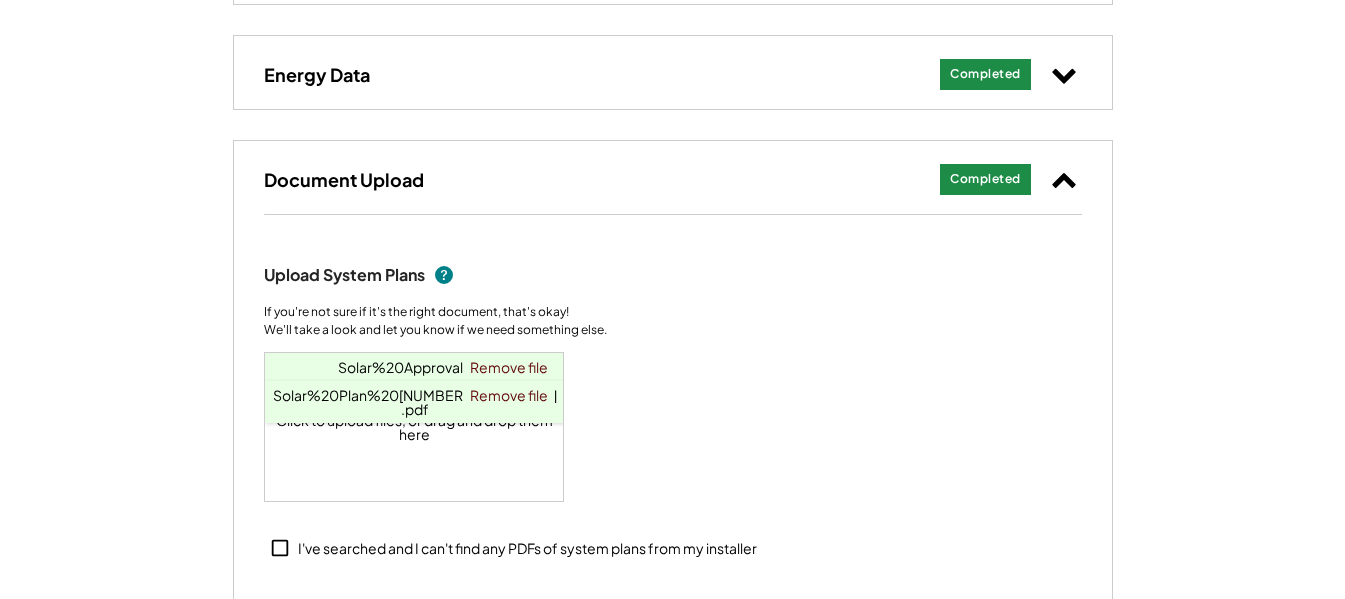click on "Upload System Plans If you're not sure if it's the right document, that's okay!
We'll take a look and let you know if we need something else.  Click to upload files, or drag and drop them here         Solar%20Approval.pdf      0.3  b               ✔    ✘    Remove file         Solar%20Plan%20[NUMBER]%20[STREET].pdf      0.2  b               ✔    ✘    Remove file" at bounding box center [673, 378] 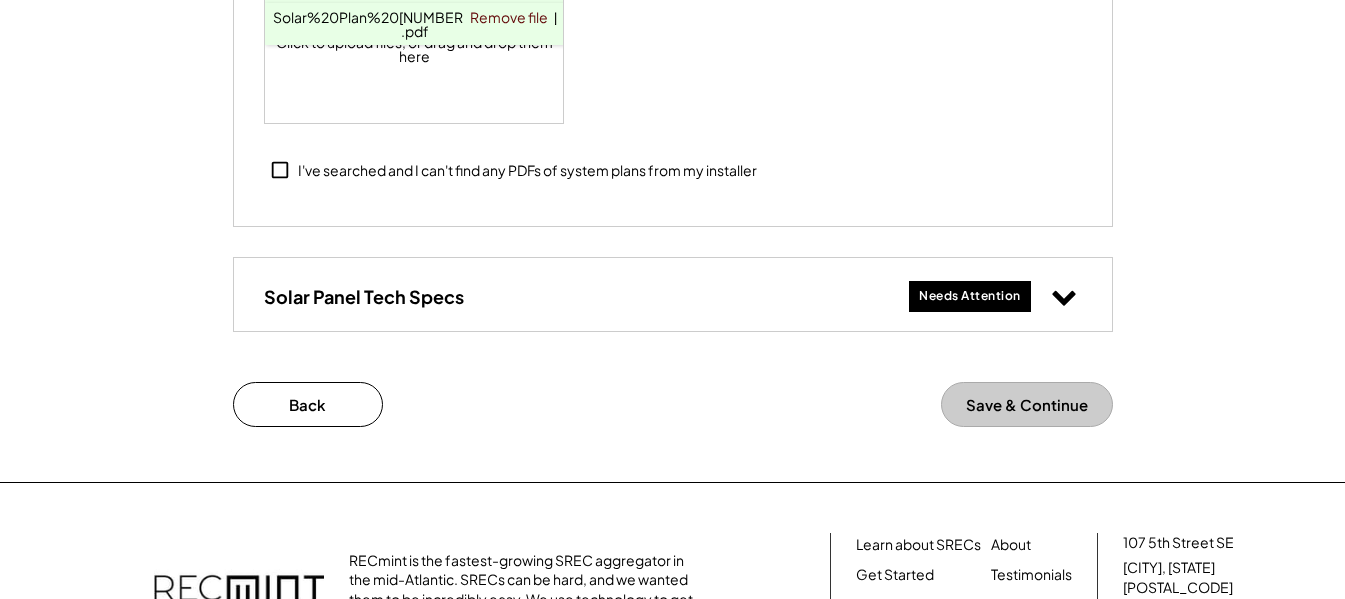 scroll, scrollTop: 1089, scrollLeft: 0, axis: vertical 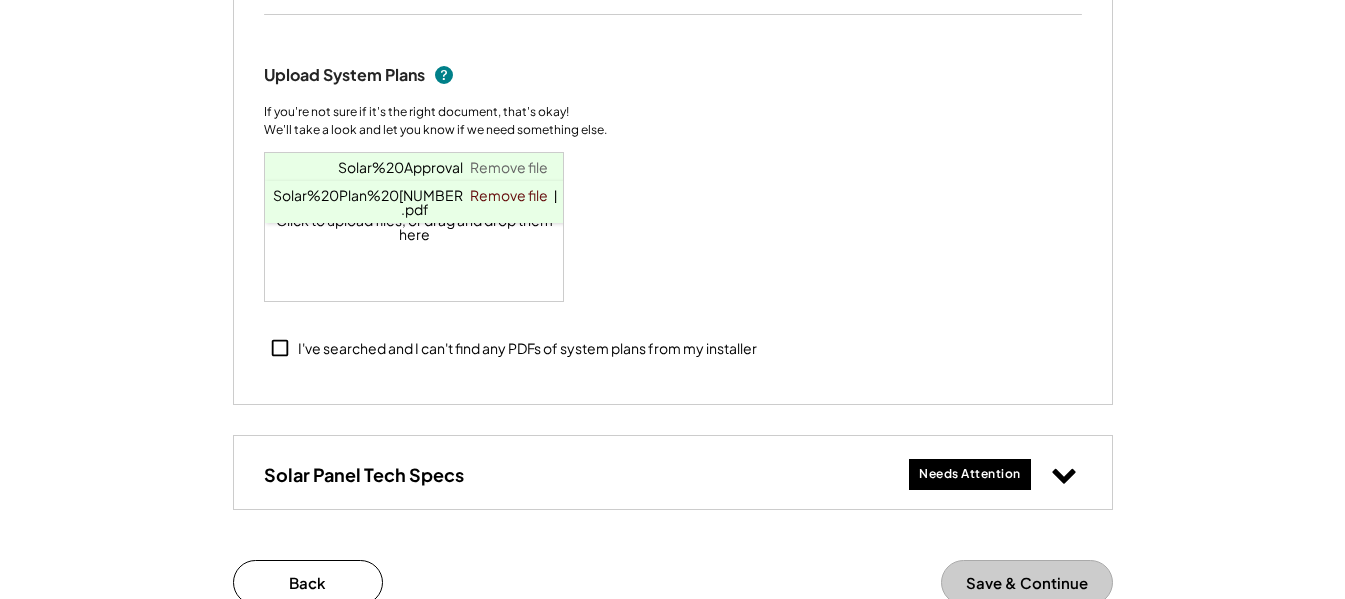 click on "Remove file" at bounding box center [509, 167] 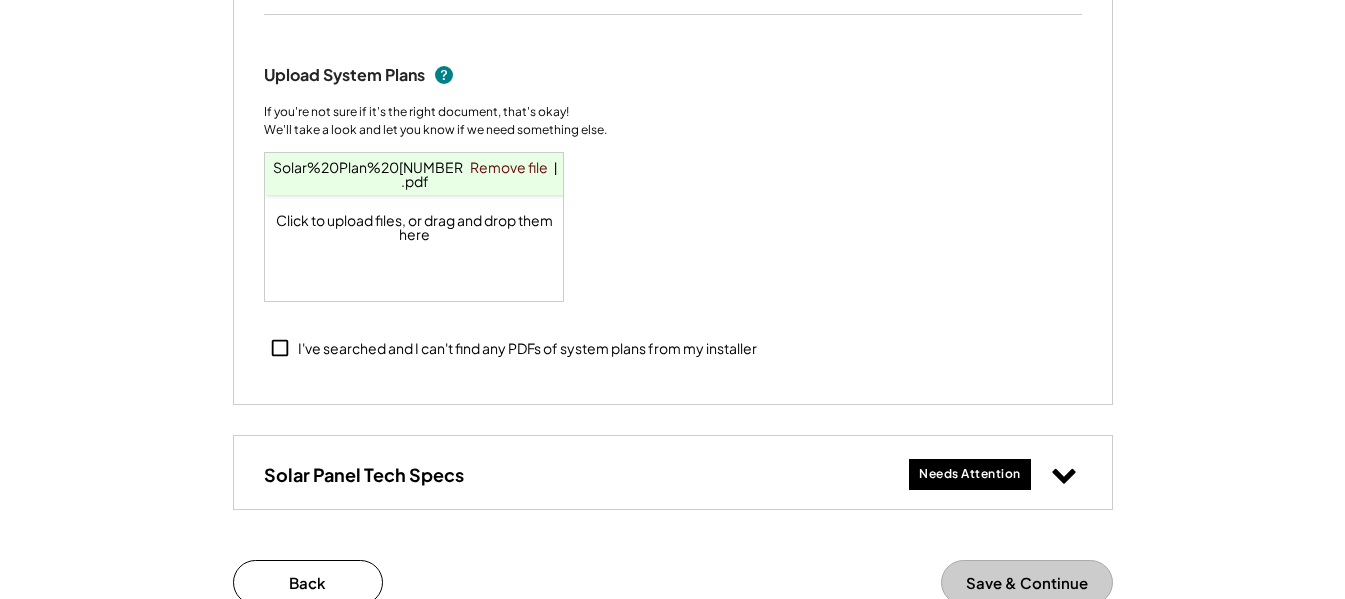 click on "Solar%20Plan%20[NUMBER]%20[STREET].pdf" at bounding box center [415, 174] 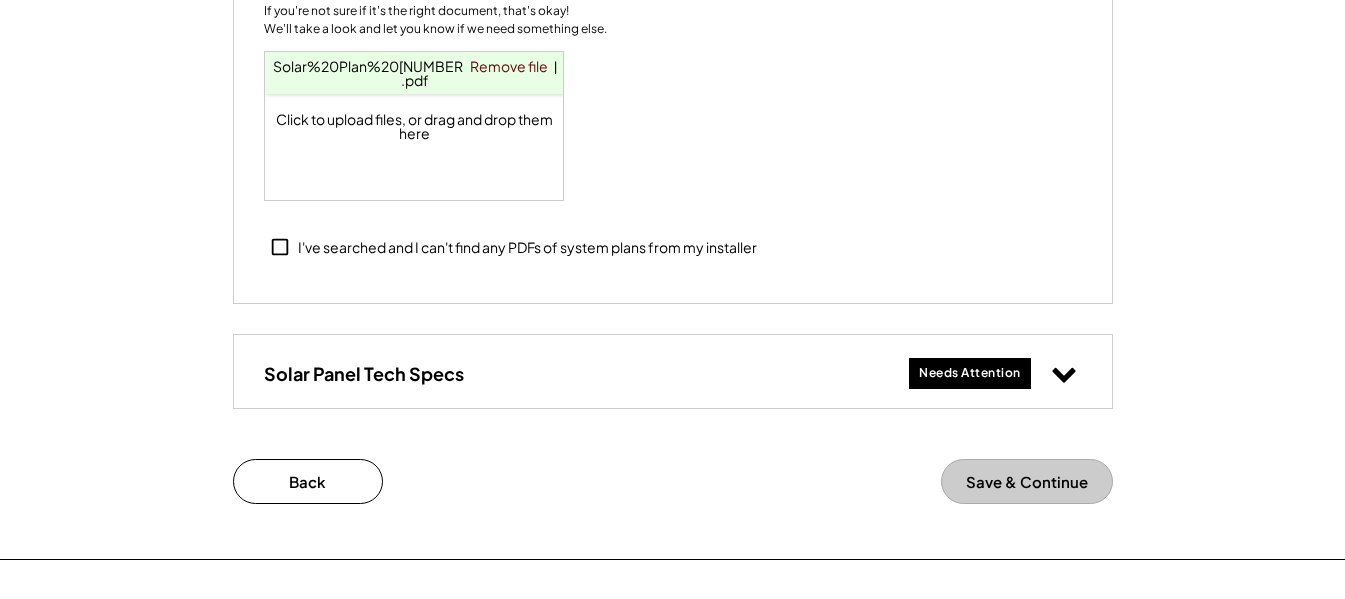 scroll, scrollTop: 1289, scrollLeft: 0, axis: vertical 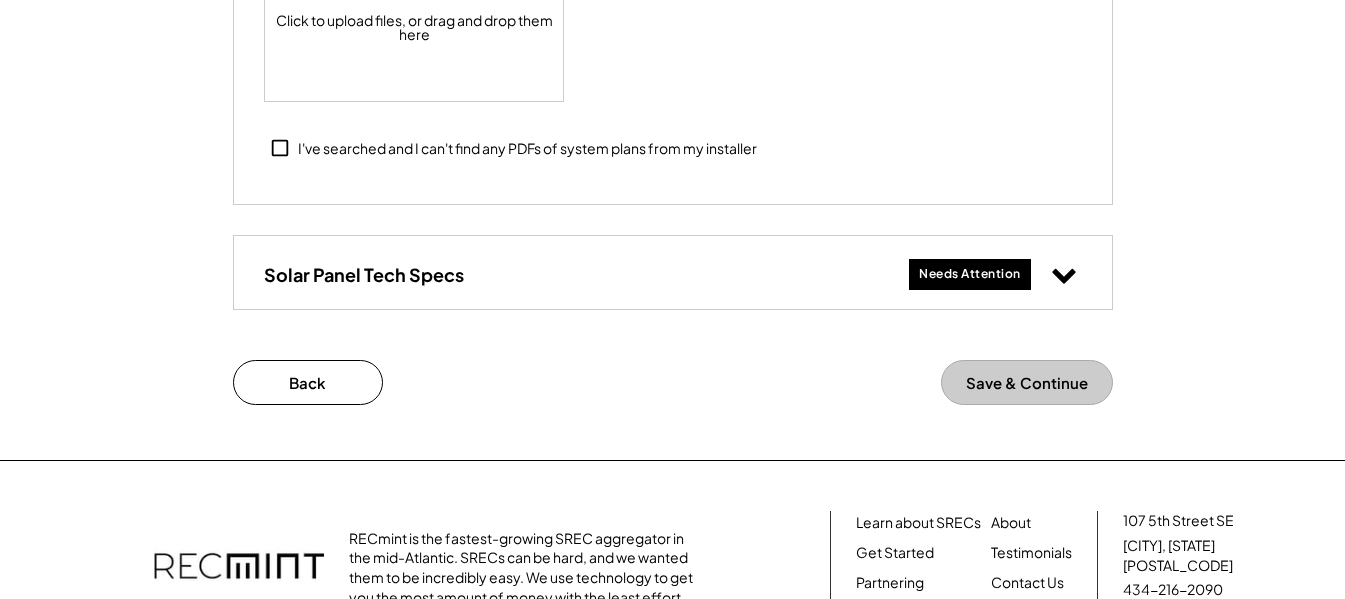 click on "Solar Panel Tech Specs" at bounding box center [364, 274] 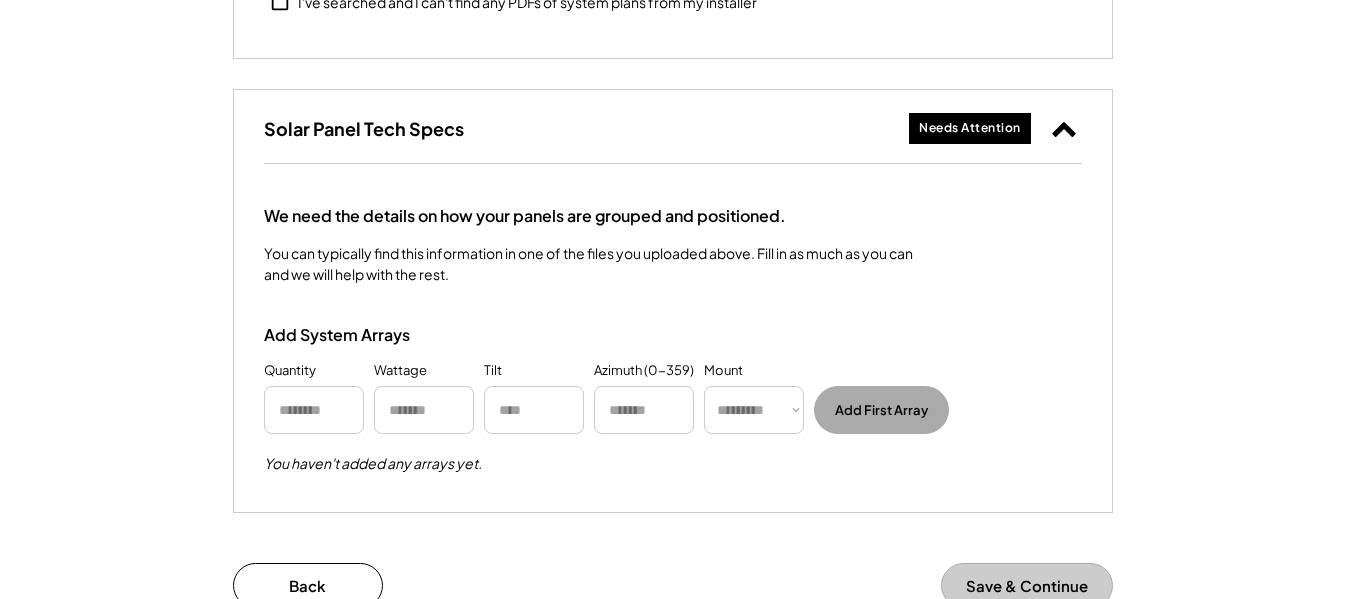 scroll, scrollTop: 1489, scrollLeft: 0, axis: vertical 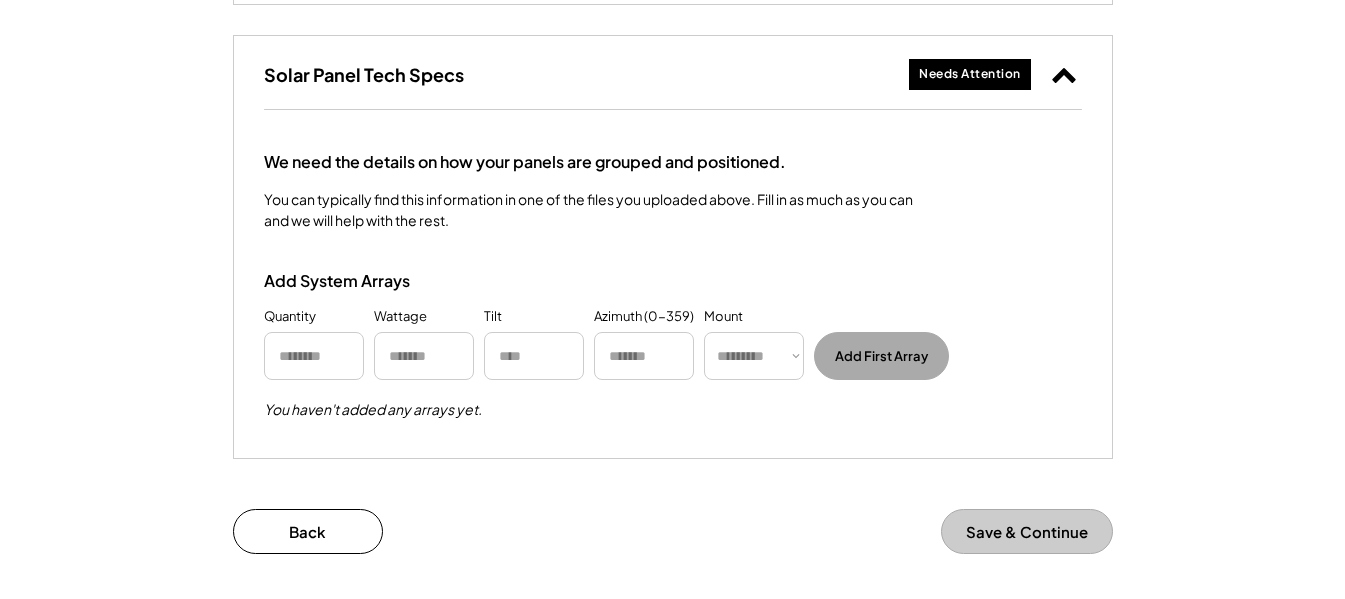 click at bounding box center (314, 356) 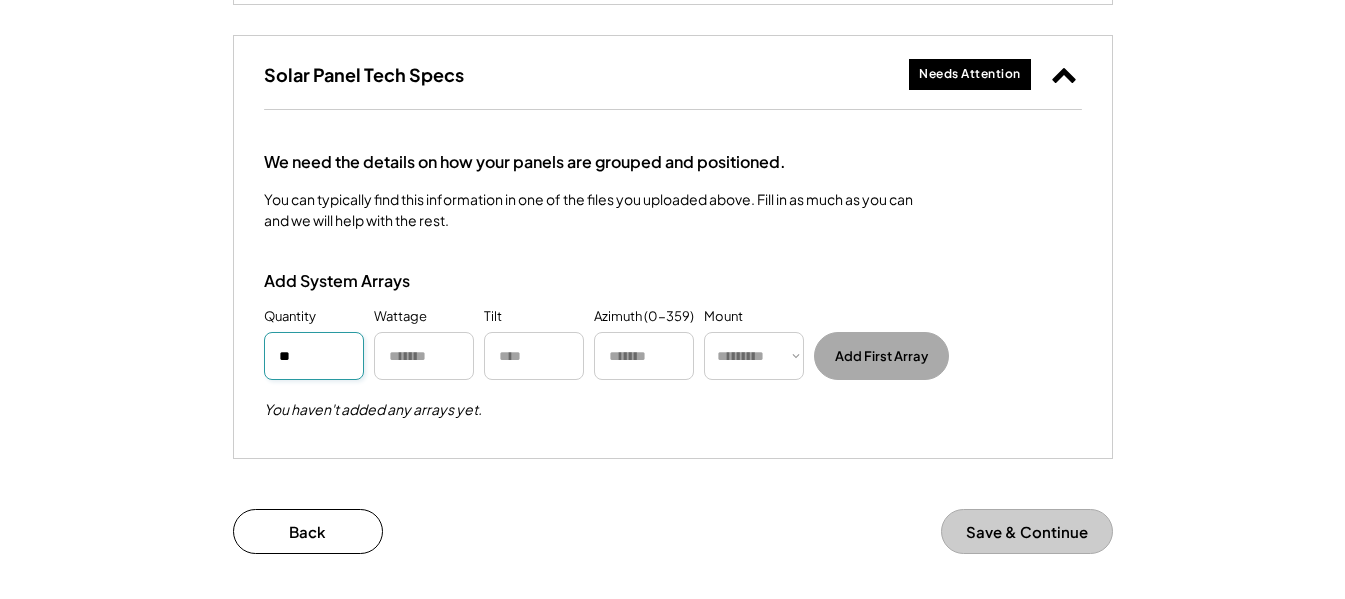 type on "**" 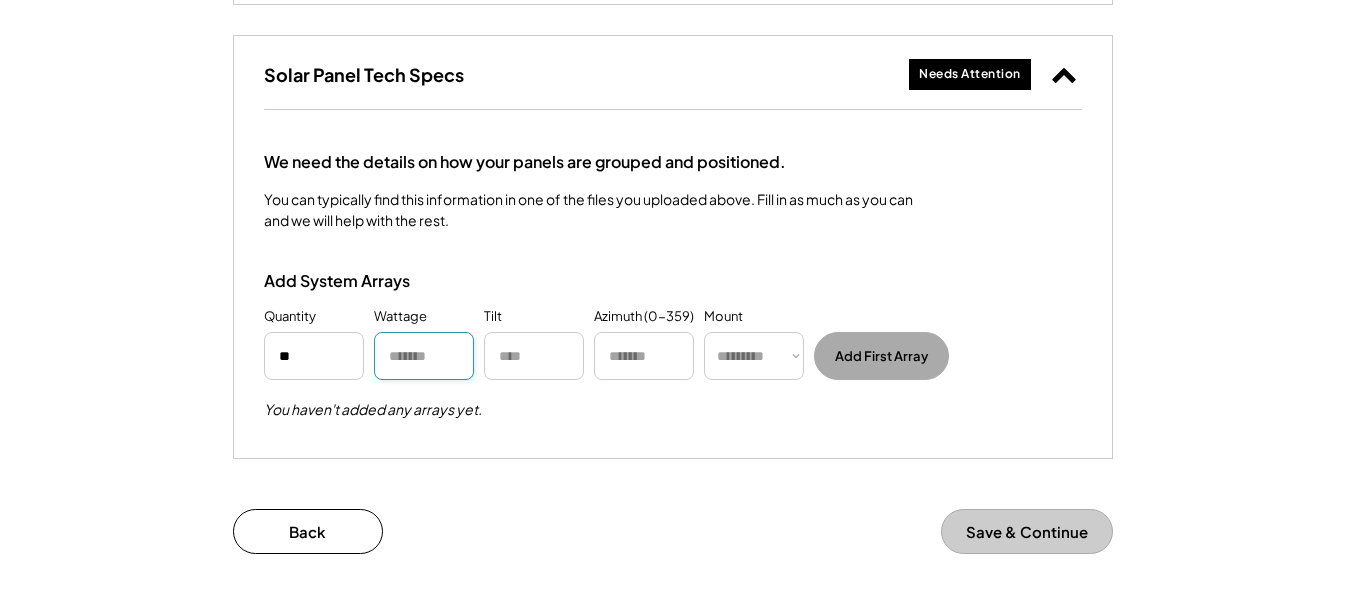 click at bounding box center [424, 356] 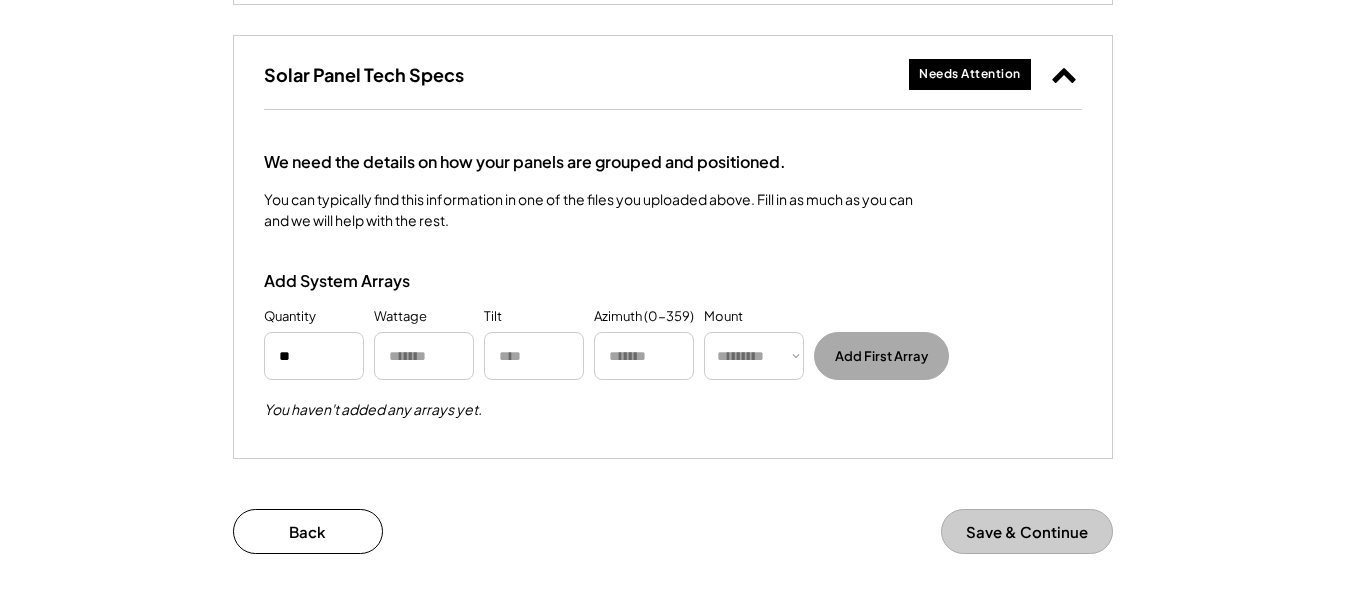 click on "You can typically find this information in one of the files you uploaded above. Fill in as much as you can and we will help with the rest." at bounding box center [589, 210] 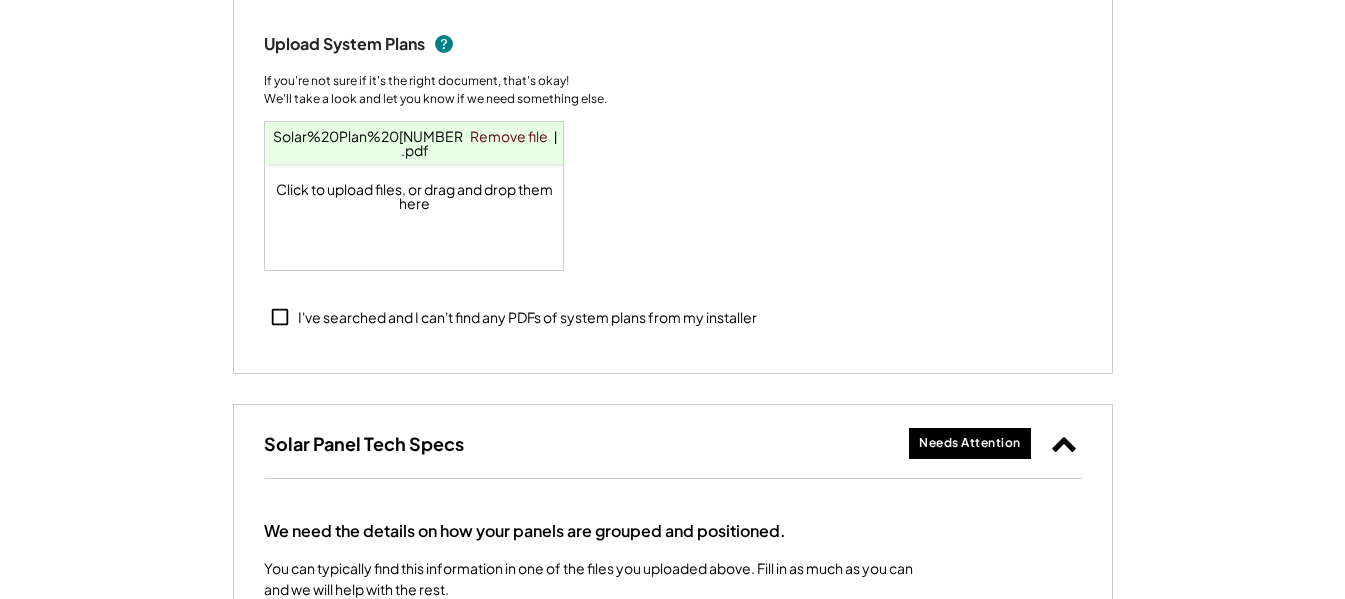 scroll, scrollTop: 1089, scrollLeft: 0, axis: vertical 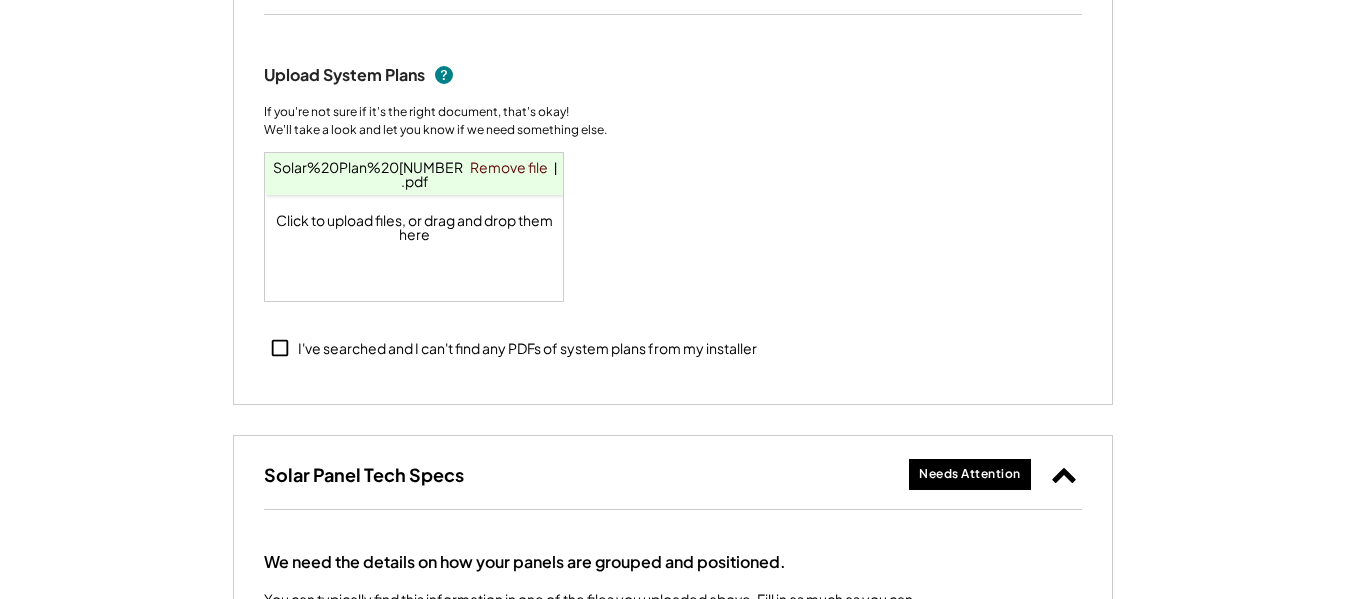 click on "Solar%20Plan%20[NUMBER]%20[STREET].pdf" at bounding box center (415, 174) 